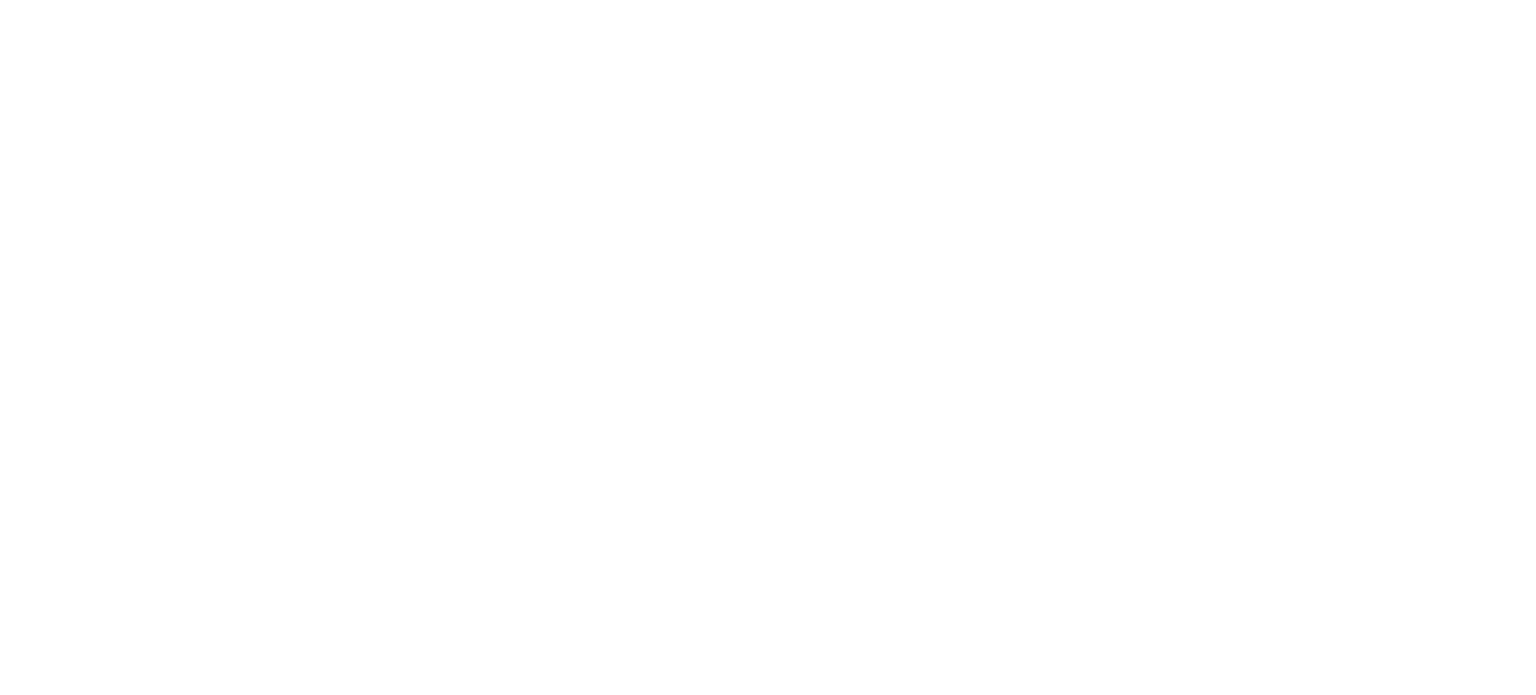 scroll, scrollTop: 0, scrollLeft: 0, axis: both 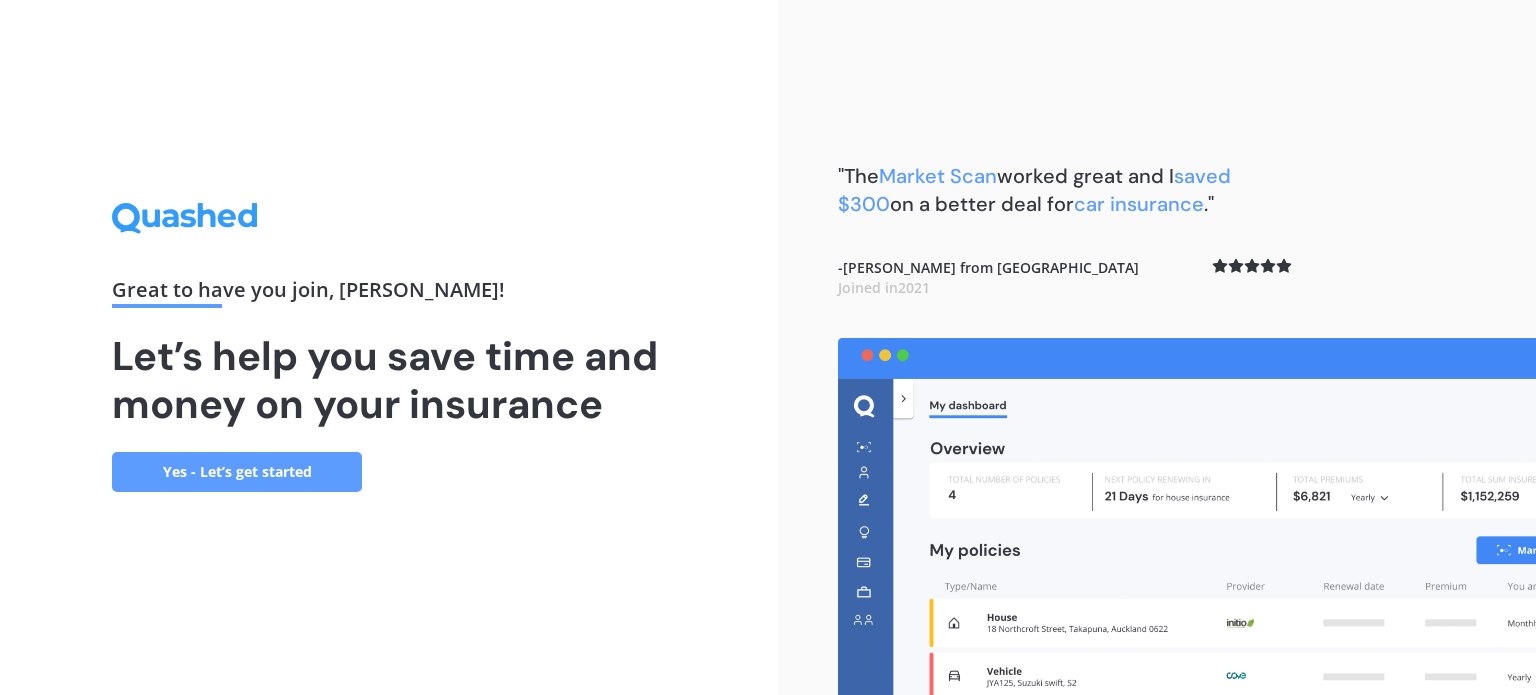 click on "Yes - Let’s get started" at bounding box center (237, 472) 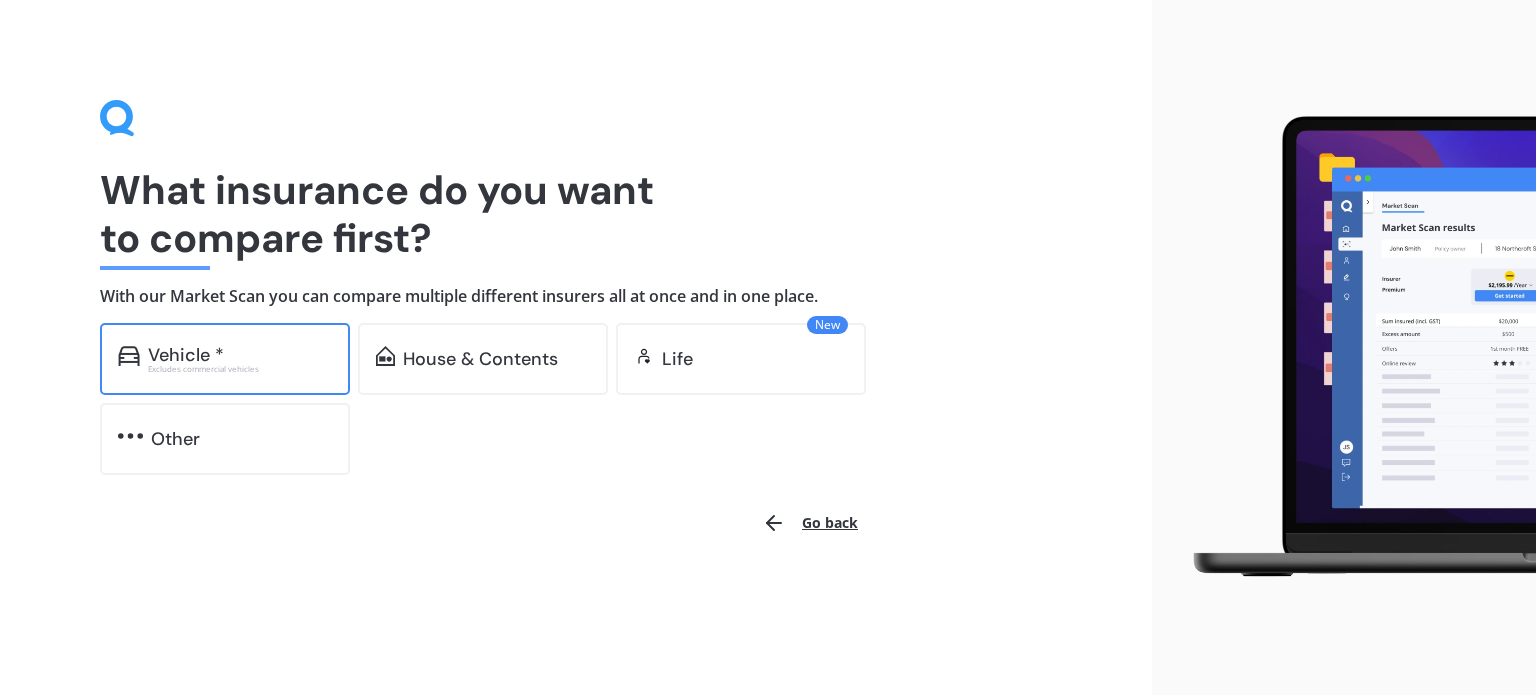 click on "Excludes commercial vehicles" at bounding box center (240, 369) 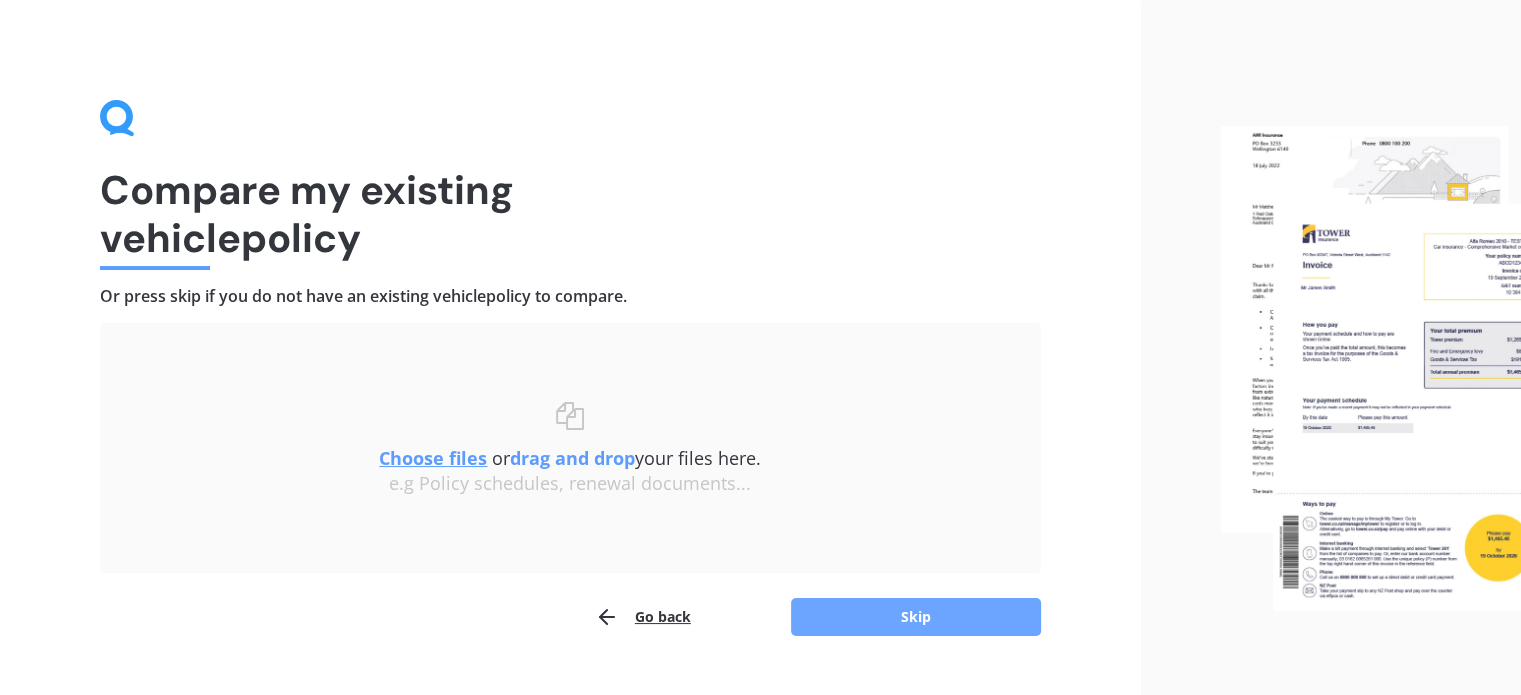 click on "Skip" at bounding box center (916, 617) 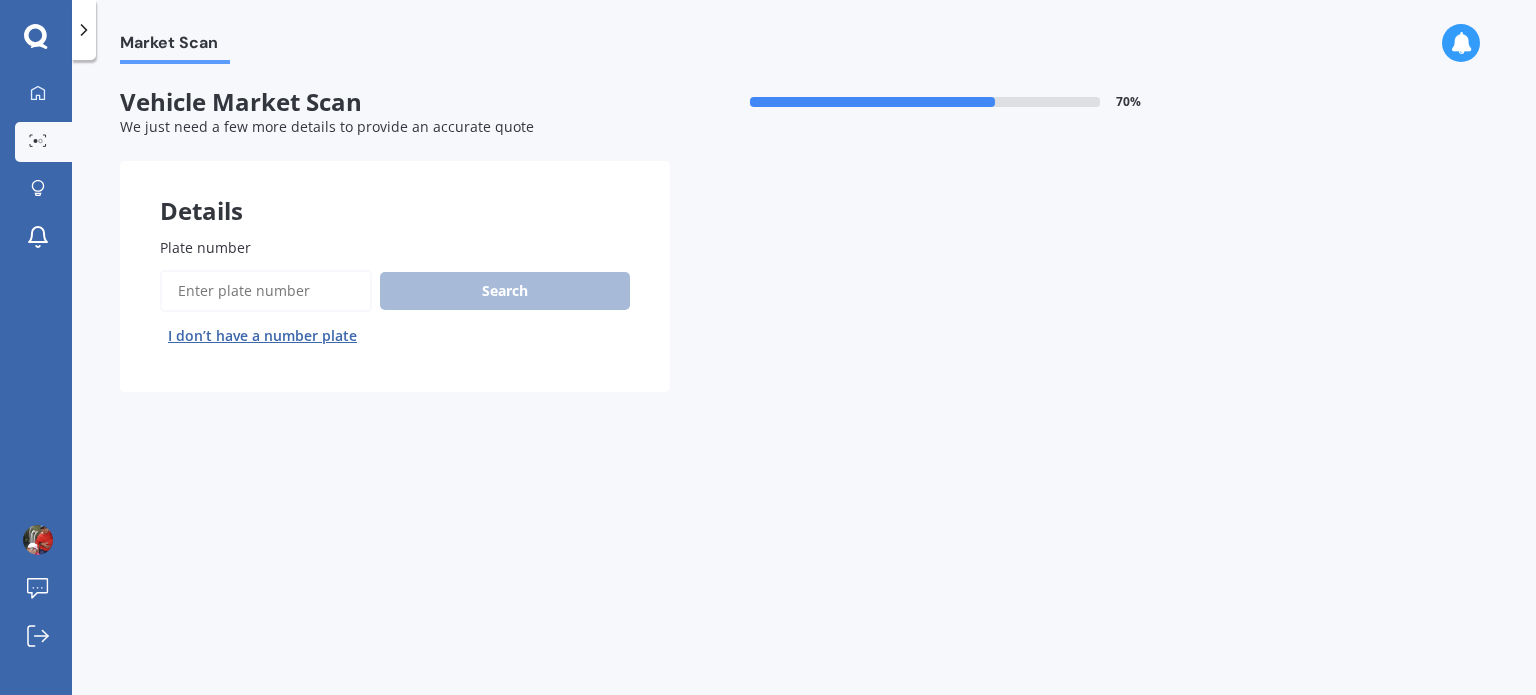 click on "Plate number" at bounding box center (266, 291) 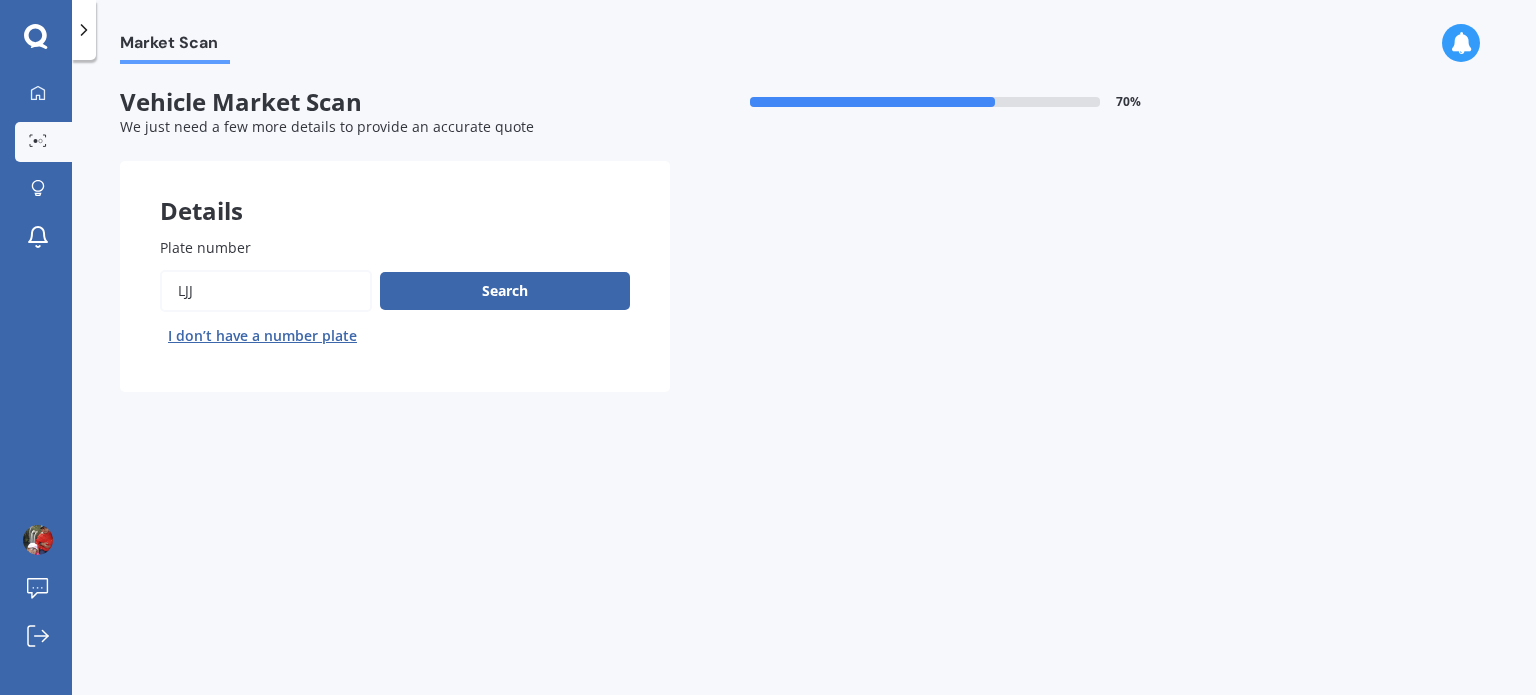 click on "Plate number" at bounding box center (266, 291) 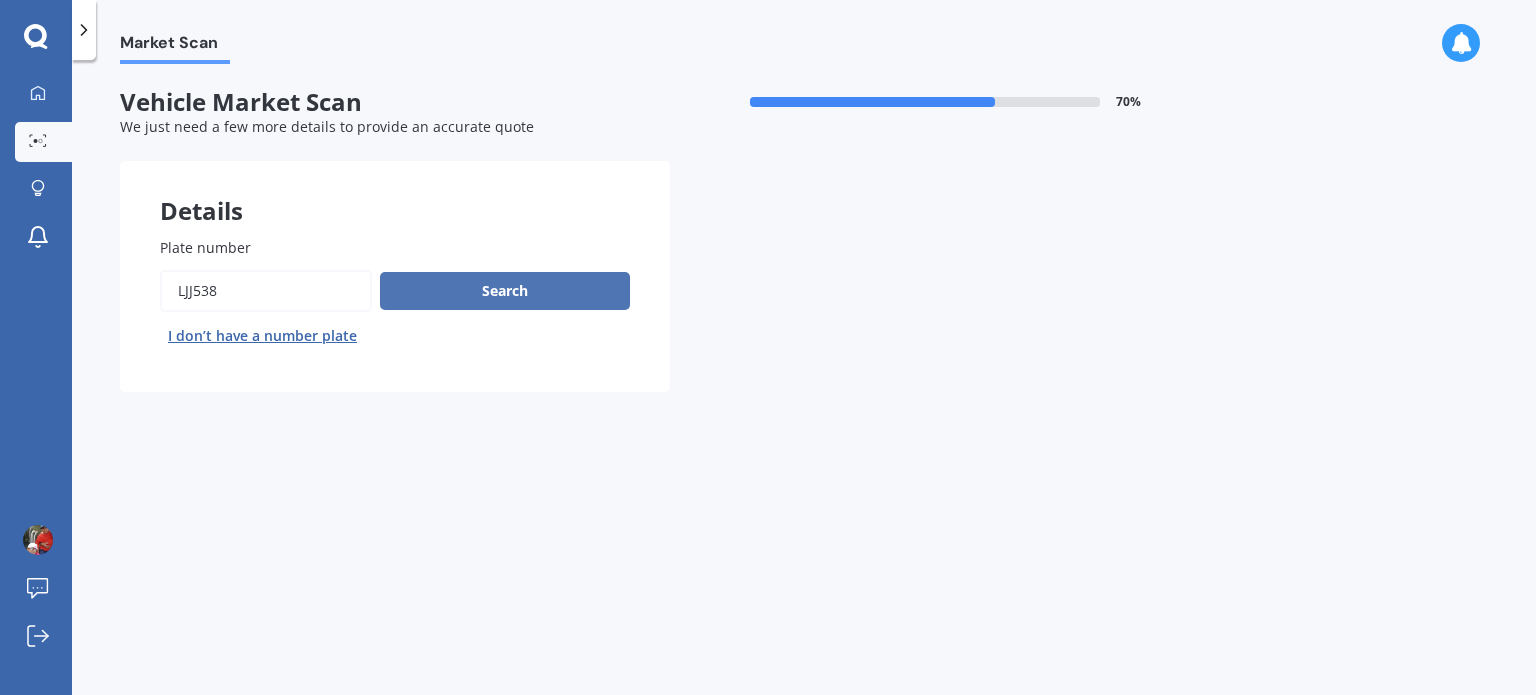 type on "ljj538" 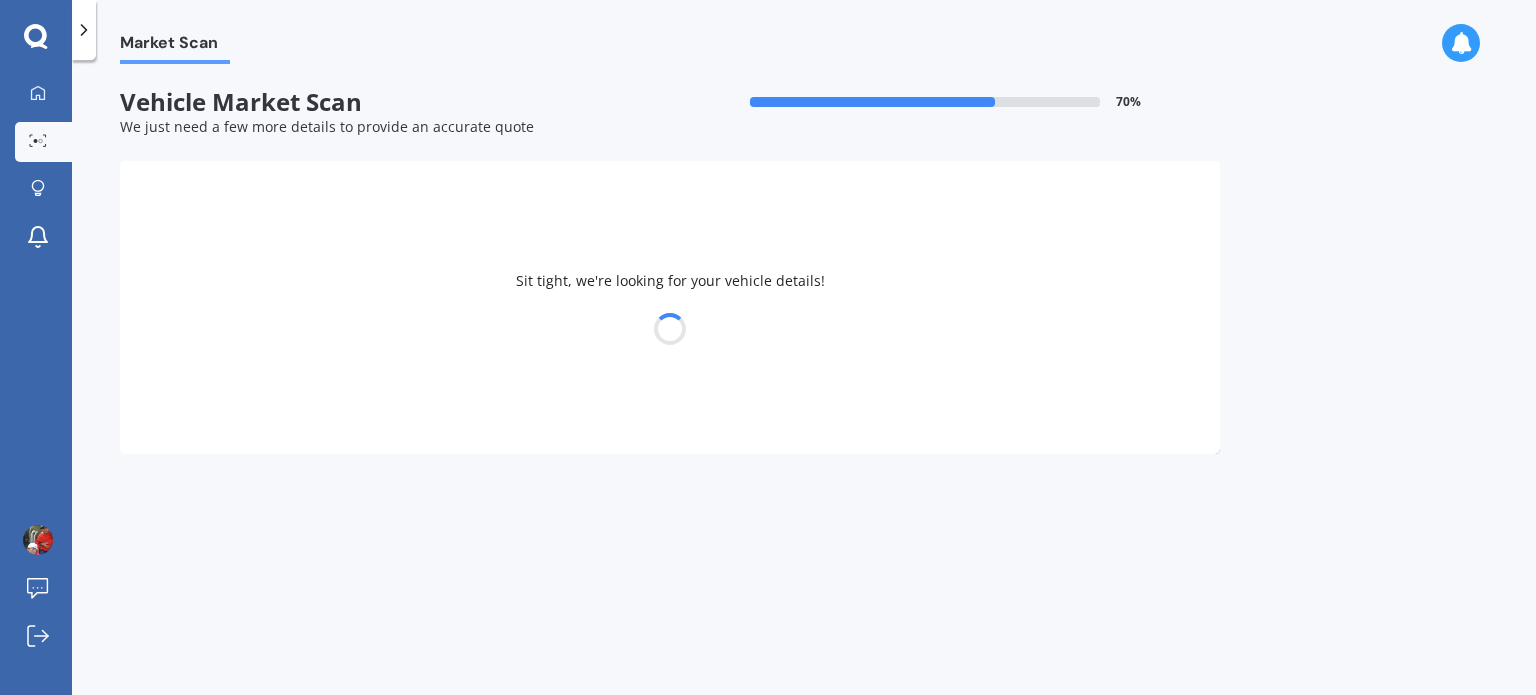 select on "MAZDA" 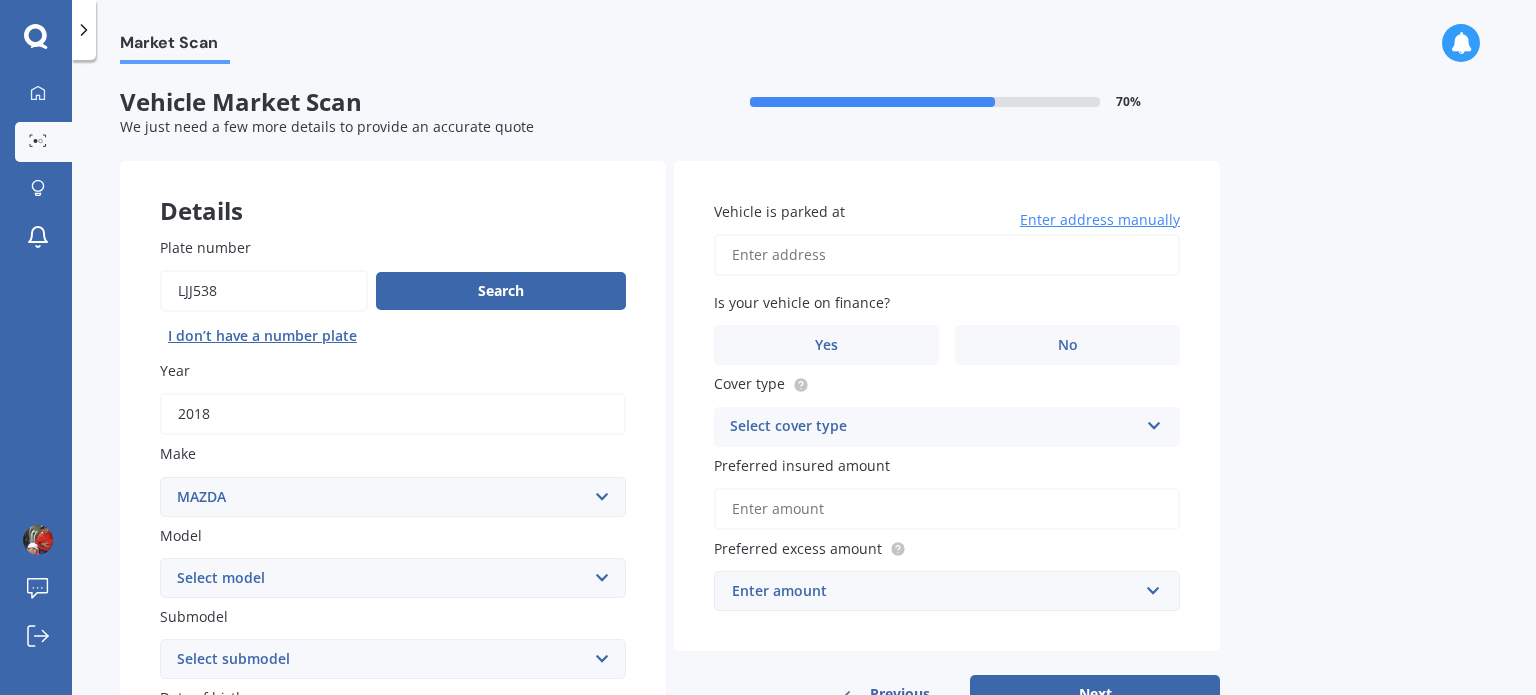 scroll, scrollTop: 64, scrollLeft: 0, axis: vertical 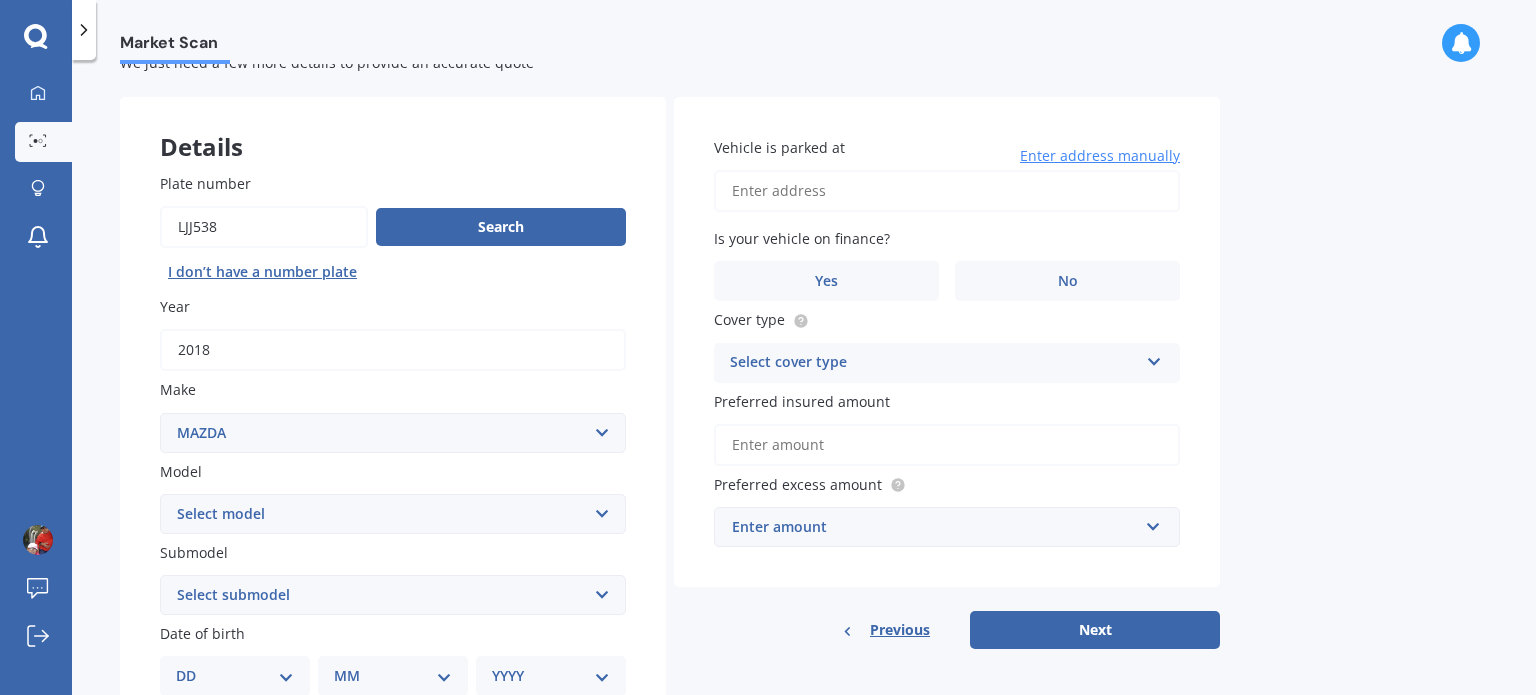 click on "Select model 121 2 3 323 323 / Familia 6 626 929 Atenza Autozam Axela AZ3 B2000 B2200 B2500 B2600 B2600i Biante Bongo Bounty BT50 Capella Cronos CX-30 CX-60 CX-8 CX-80 CX3 CX30 CX5 CX7 CX8 CX9 Demio E1800 Van E2000 E2200 Vans E2500 E2500 Van E3000 E4100 Efini Etude Eunos Familia Lantis Levante Luce Marvie Millenia MPV MS6 MS8 MS9 MX-3 MX-30 MX-5 MX-6 Neo Persona Premacy Presseo Proceed Revue Rotary RX7 RX8 Sapporo Sentia T2000 T2600 T3000 T3500 T4000 T4100 T4600 Titan 1.5/2.0 Tonnes Titan 5 Tonne Tribute Verisa" at bounding box center [393, 514] 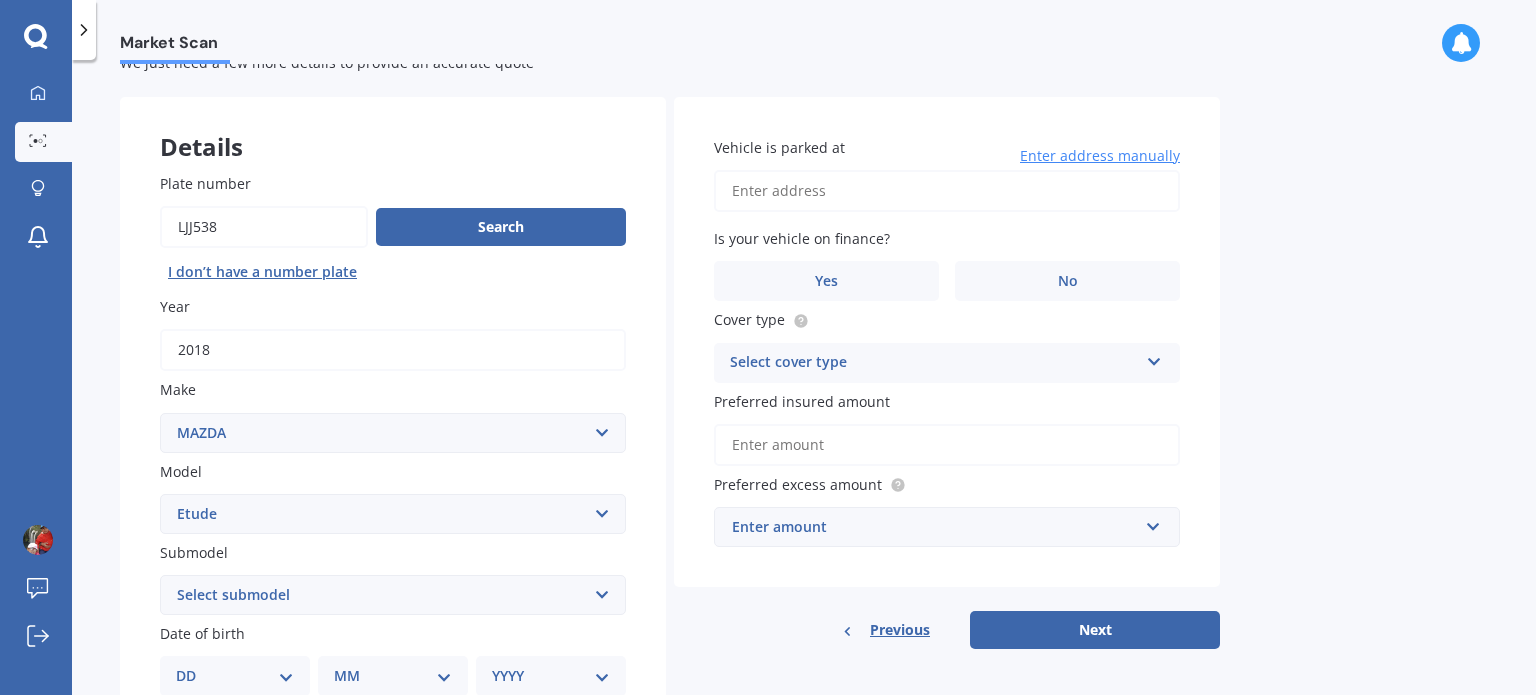 click on "Select model 121 2 3 323 323 / Familia 6 626 929 Atenza Autozam Axela AZ3 B2000 B2200 B2500 B2600 B2600i Biante Bongo Bounty BT50 Capella Cronos CX-30 CX-60 CX-8 CX-80 CX3 CX30 CX5 CX7 CX8 CX9 Demio E1800 Van E2000 E2200 Vans E2500 E2500 Van E3000 E4100 Efini Etude Eunos Familia Lantis Levante Luce Marvie Millenia MPV MS6 MS8 MS9 MX-3 MX-30 MX-5 MX-6 Neo Persona Premacy Presseo Proceed Revue Rotary RX7 RX8 Sapporo Sentia T2000 T2600 T3000 T3500 T4000 T4100 T4600 Titan 1.5/2.0 Tonnes Titan 5 Tonne Tribute Verisa" at bounding box center [393, 514] 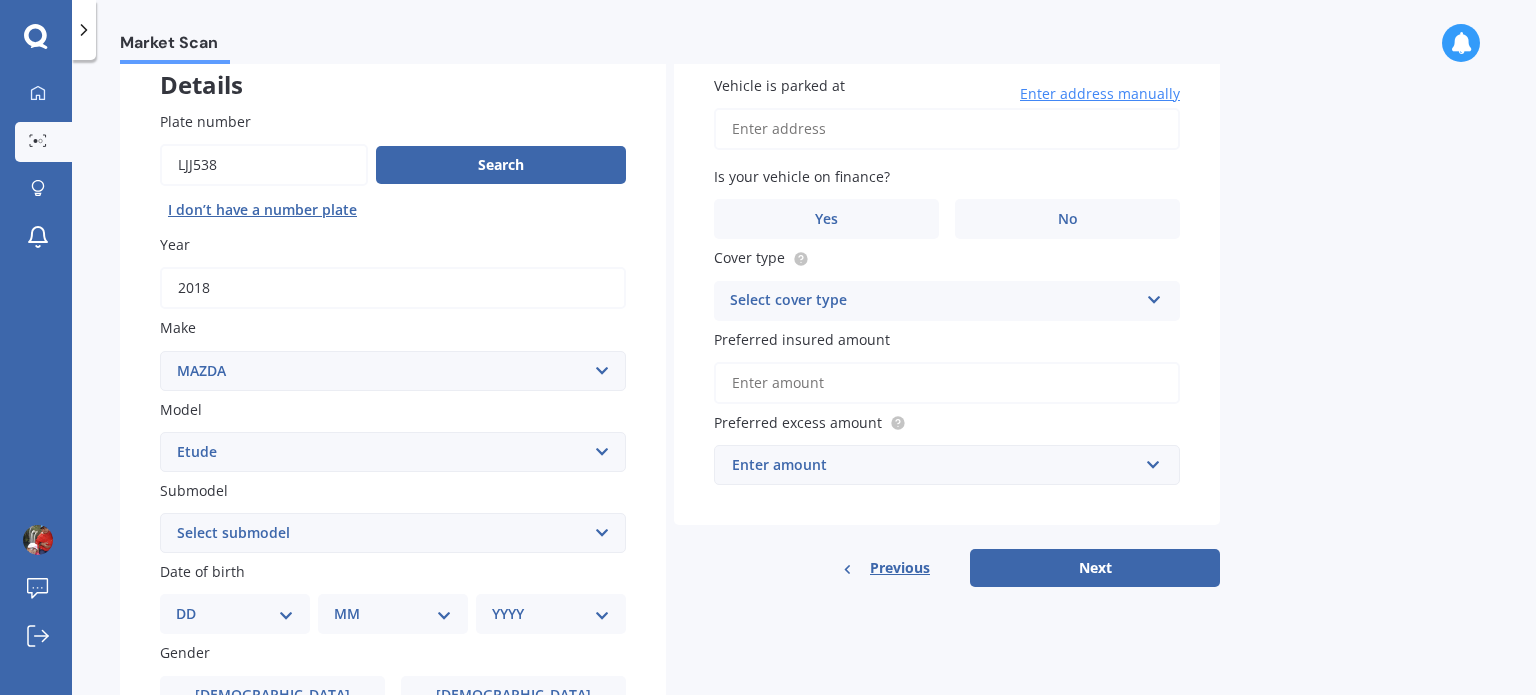 scroll, scrollTop: 130, scrollLeft: 0, axis: vertical 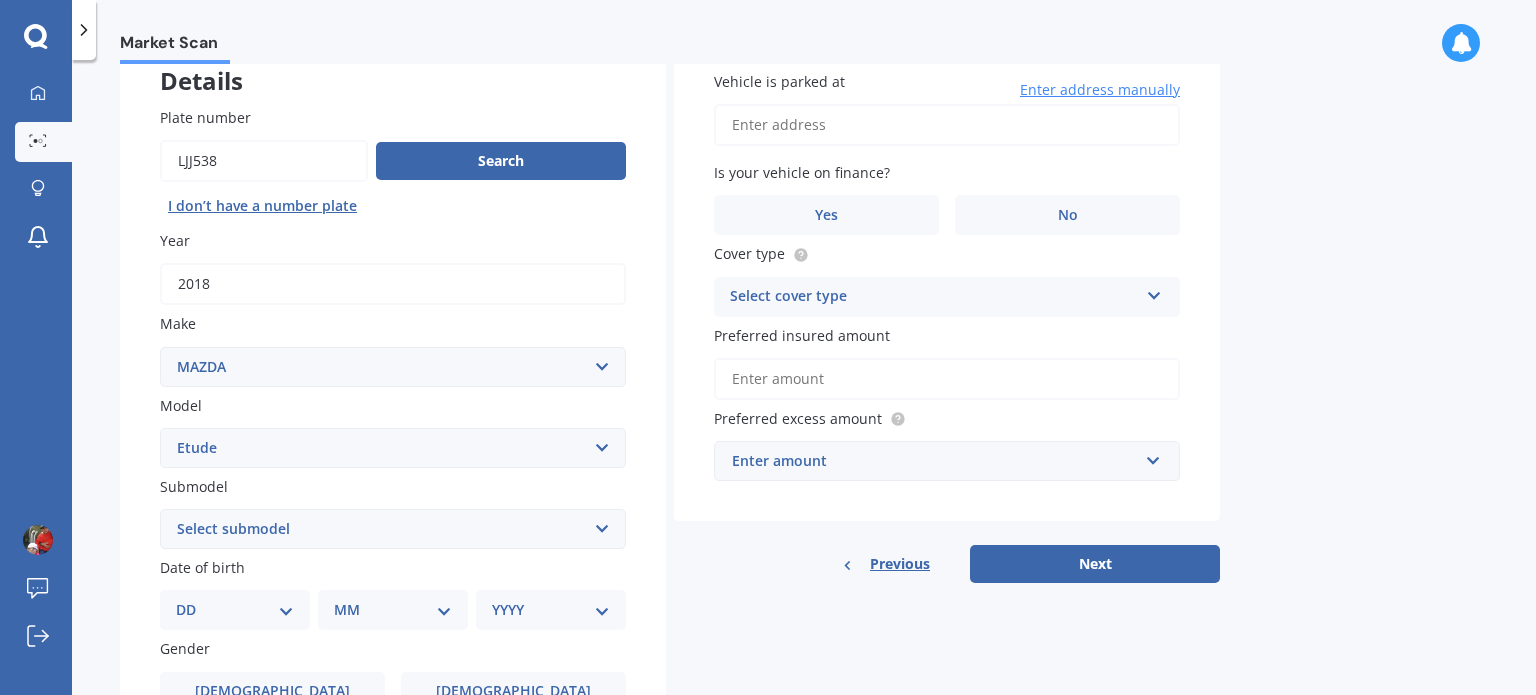 click on "Select model 121 2 3 323 323 / Familia 6 626 929 Atenza Autozam Axela AZ3 B2000 B2200 B2500 B2600 B2600i Biante Bongo Bounty BT50 Capella Cronos CX-30 CX-60 CX-8 CX-80 CX3 CX30 CX5 CX7 CX8 CX9 Demio E1800 Van E2000 E2200 Vans E2500 E2500 Van E3000 E4100 Efini Etude Eunos Familia Lantis Levante Luce Marvie Millenia MPV MS6 MS8 MS9 MX-3 MX-30 MX-5 MX-6 Neo Persona Premacy Presseo Proceed Revue Rotary RX7 RX8 Sapporo Sentia T2000 T2600 T3000 T3500 T4000 T4100 T4600 Titan 1.5/2.0 Tonnes Titan 5 Tonne Tribute Verisa" at bounding box center [393, 448] 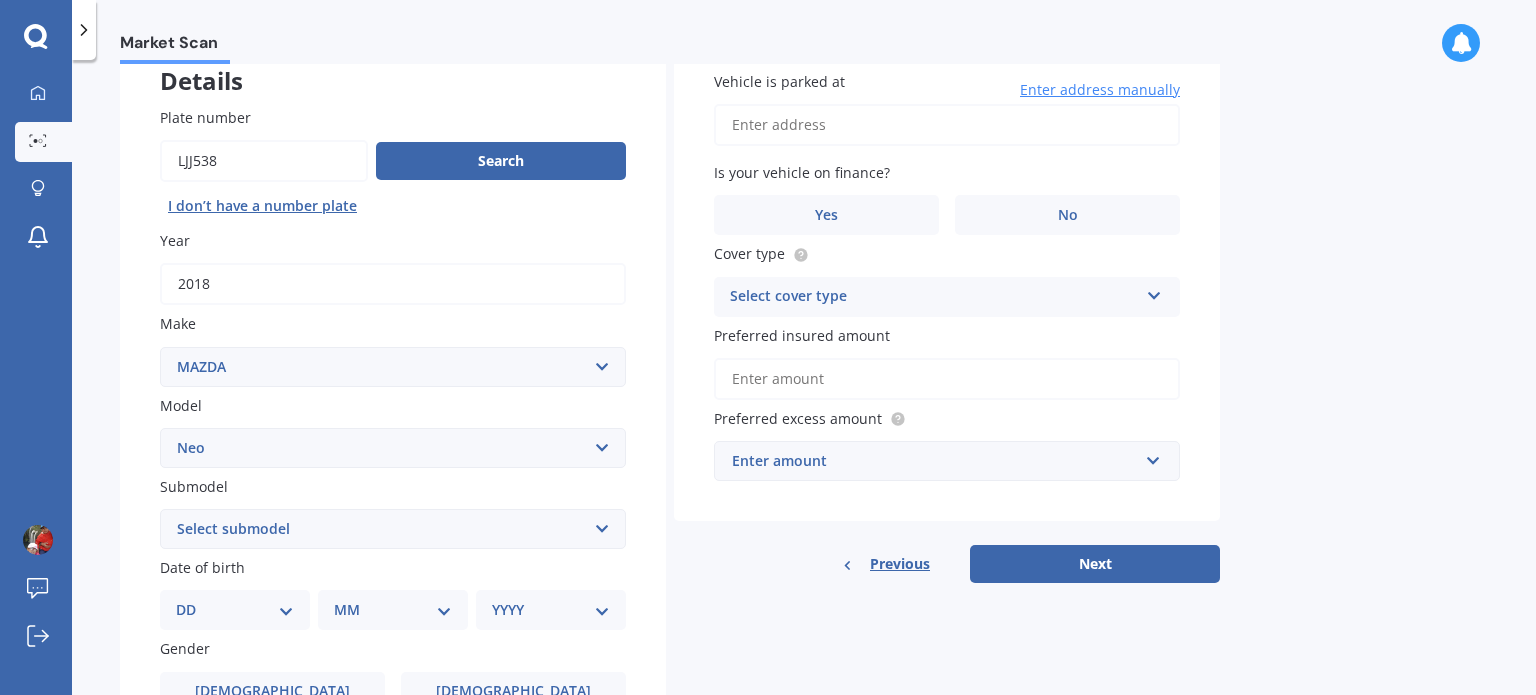 click on "Select model 121 2 3 323 323 / Familia 6 626 929 Atenza Autozam Axela AZ3 B2000 B2200 B2500 B2600 B2600i Biante Bongo Bounty BT50 Capella Cronos CX-30 CX-60 CX-8 CX-80 CX3 CX30 CX5 CX7 CX8 CX9 Demio E1800 Van E2000 E2200 Vans E2500 E2500 Van E3000 E4100 Efini Etude Eunos Familia Lantis Levante Luce Marvie Millenia MPV MS6 MS8 MS9 MX-3 MX-30 MX-5 MX-6 Neo Persona Premacy Presseo Proceed Revue Rotary RX7 RX8 Sapporo Sentia T2000 T2600 T3000 T3500 T4000 T4100 T4600 Titan 1.5/2.0 Tonnes Titan 5 Tonne Tribute Verisa" at bounding box center [393, 448] 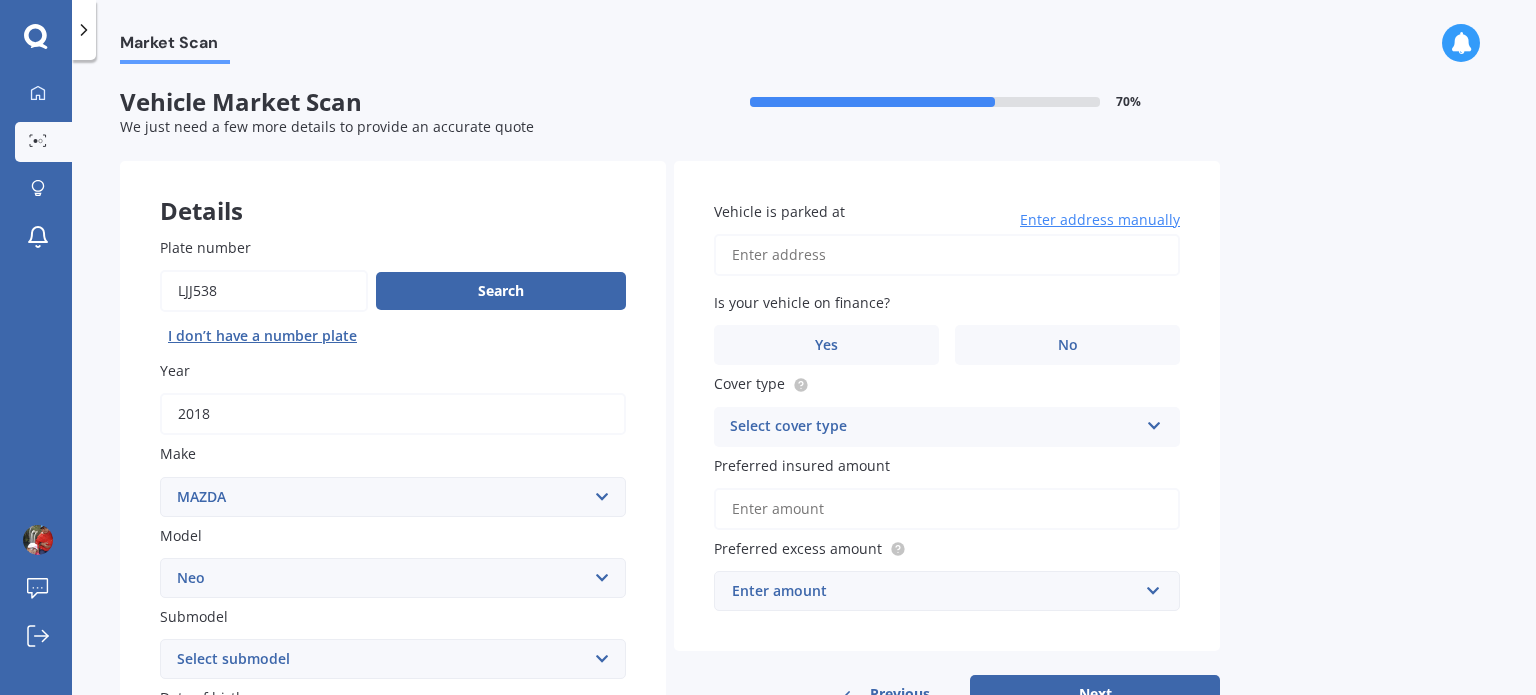 scroll, scrollTop: 0, scrollLeft: 0, axis: both 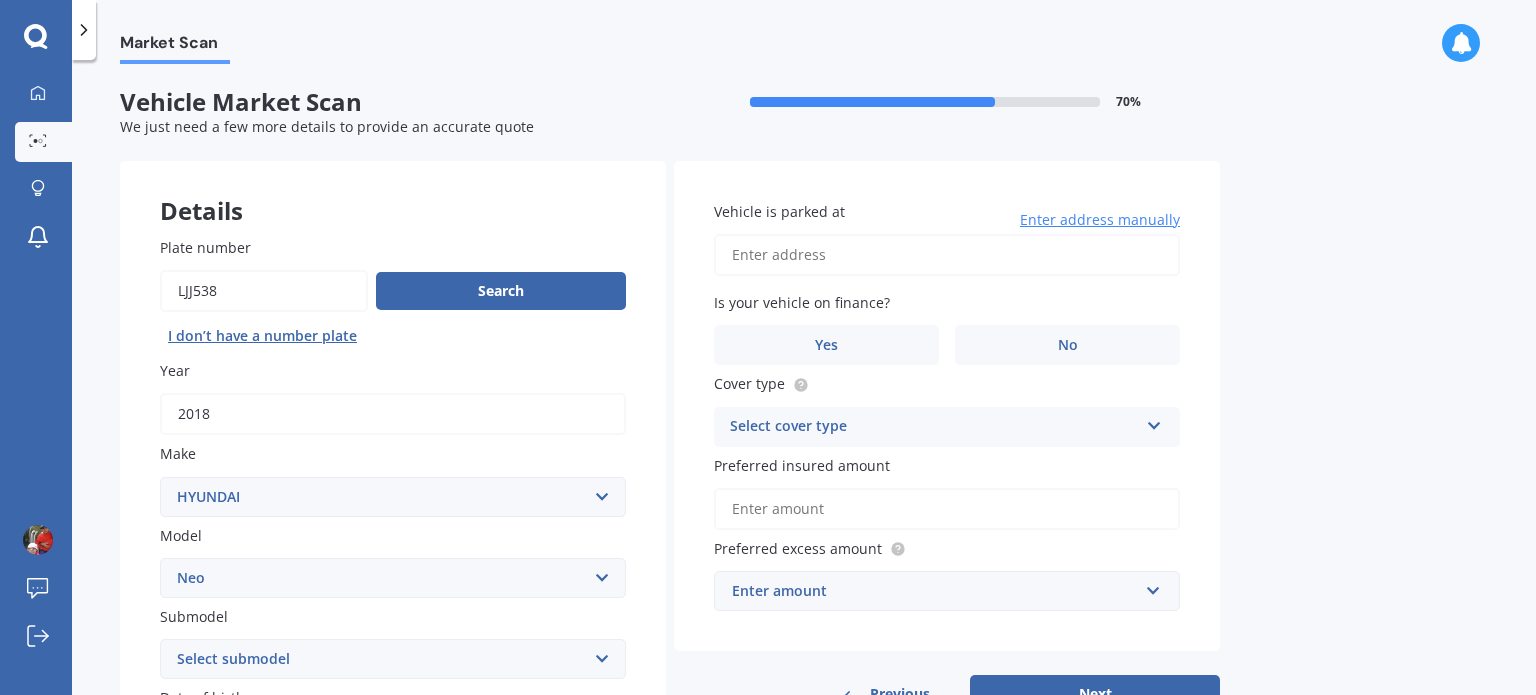click on "Select make AC ALFA ROMEO ASTON MARTIN AUDI AUSTIN BEDFORD Bentley BMW BYD CADILLAC CAN-AM CHERY CHEVROLET CHRYSLER Citroen CRUISEAIR CUPRA DAEWOO DAIHATSU DAIMLER DAMON DIAHATSU DODGE EXOCET FACTORY FIVE FERRARI FIAT Fiord FLEETWOOD FORD FOTON FRASER GEELY GENESIS GEORGIE BOY GMC GREAT WALL GWM HAVAL HILLMAN HINO HOLDEN HOLIDAY RAMBLER HONDA HUMMER HYUNDAI INFINITI ISUZU IVECO JAC JAECOO JAGUAR JEEP KGM KIA LADA LAMBORGHINI LANCIA LANDROVER LDV LEXUS LINCOLN LOTUS LUNAR M.G M.G. MAHINDRA MASERATI MAZDA MCLAREN MERCEDES AMG Mercedes Benz MERCEDES-AMG MERCURY MINI Mitsubishi MORGAN MORRIS NEWMAR Nissan OMODA OPEL OXFORD PEUGEOT Plymouth Polestar PONTIAC PORSCHE PROTON RAM Range Rover Rayne RENAULT ROLLS ROYCE ROVER SAAB SATURN SEAT SHELBY SKODA SMART SSANGYONG SUBARU SUZUKI TATA TESLA TIFFIN Toyota TRIUMPH TVR Vauxhall VOLKSWAGEN VOLVO WESTFIELD WINNEBAGO ZX" at bounding box center (393, 497) 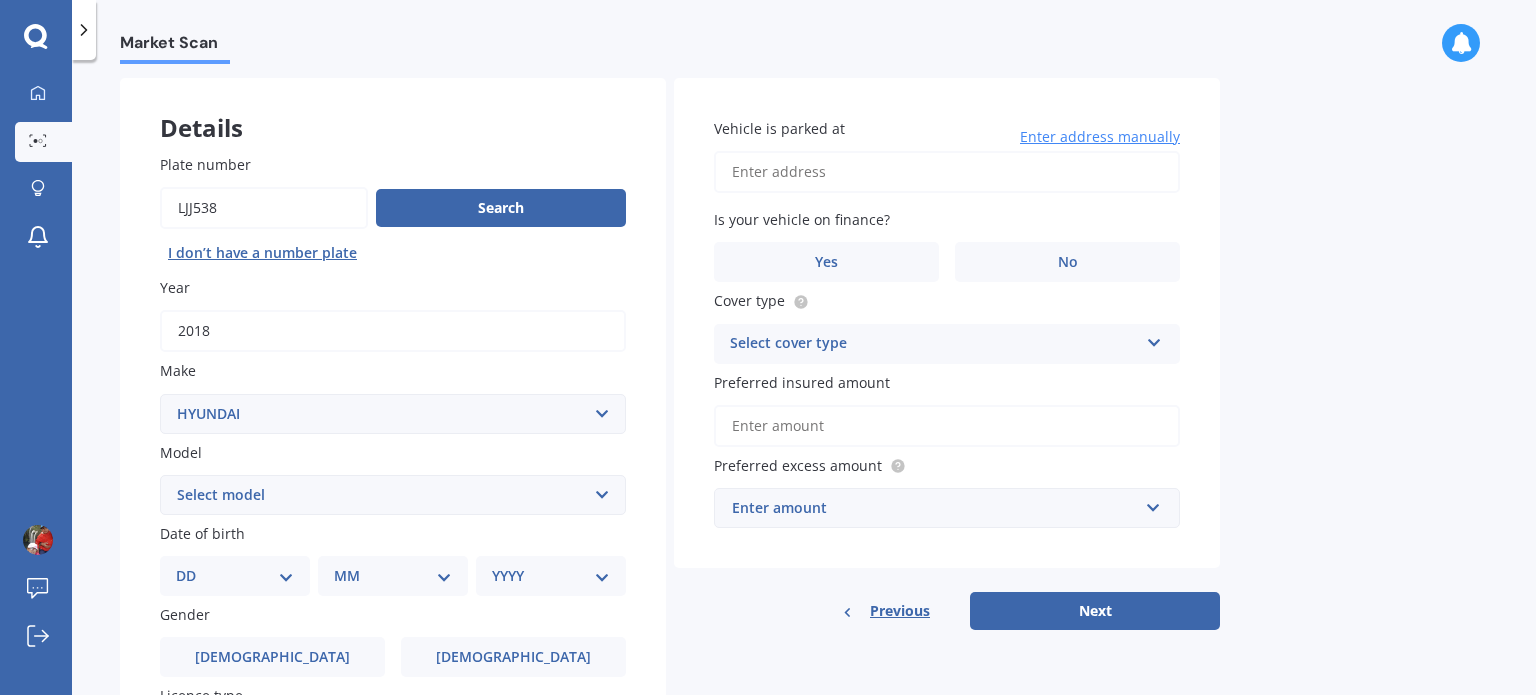 scroll, scrollTop: 86, scrollLeft: 0, axis: vertical 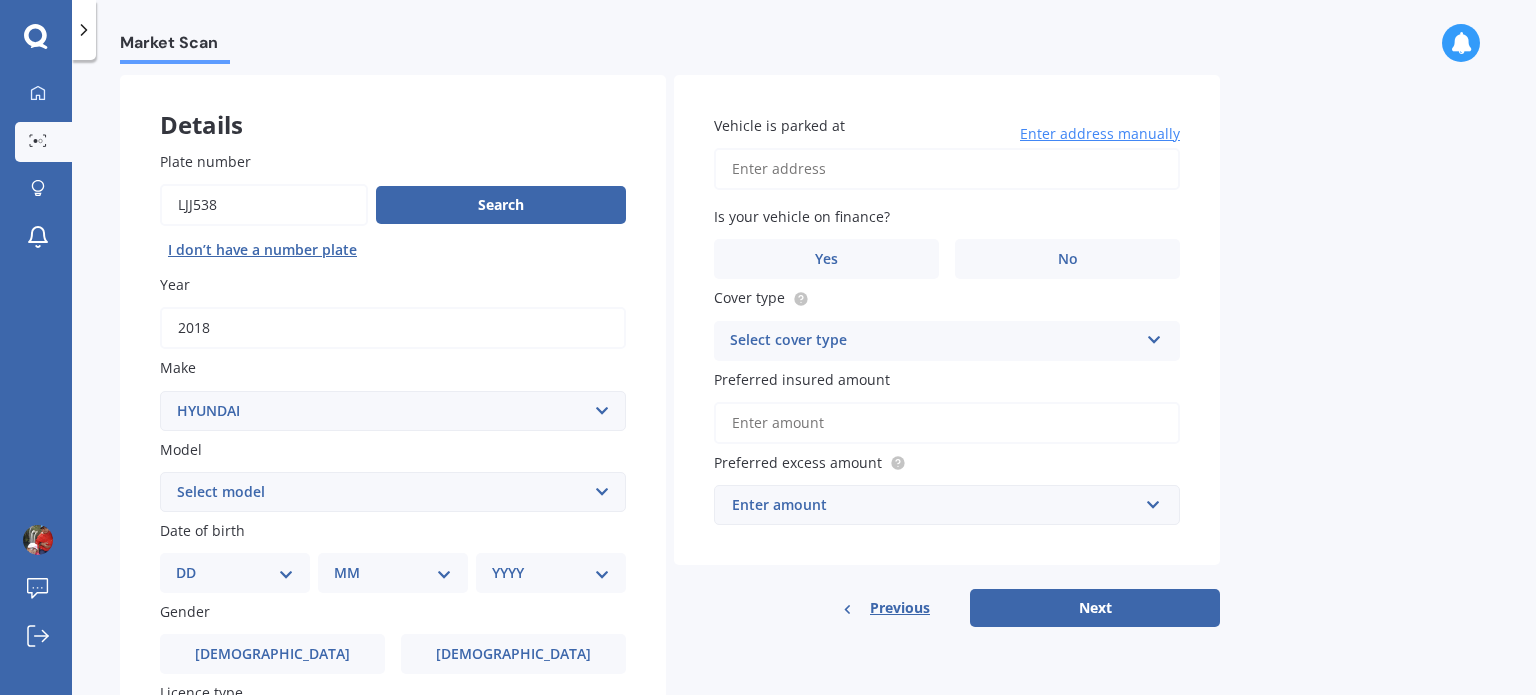 click on "Select model Accent Atoz Coupe Elantra Excel FX Coupe Getz Grandeur H1 H100 i20 i30 i40 i45 iLoad iMax Ioniq ix35 KONA Lantra Lavita Matrix Palisade Santa Fe Sonata Staria Stellar Terracan Tiburon Trajet Tucson Veloster Venue XG" at bounding box center (393, 492) 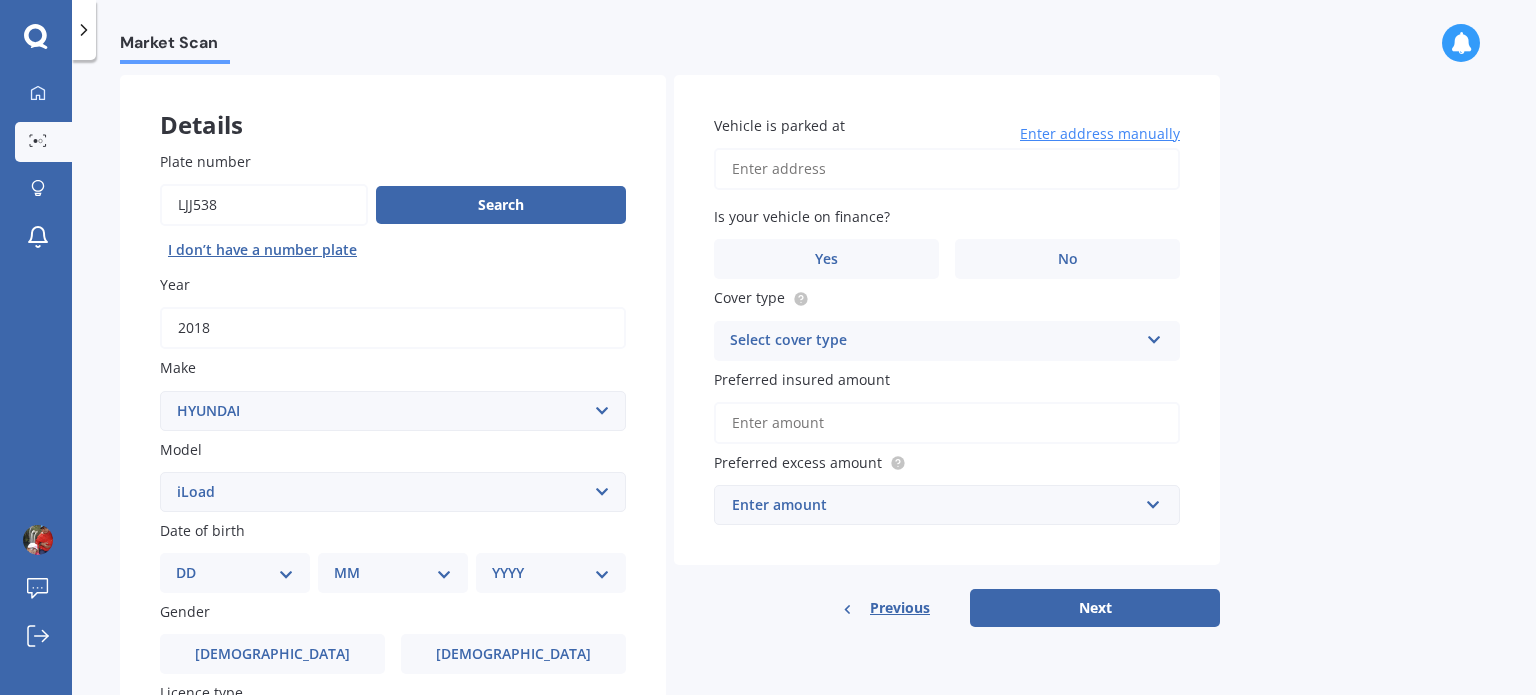 click on "Select model Accent Atoz Coupe Elantra Excel FX Coupe Getz Grandeur H1 H100 i20 i30 i40 i45 iLoad iMax Ioniq ix35 KONA Lantra Lavita Matrix Palisade Santa Fe Sonata Staria Stellar Terracan Tiburon Trajet Tucson Veloster Venue XG" at bounding box center [393, 492] 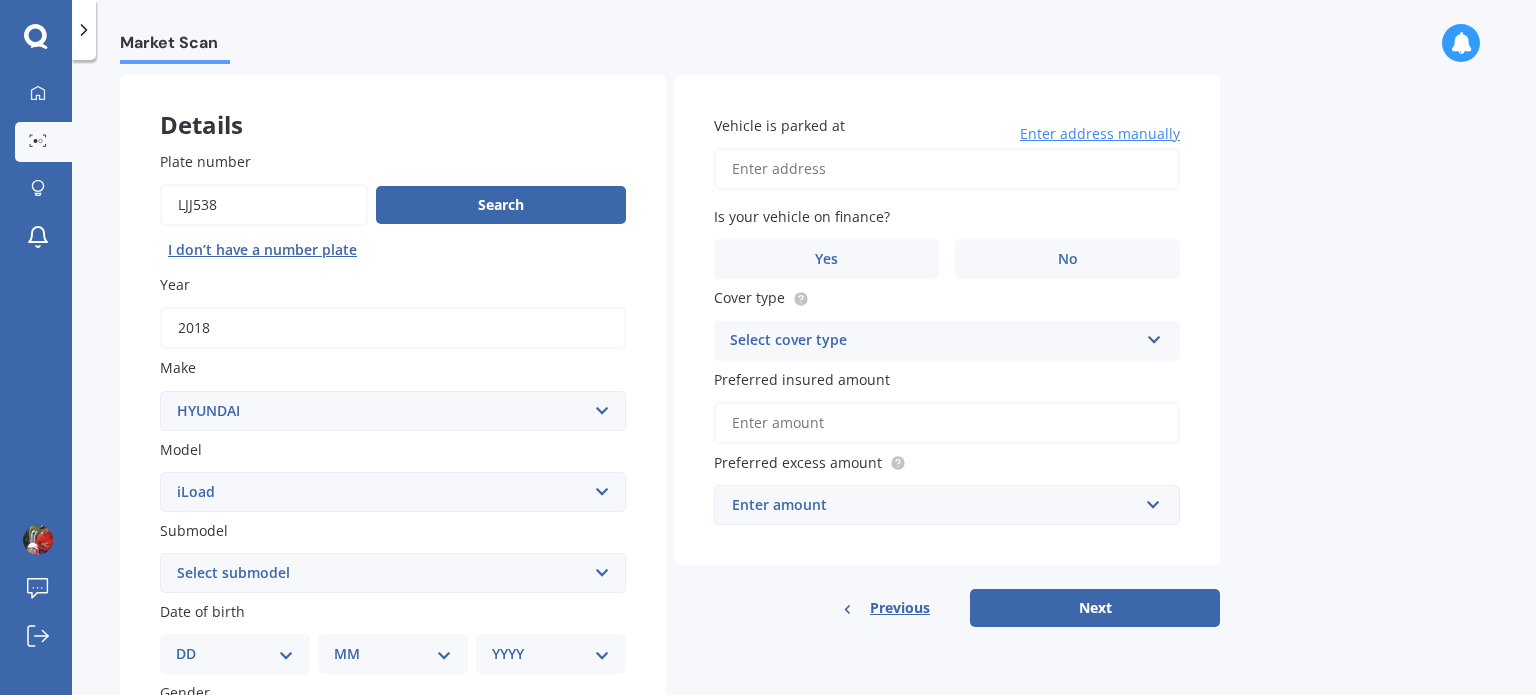 scroll, scrollTop: 216, scrollLeft: 0, axis: vertical 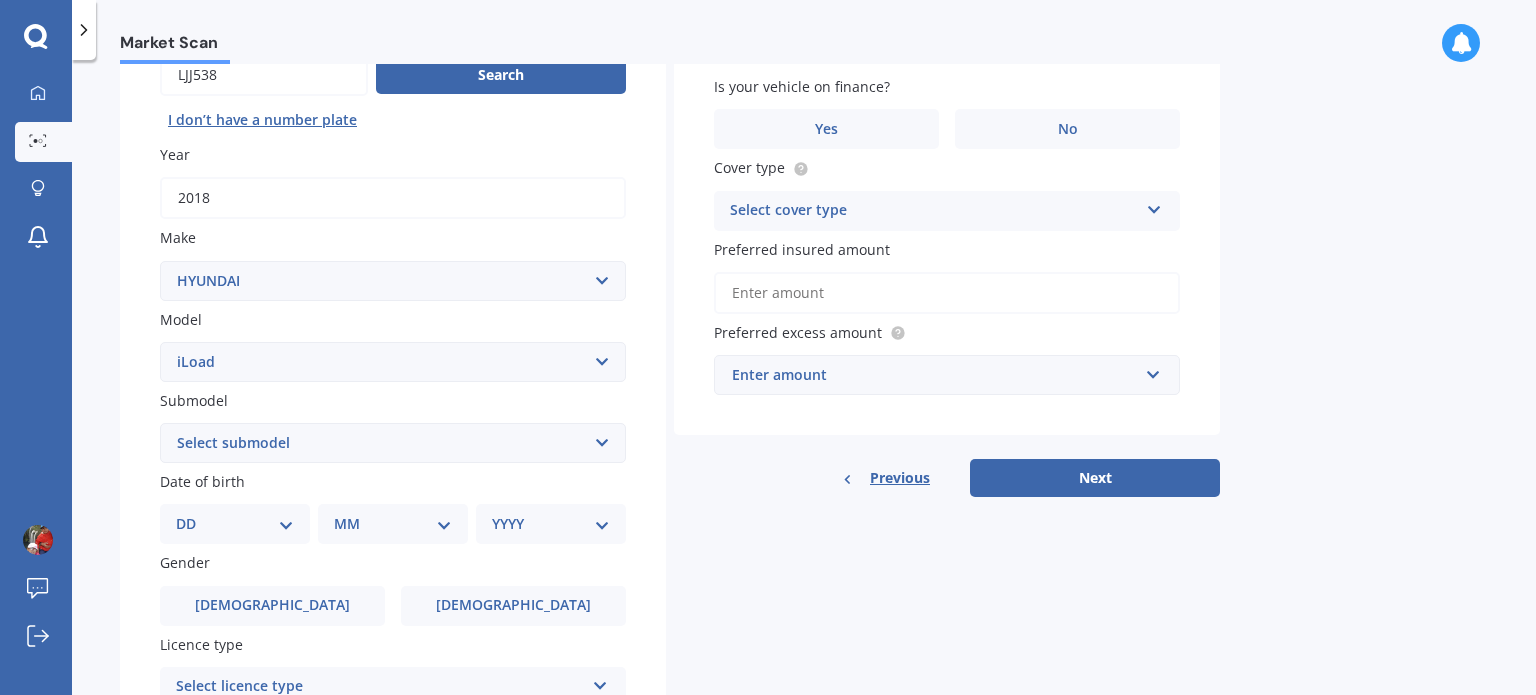click on "DD 01 02 03 04 05 06 07 08 09 10 11 12 13 14 15 16 17 18 19 20 21 22 23 24 25 26 27 28 29 30 31" at bounding box center [235, 524] 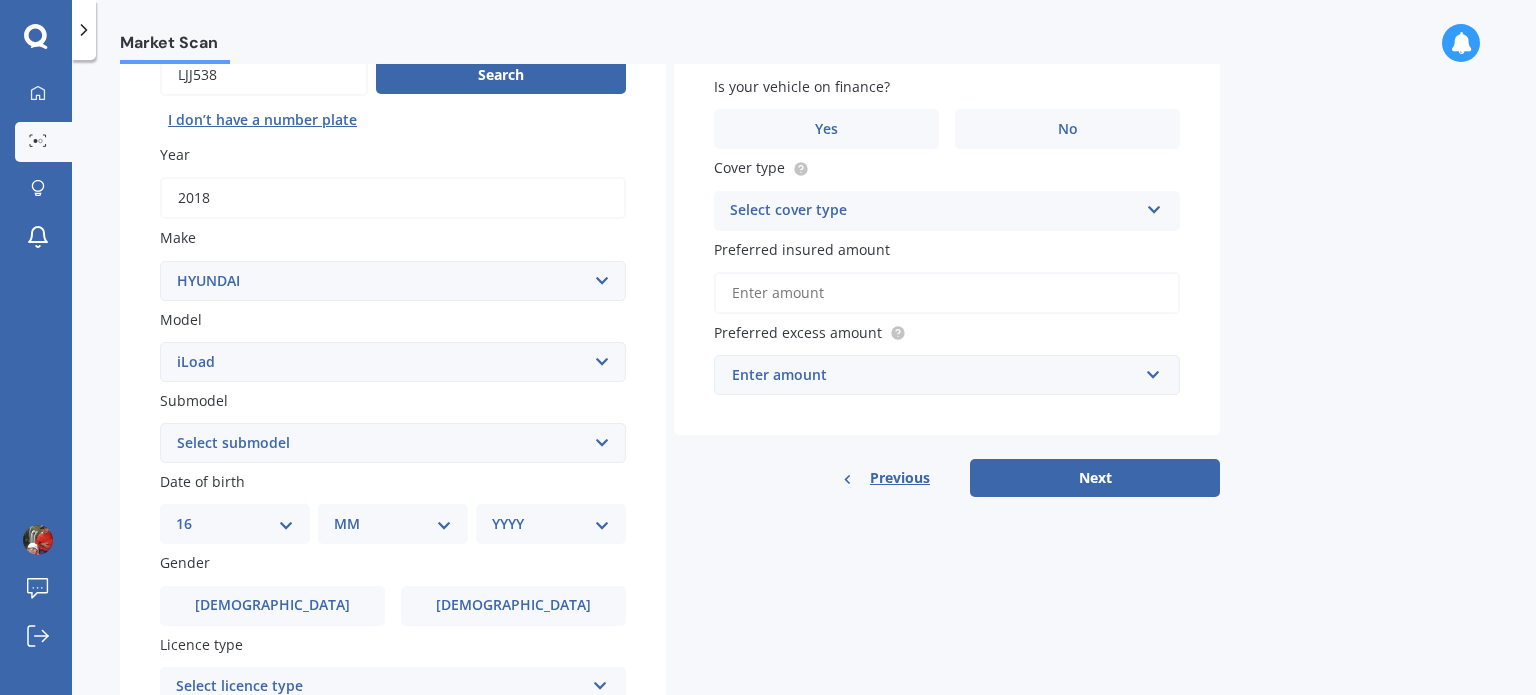 click on "DD 01 02 03 04 05 06 07 08 09 10 11 12 13 14 15 16 17 18 19 20 21 22 23 24 25 26 27 28 29 30 31" at bounding box center (235, 524) 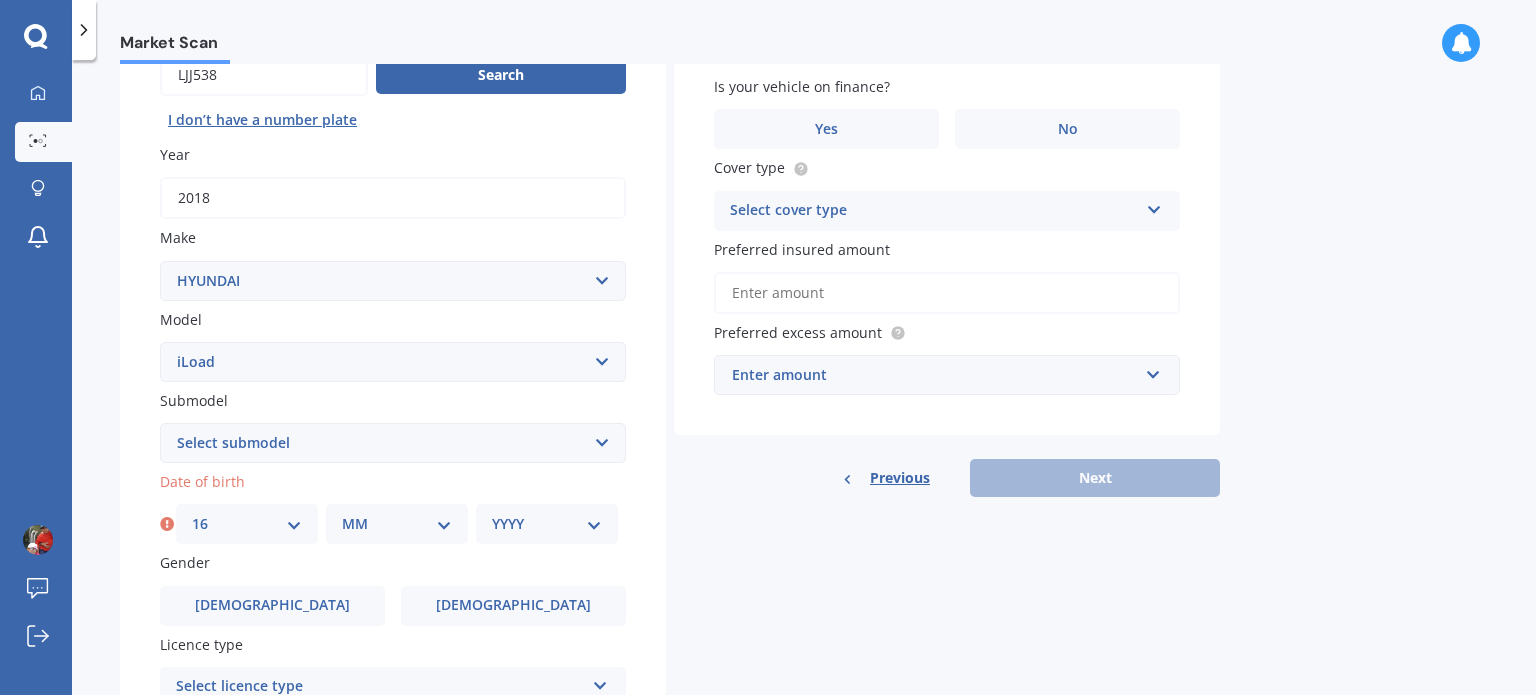 click on "MM 01 02 03 04 05 06 07 08 09 10 11 12" at bounding box center (397, 524) 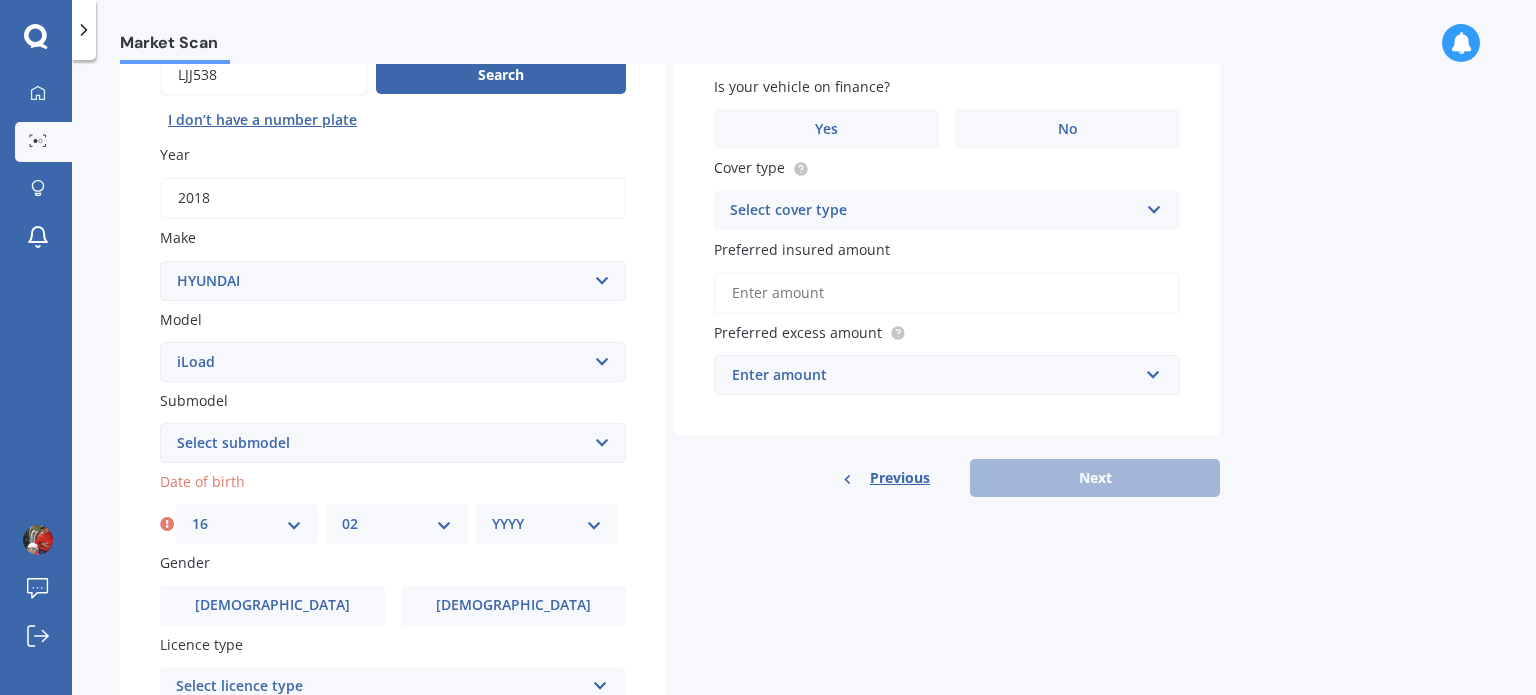 click on "MM 01 02 03 04 05 06 07 08 09 10 11 12" at bounding box center (397, 524) 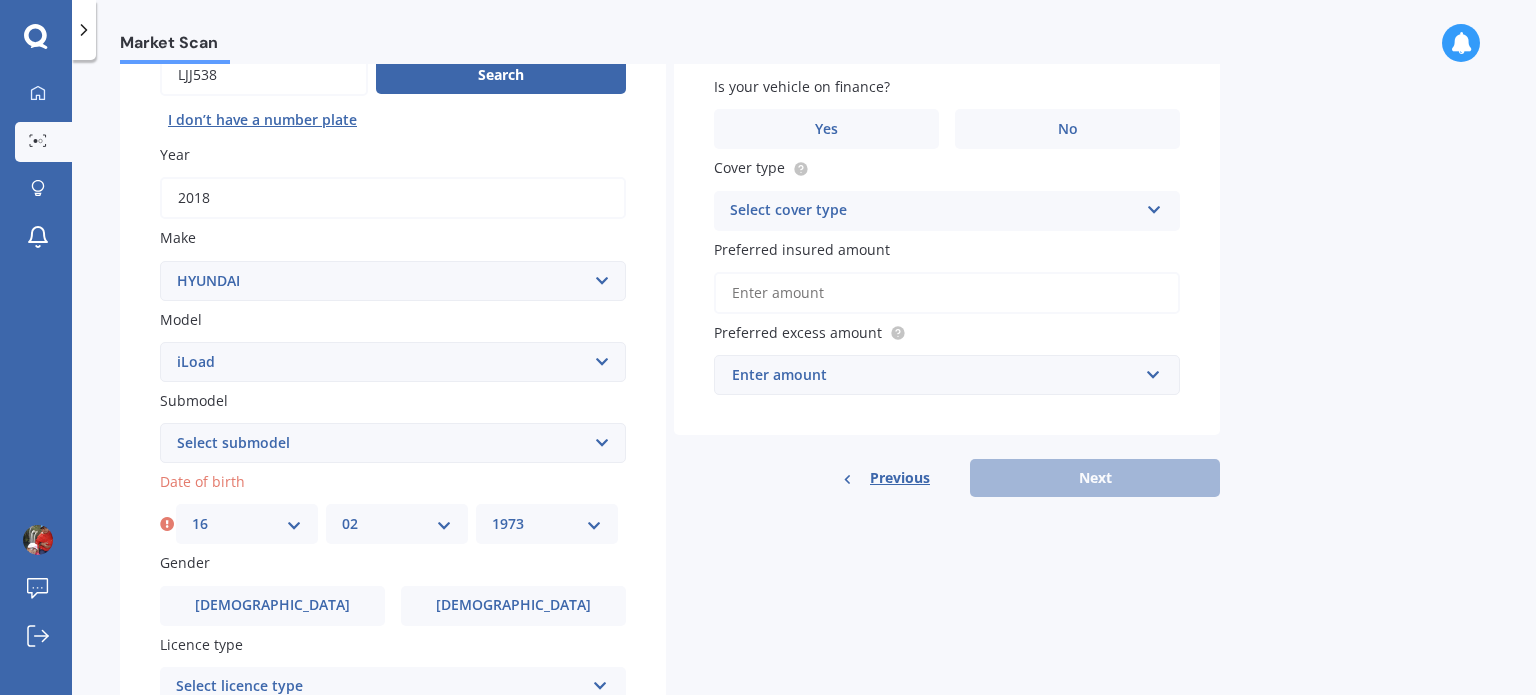 click on "YYYY 2025 2024 2023 2022 2021 2020 2019 2018 2017 2016 2015 2014 2013 2012 2011 2010 2009 2008 2007 2006 2005 2004 2003 2002 2001 2000 1999 1998 1997 1996 1995 1994 1993 1992 1991 1990 1989 1988 1987 1986 1985 1984 1983 1982 1981 1980 1979 1978 1977 1976 1975 1974 1973 1972 1971 1970 1969 1968 1967 1966 1965 1964 1963 1962 1961 1960 1959 1958 1957 1956 1955 1954 1953 1952 1951 1950 1949 1948 1947 1946 1945 1944 1943 1942 1941 1940 1939 1938 1937 1936 1935 1934 1933 1932 1931 1930 1929 1928 1927 1926" at bounding box center [547, 524] 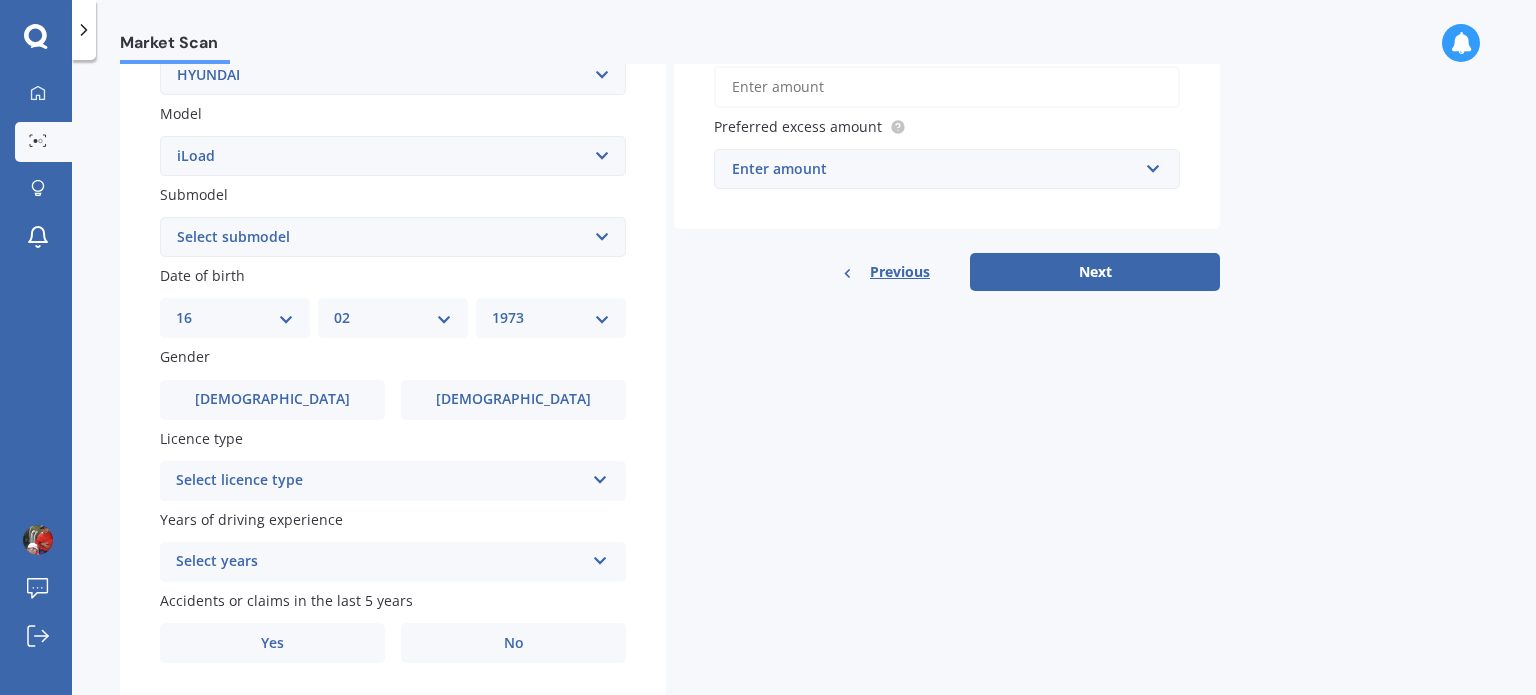 scroll, scrollTop: 482, scrollLeft: 0, axis: vertical 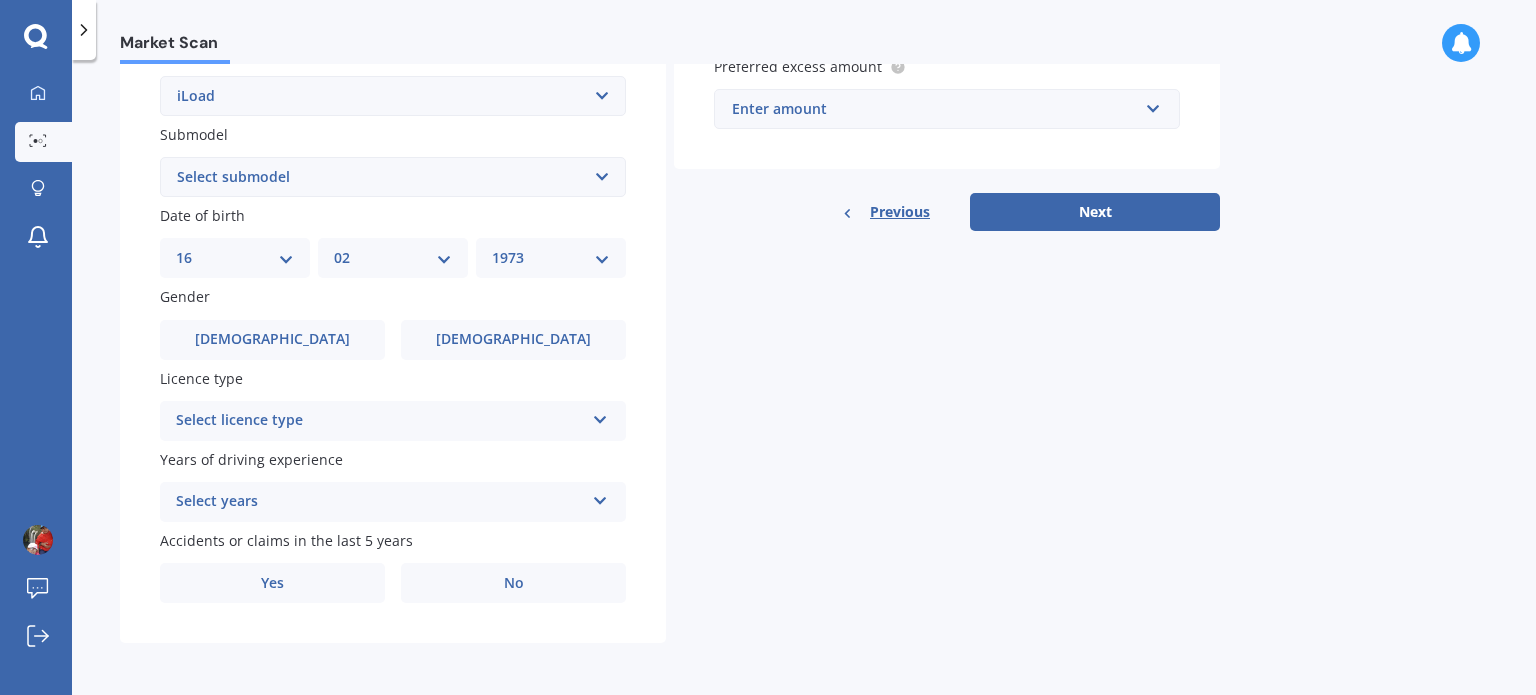 click on "Select licence type" at bounding box center (380, 421) 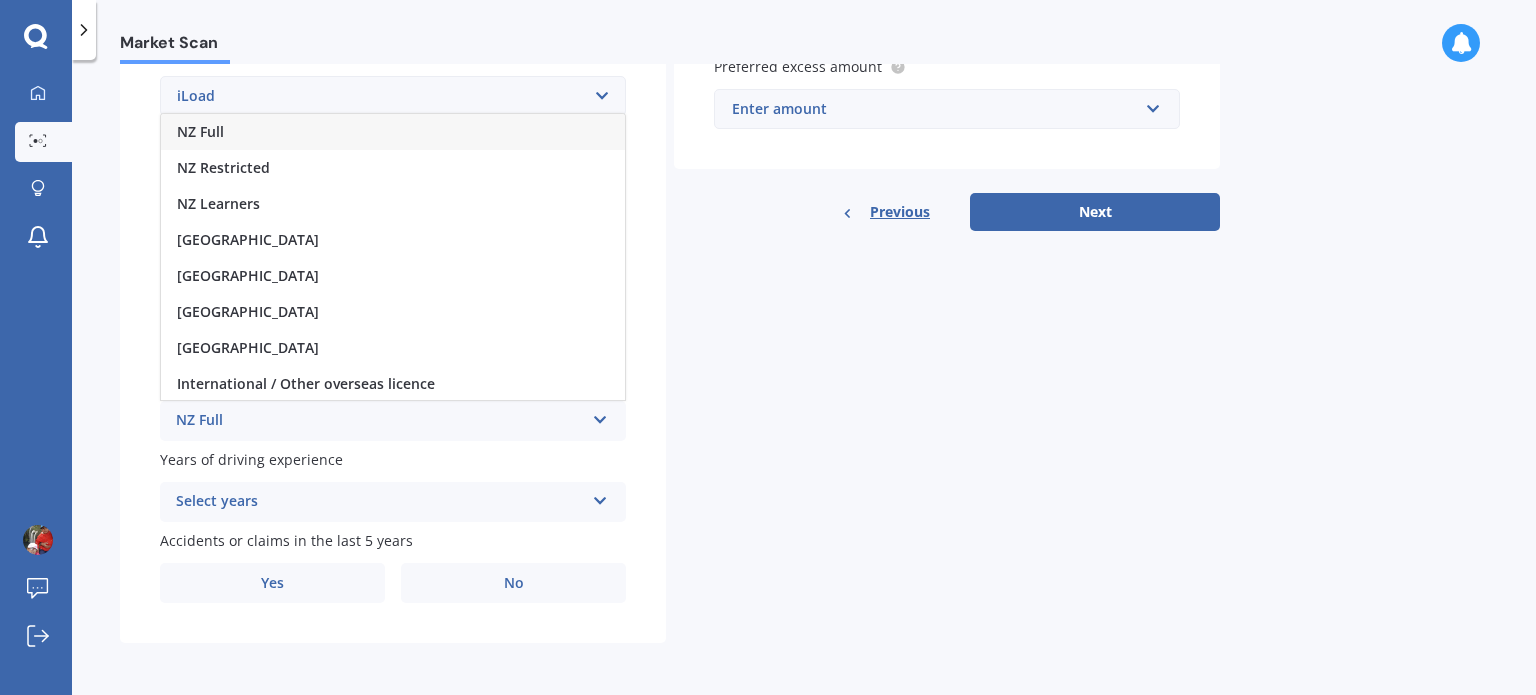 click on "NZ Full" at bounding box center (393, 132) 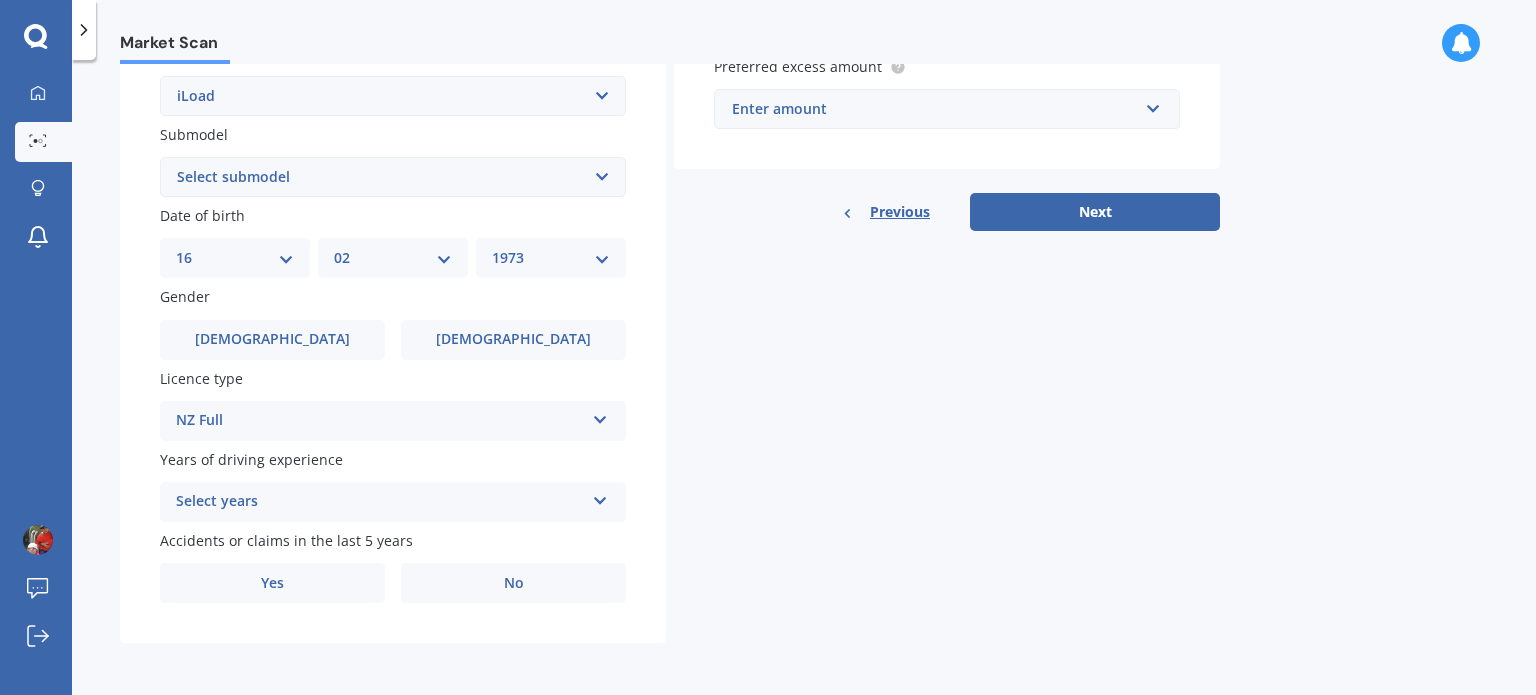 click on "Select years" at bounding box center [380, 502] 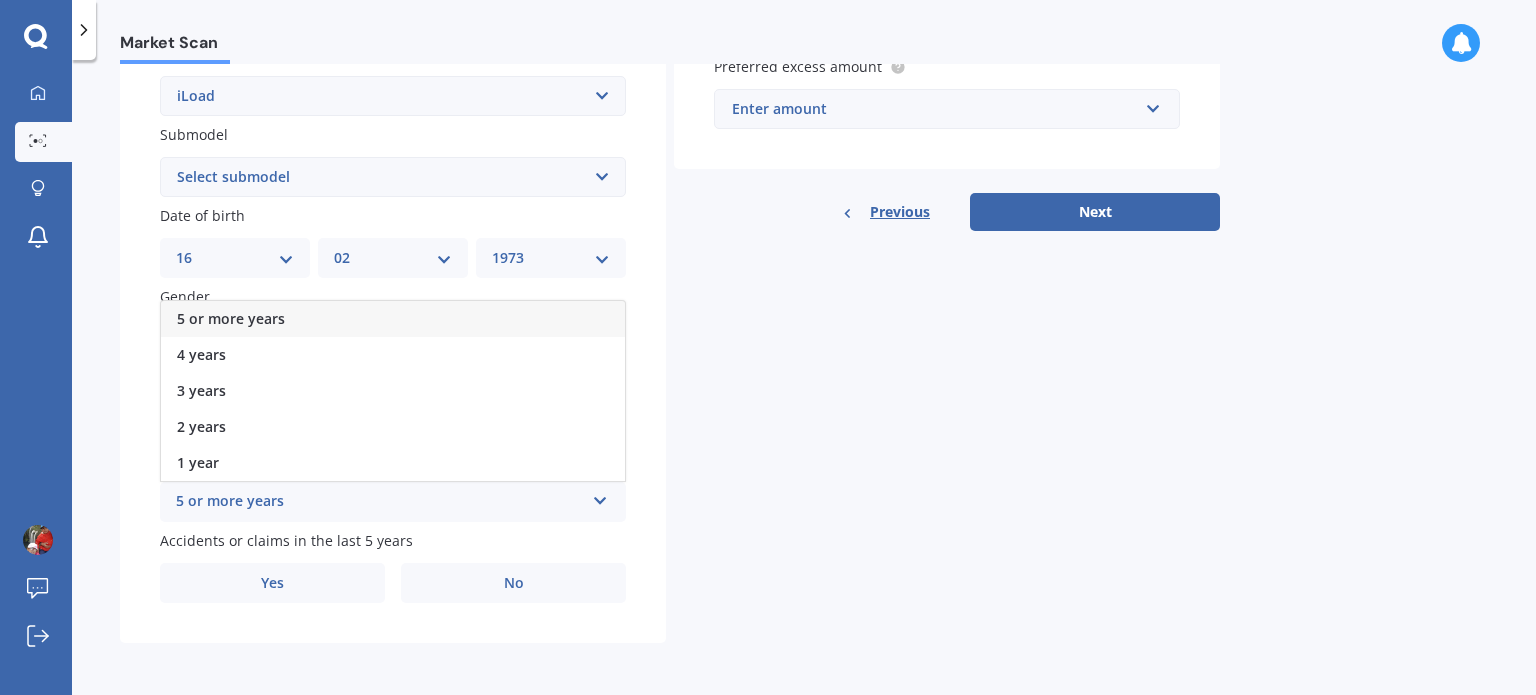 click on "5 or more years" at bounding box center [393, 319] 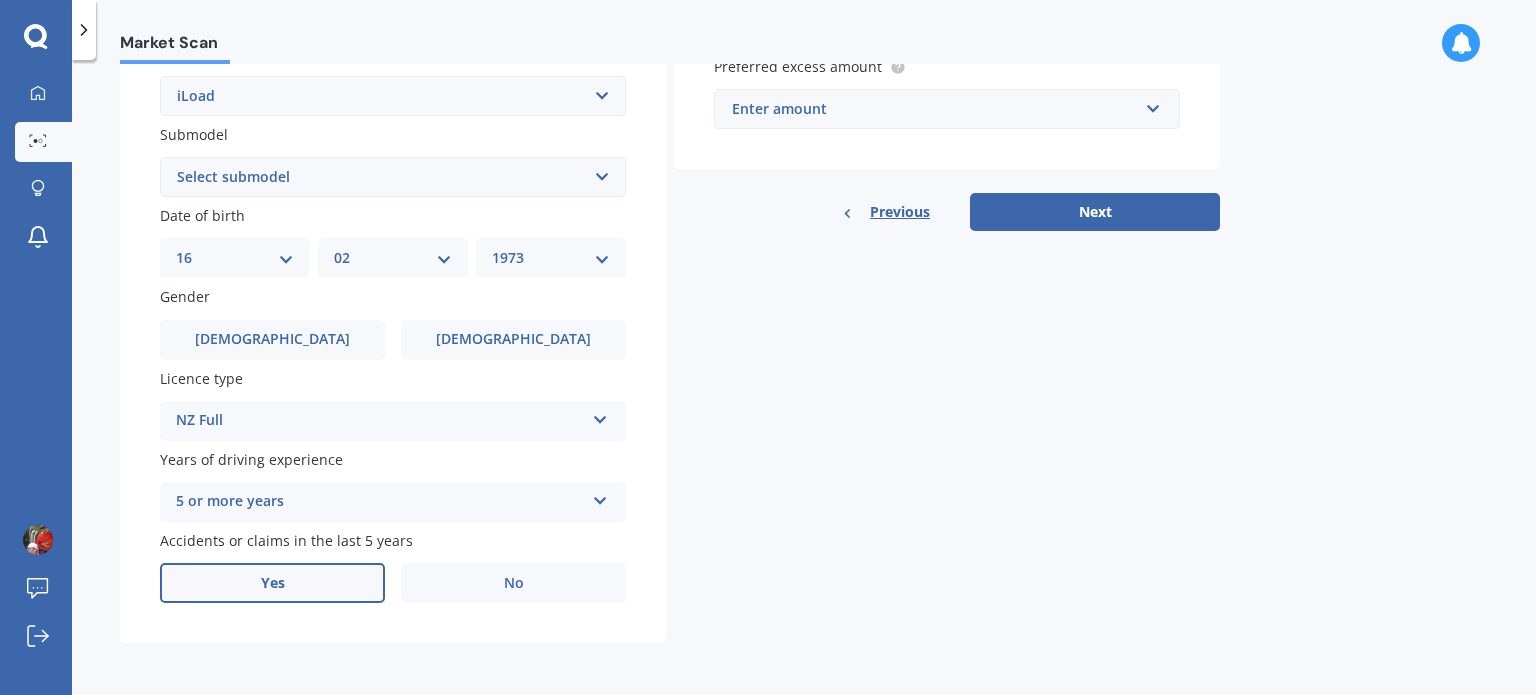 click on "Yes" at bounding box center [272, 583] 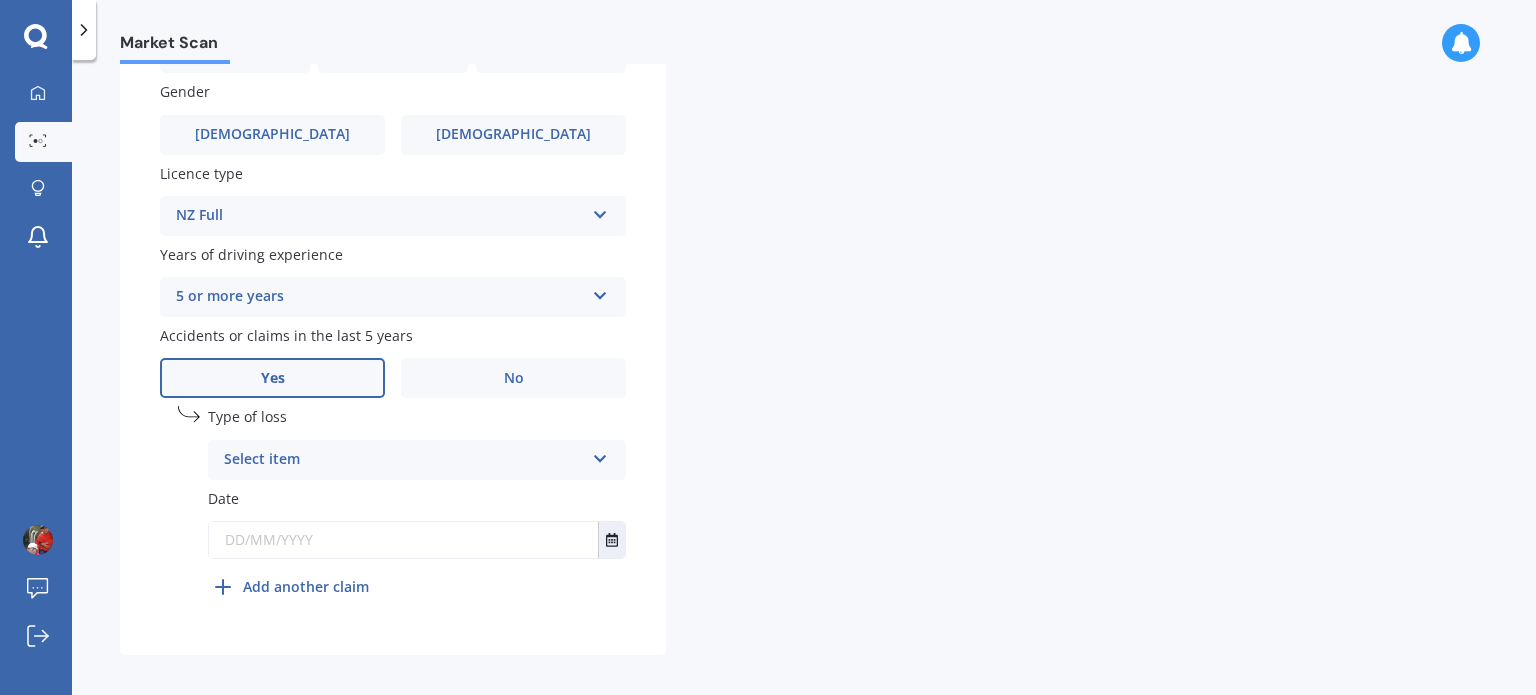scroll, scrollTop: 694, scrollLeft: 0, axis: vertical 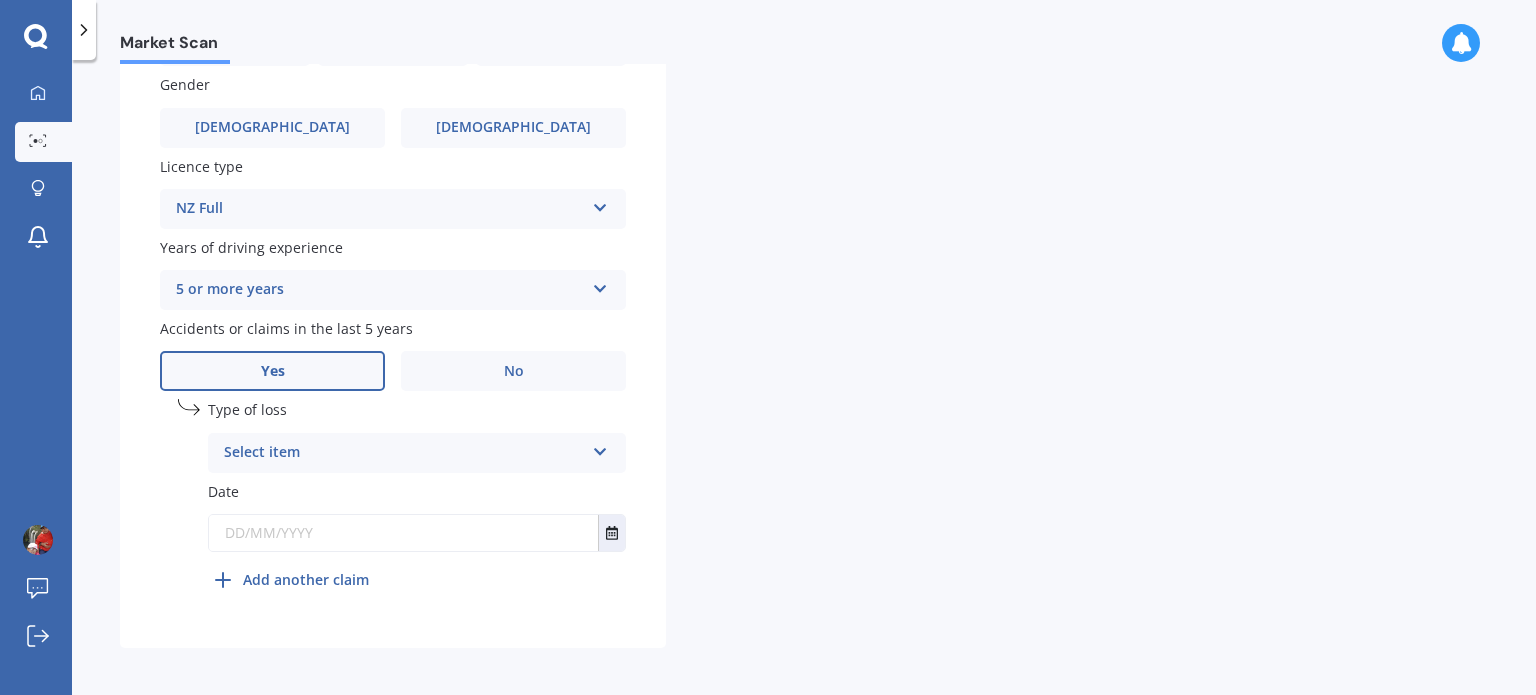 click on "Select item" at bounding box center [404, 453] 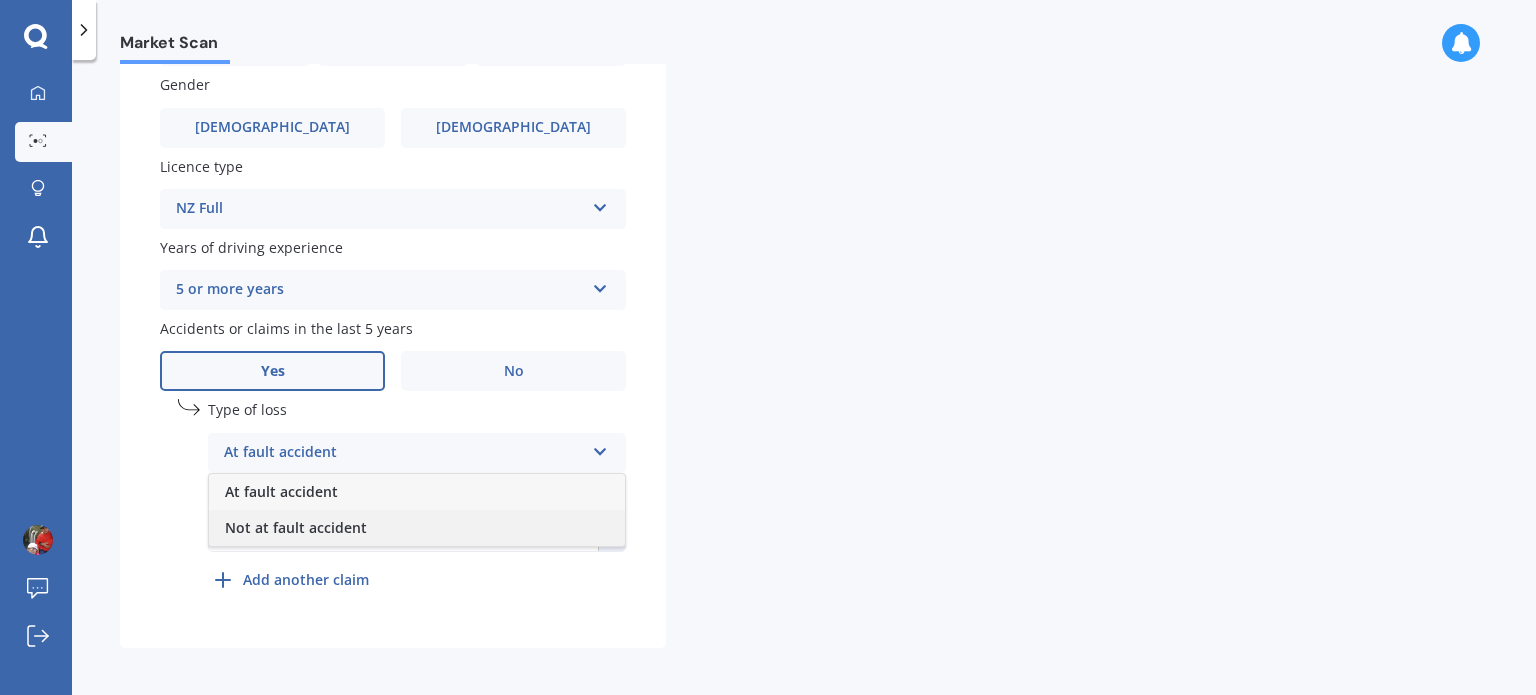 click on "Not at fault accident" at bounding box center [417, 528] 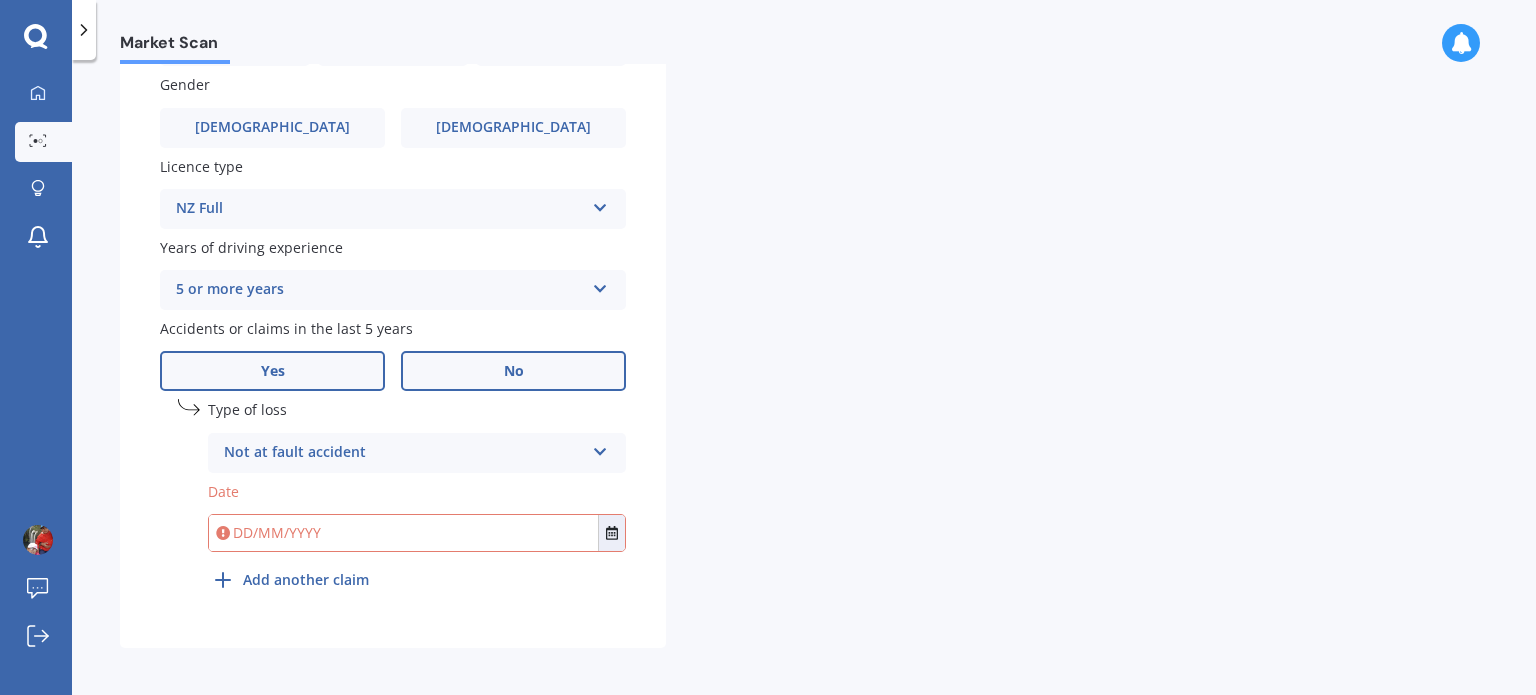click on "No" at bounding box center [514, 371] 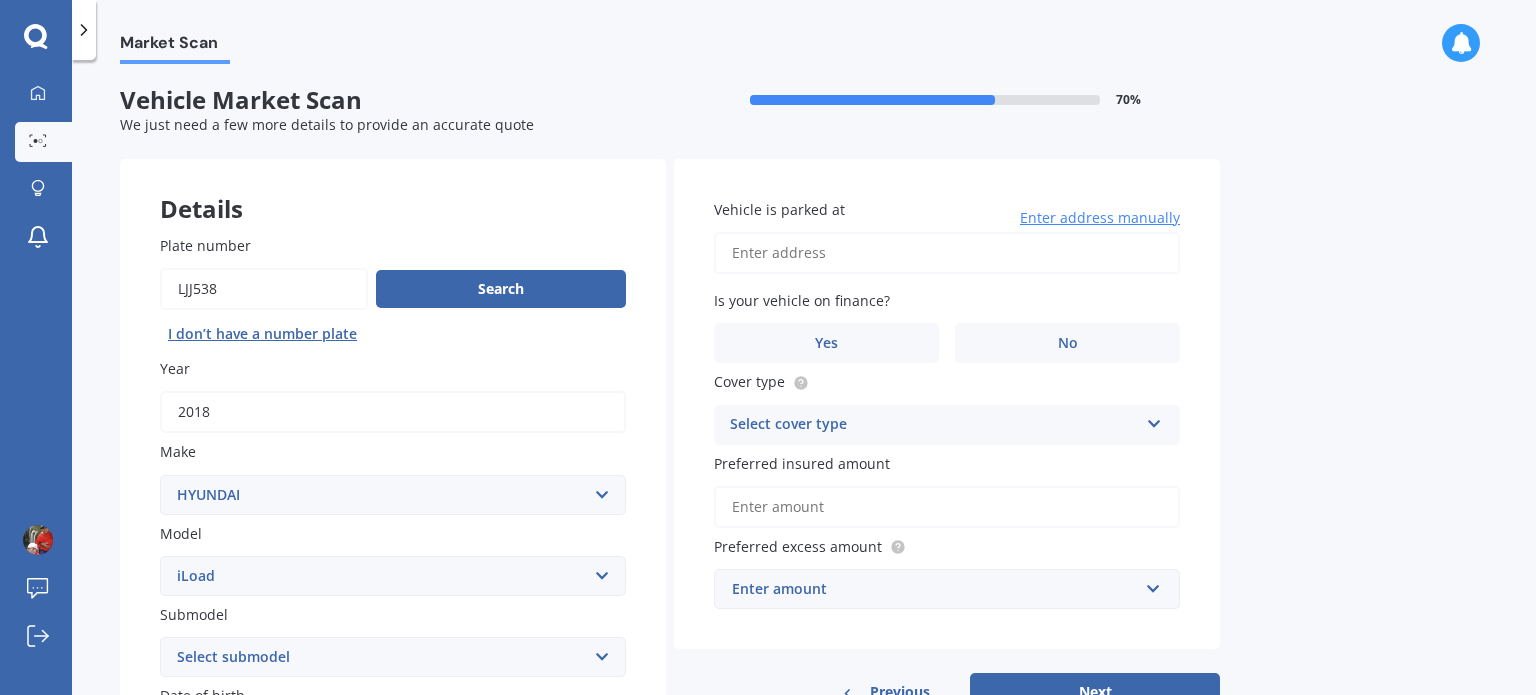scroll, scrollTop: 0, scrollLeft: 0, axis: both 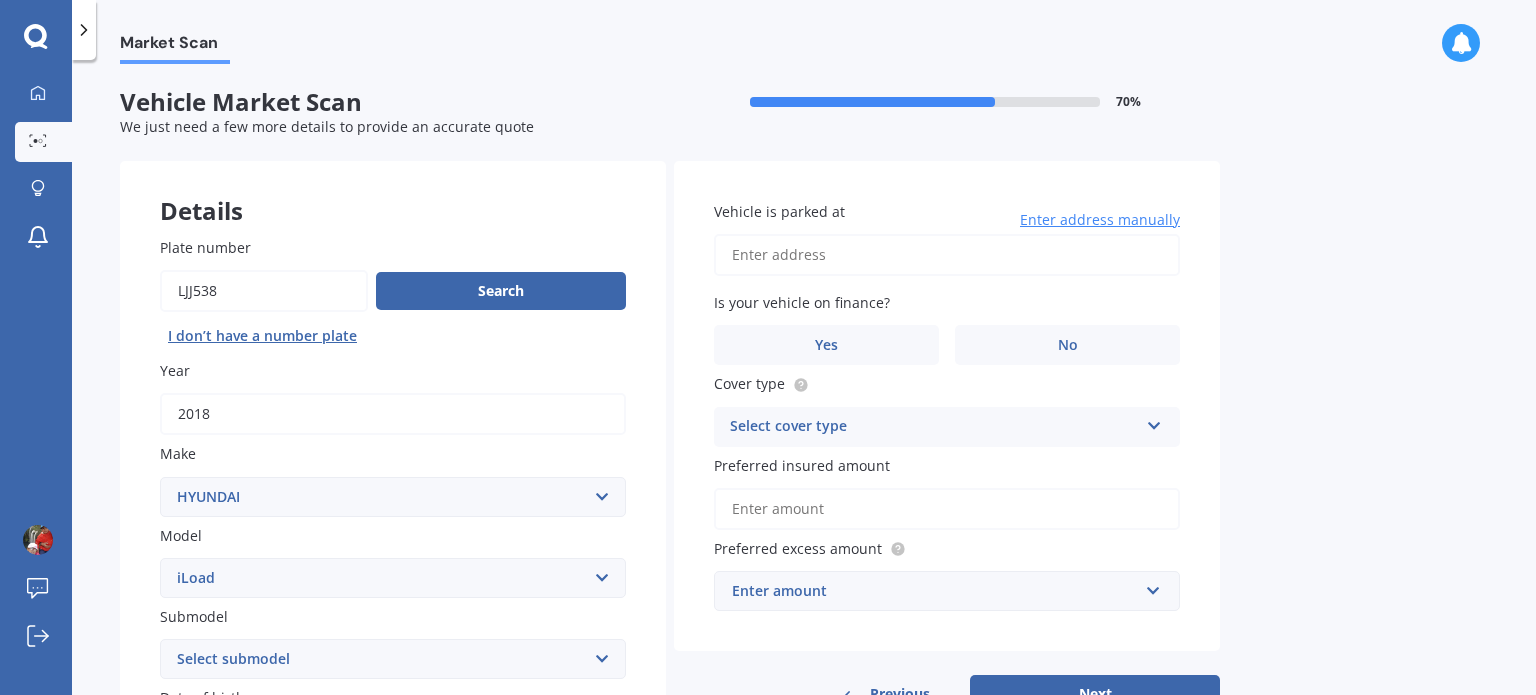 click on "Vehicle is parked at" at bounding box center (947, 255) 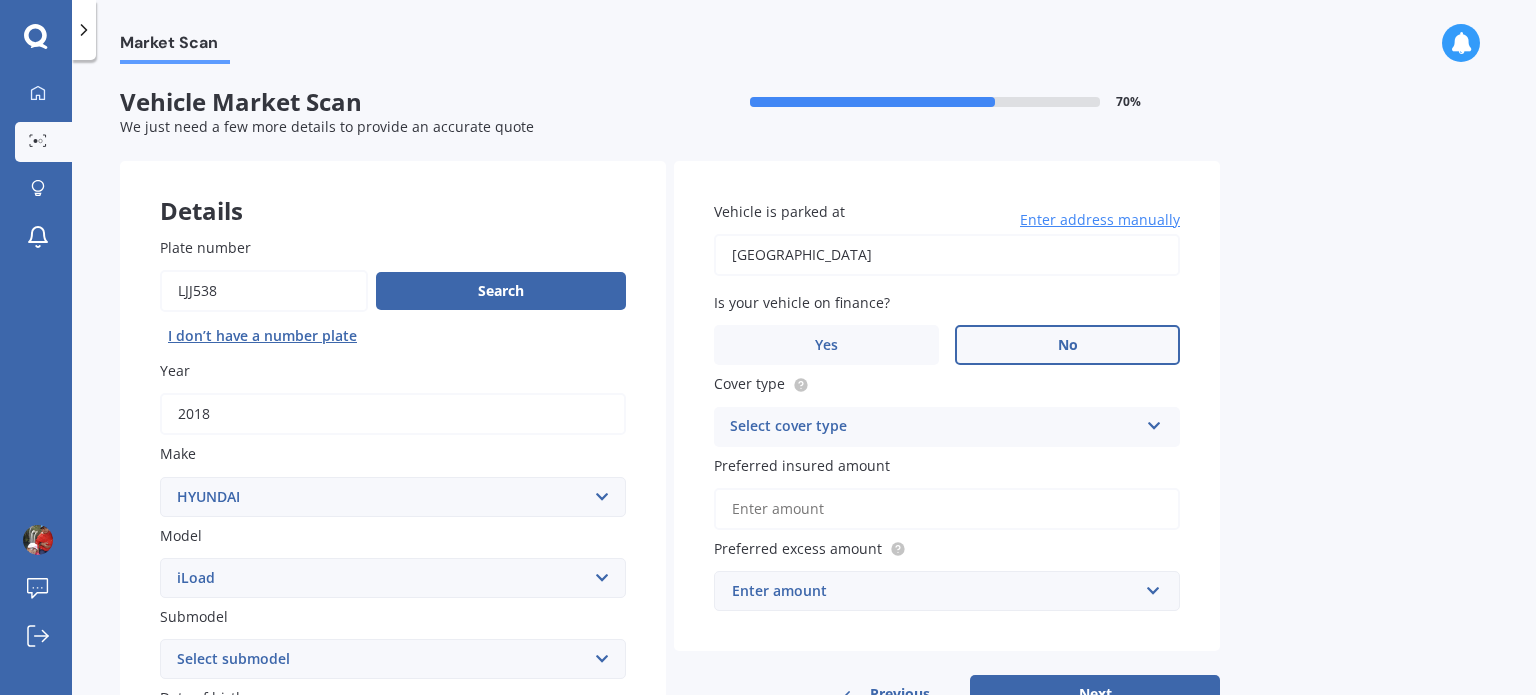 click on "No" at bounding box center (1067, 345) 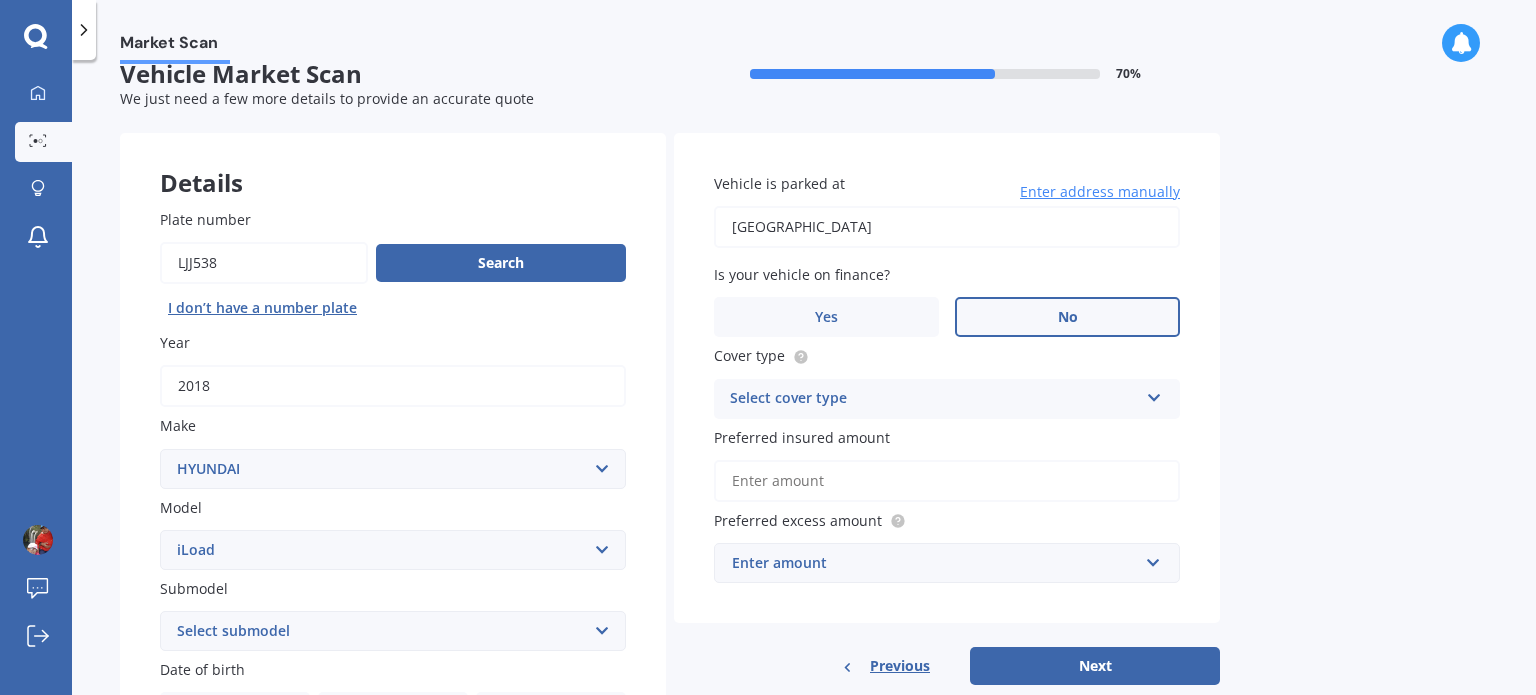 scroll, scrollTop: 28, scrollLeft: 0, axis: vertical 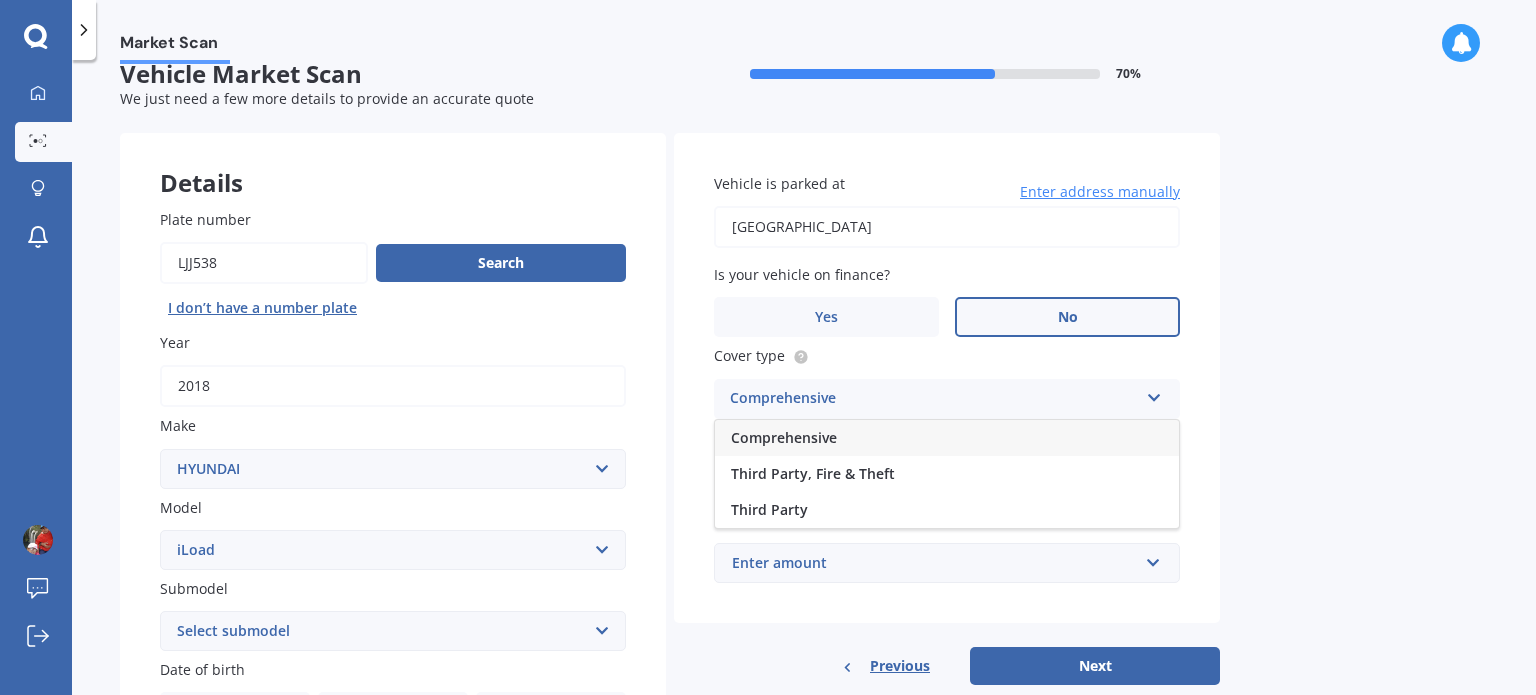 click on "Comprehensive" at bounding box center (947, 438) 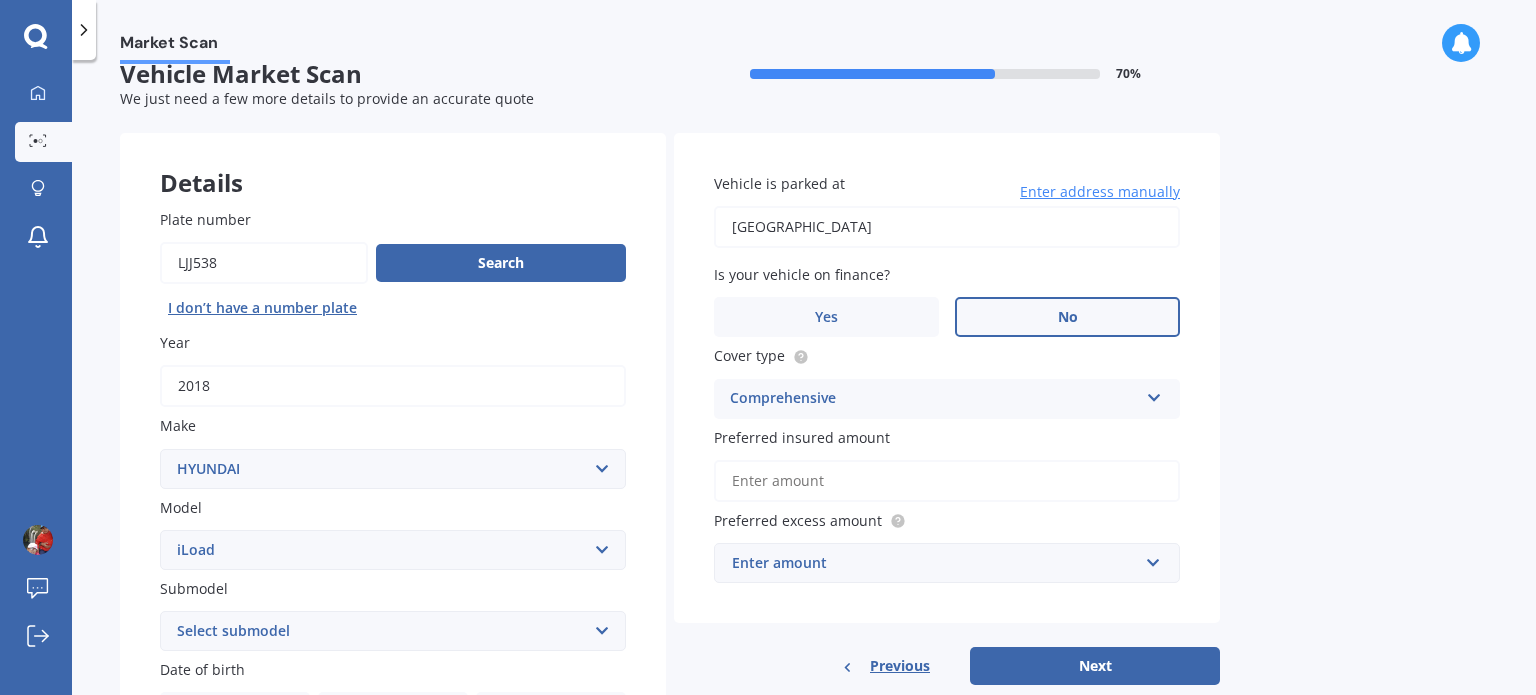 click on "Preferred insured amount" at bounding box center (947, 481) 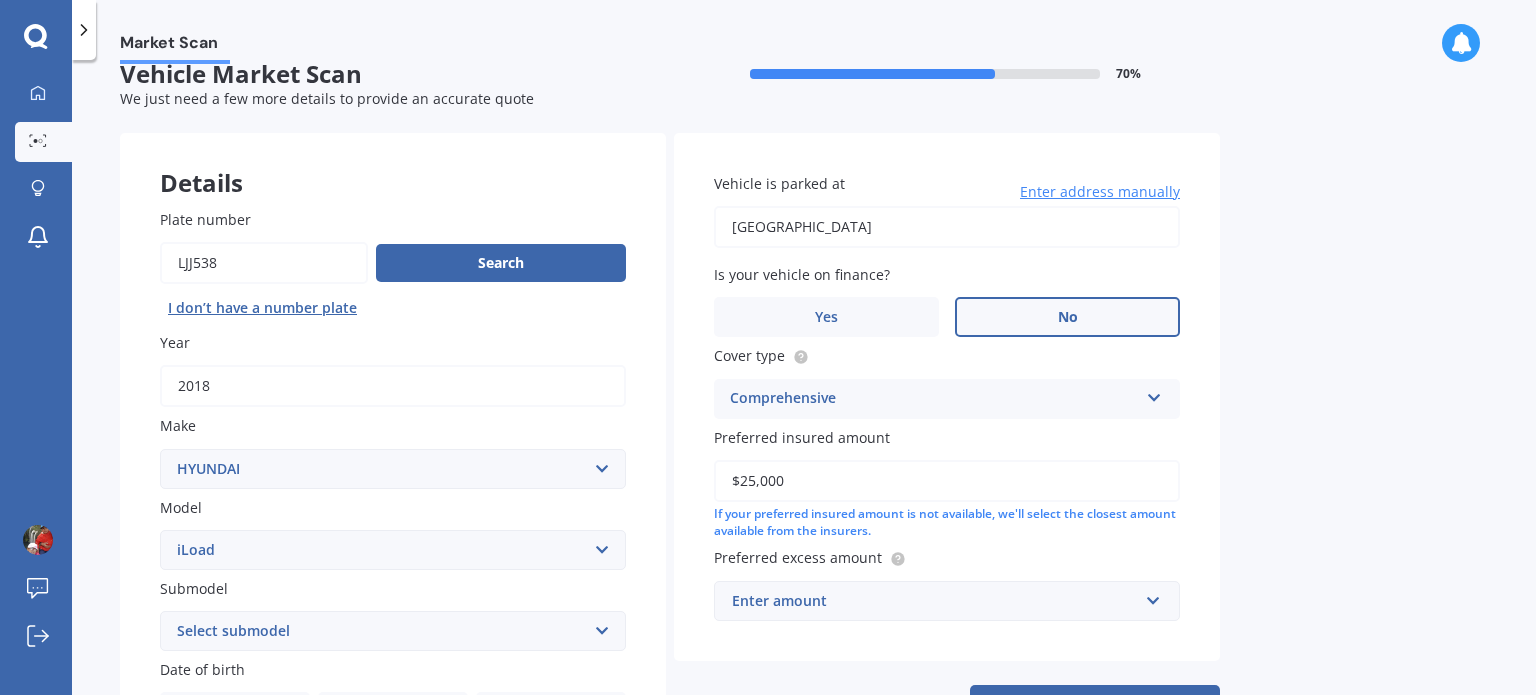 type on "$25,000" 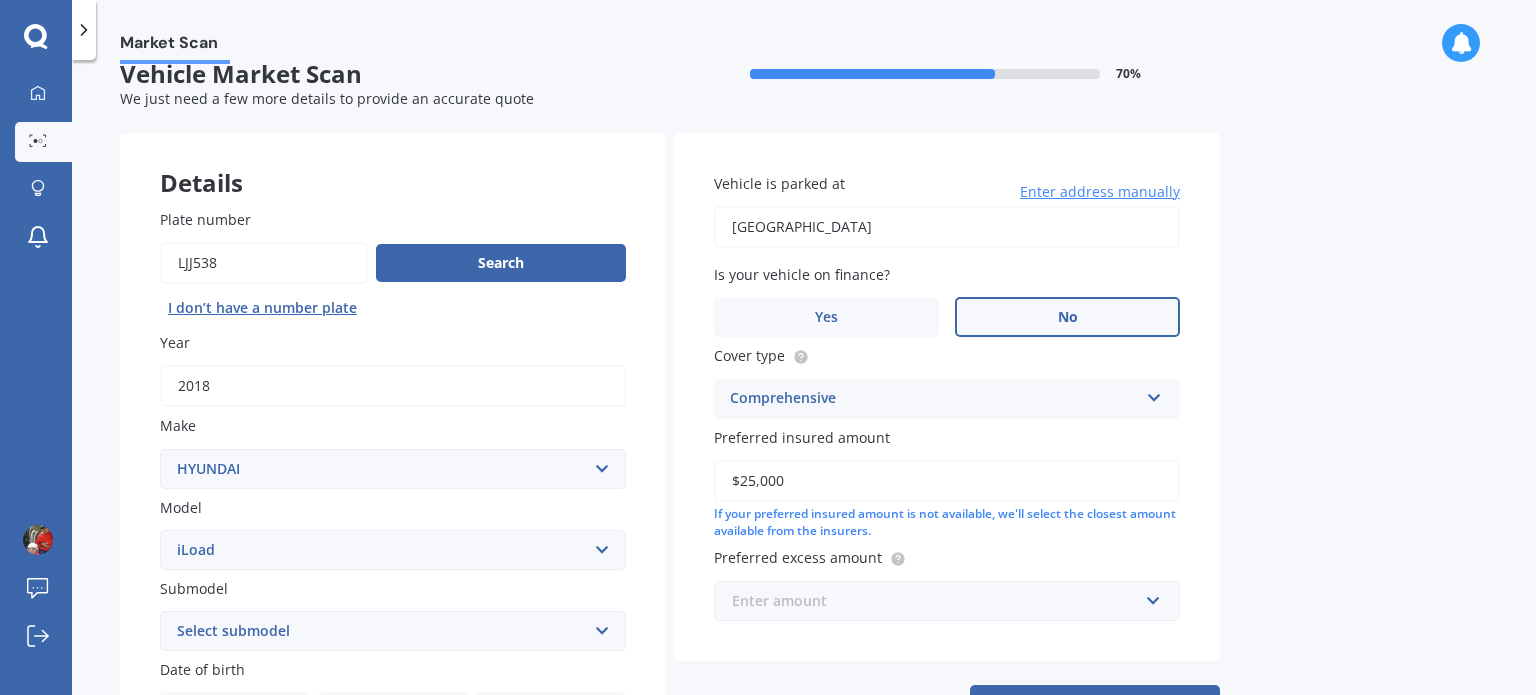 click at bounding box center (940, 601) 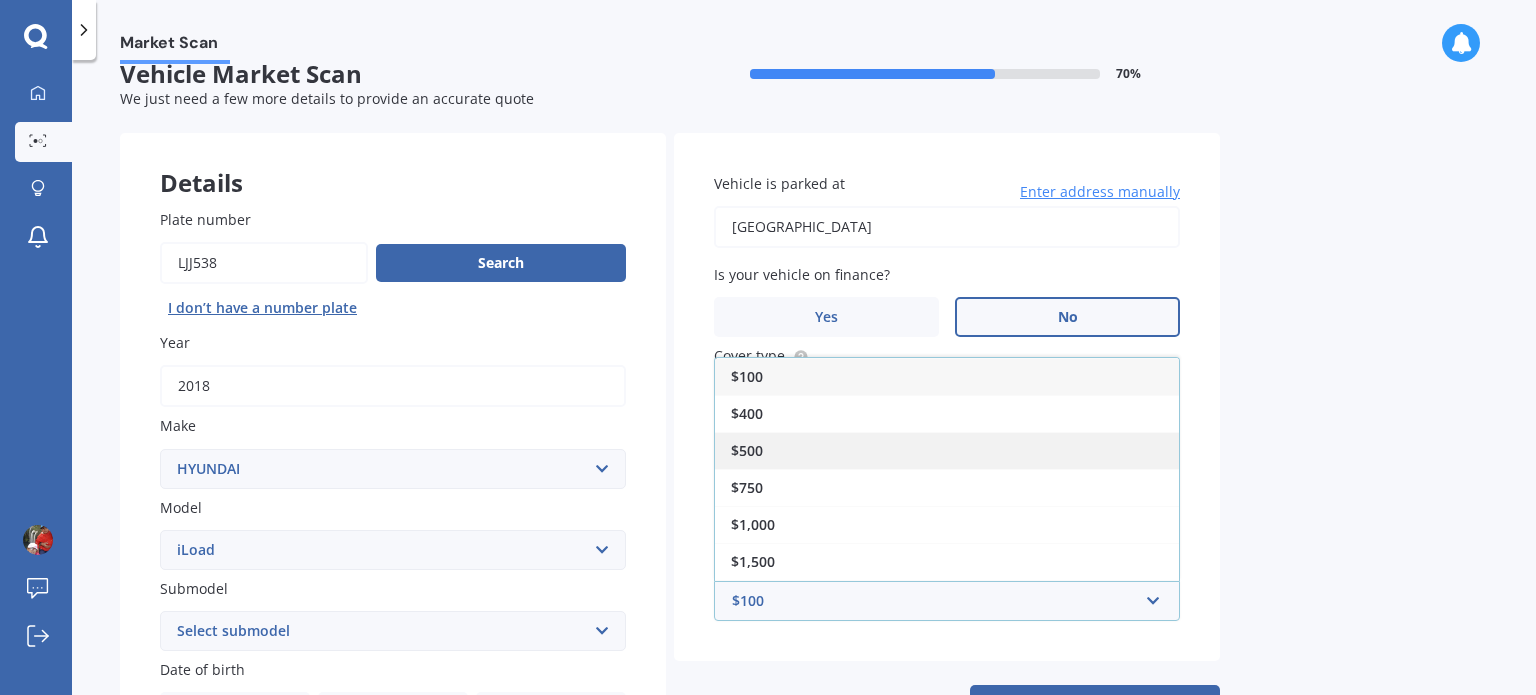 click on "$500" at bounding box center [947, 450] 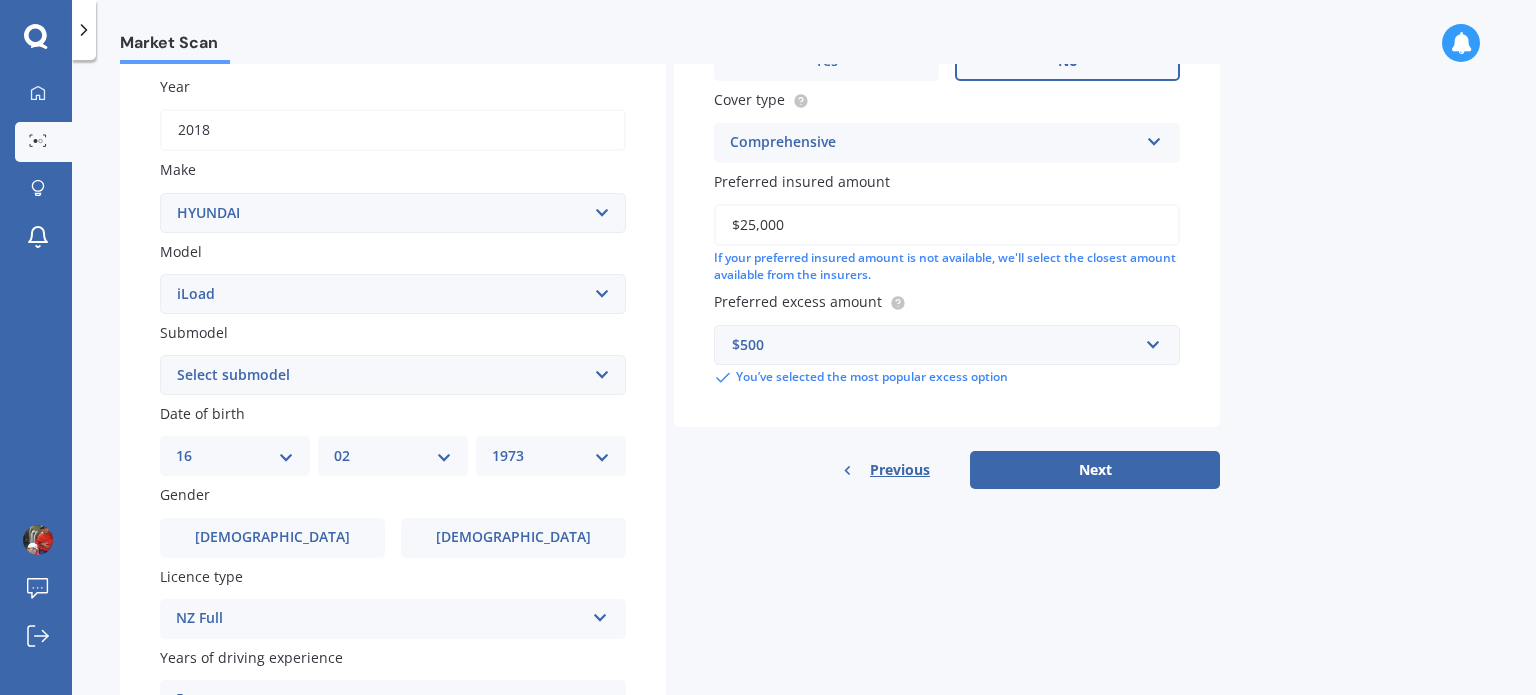 scroll, scrollTop: 287, scrollLeft: 0, axis: vertical 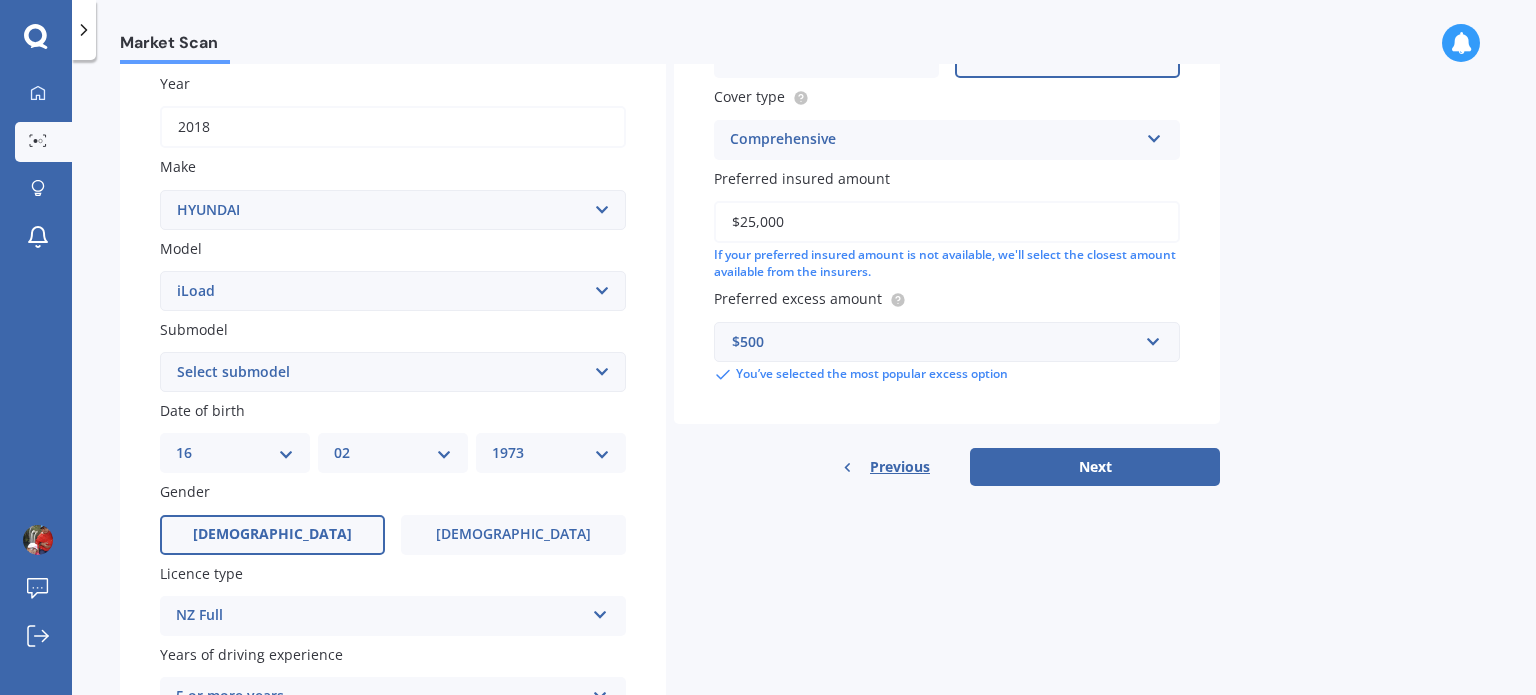 click on "Male" at bounding box center [272, 535] 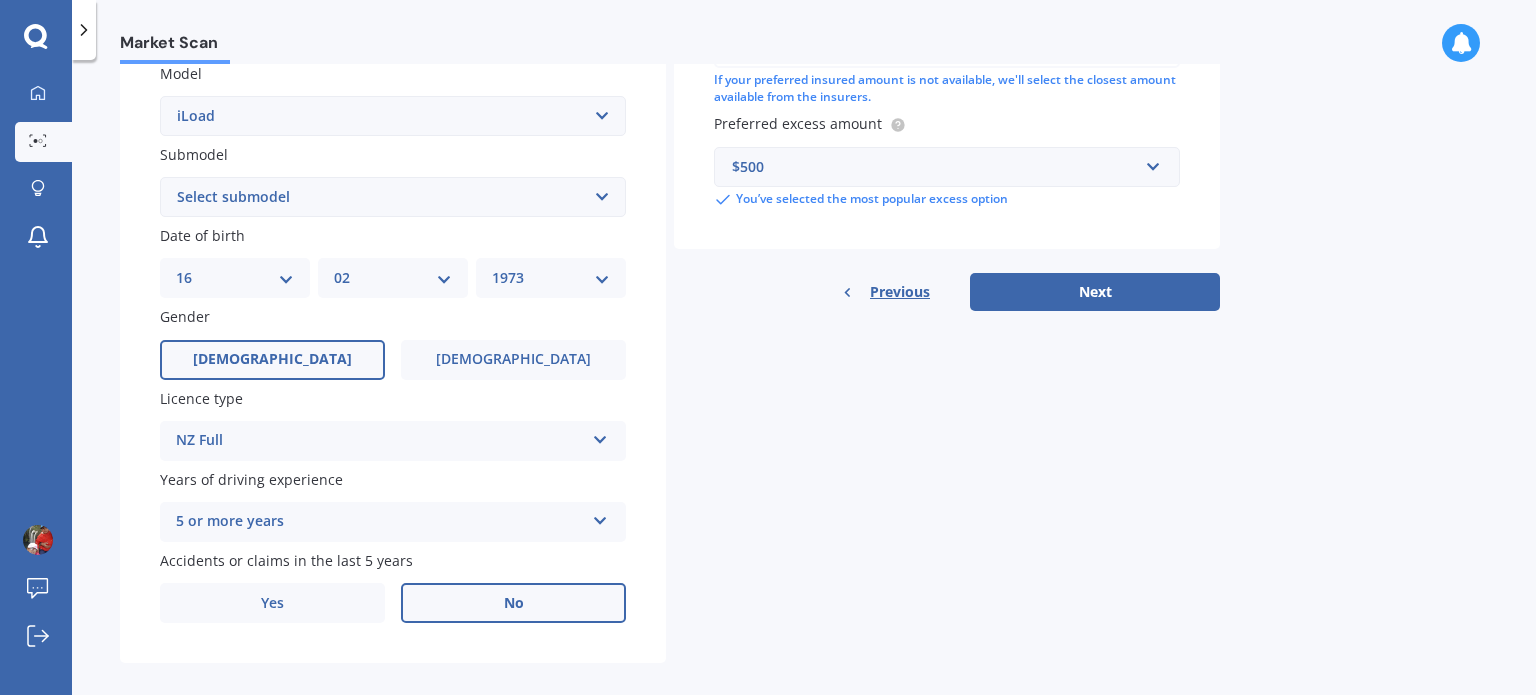 scroll, scrollTop: 482, scrollLeft: 0, axis: vertical 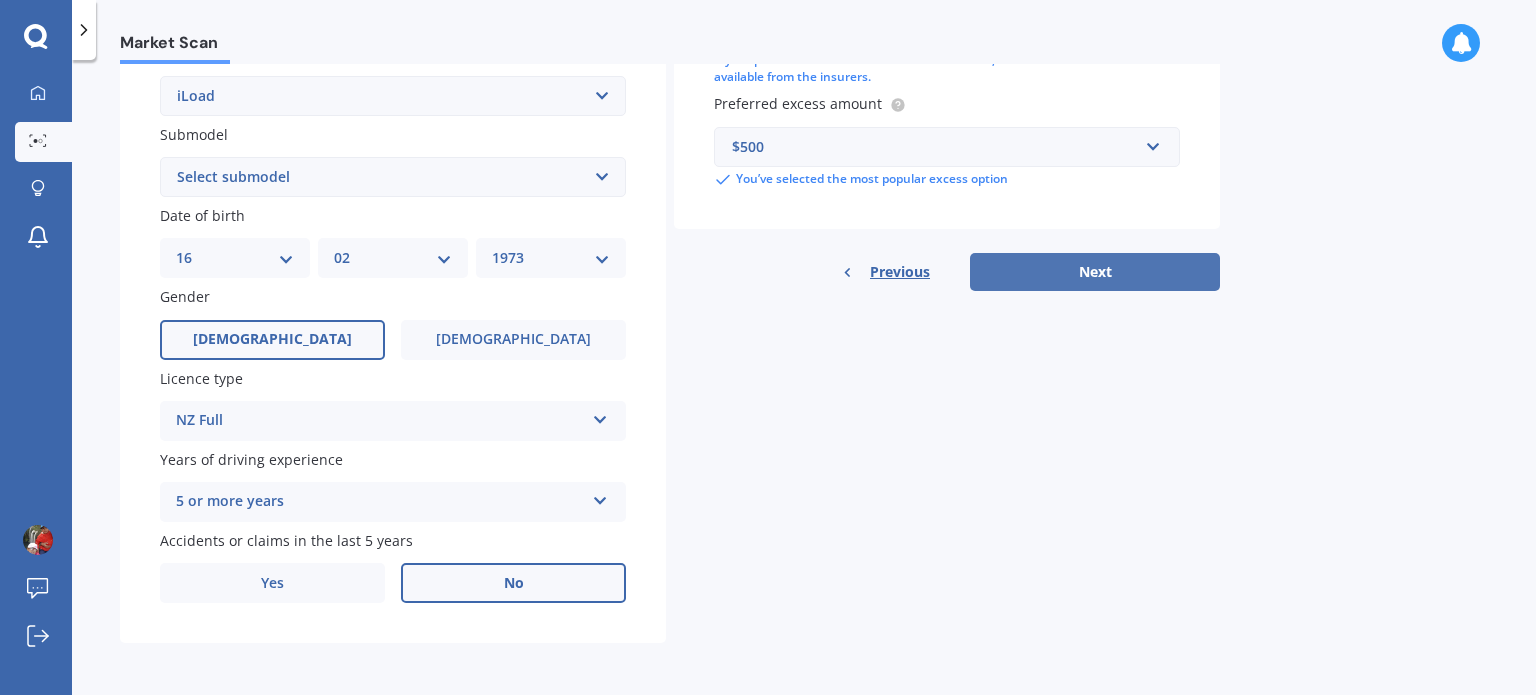 click on "Next" at bounding box center [1095, 272] 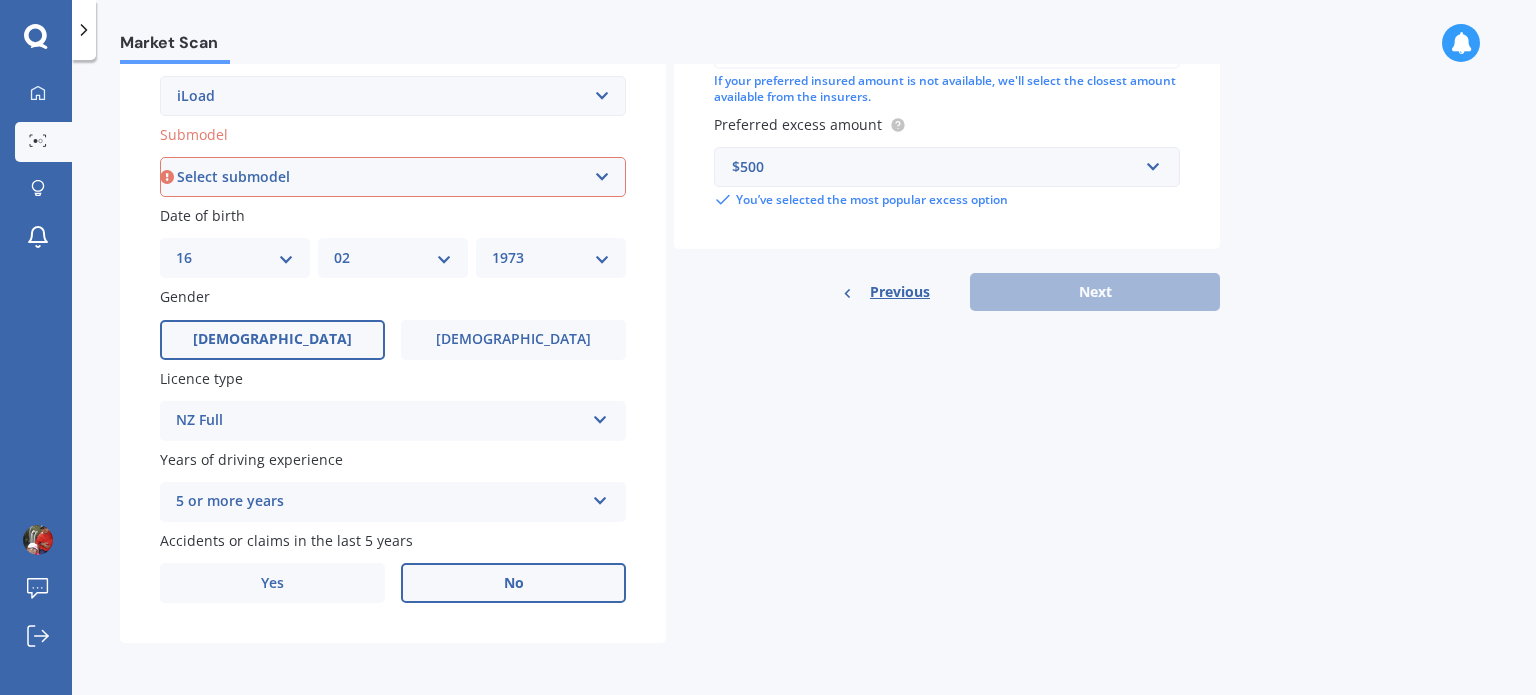 click on "Select submodel Diesel Diesel Turbo" at bounding box center (393, 177) 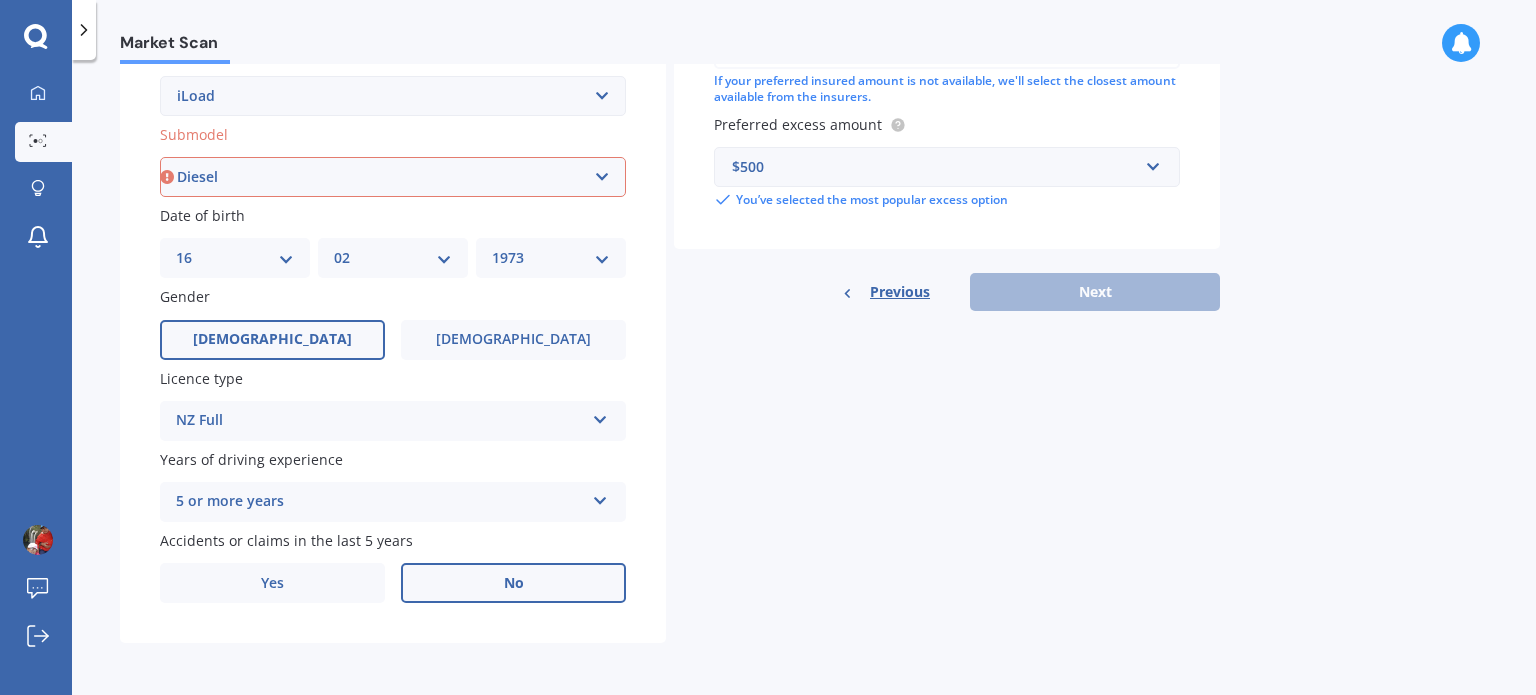 click on "Select submodel Diesel Diesel Turbo" at bounding box center [393, 177] 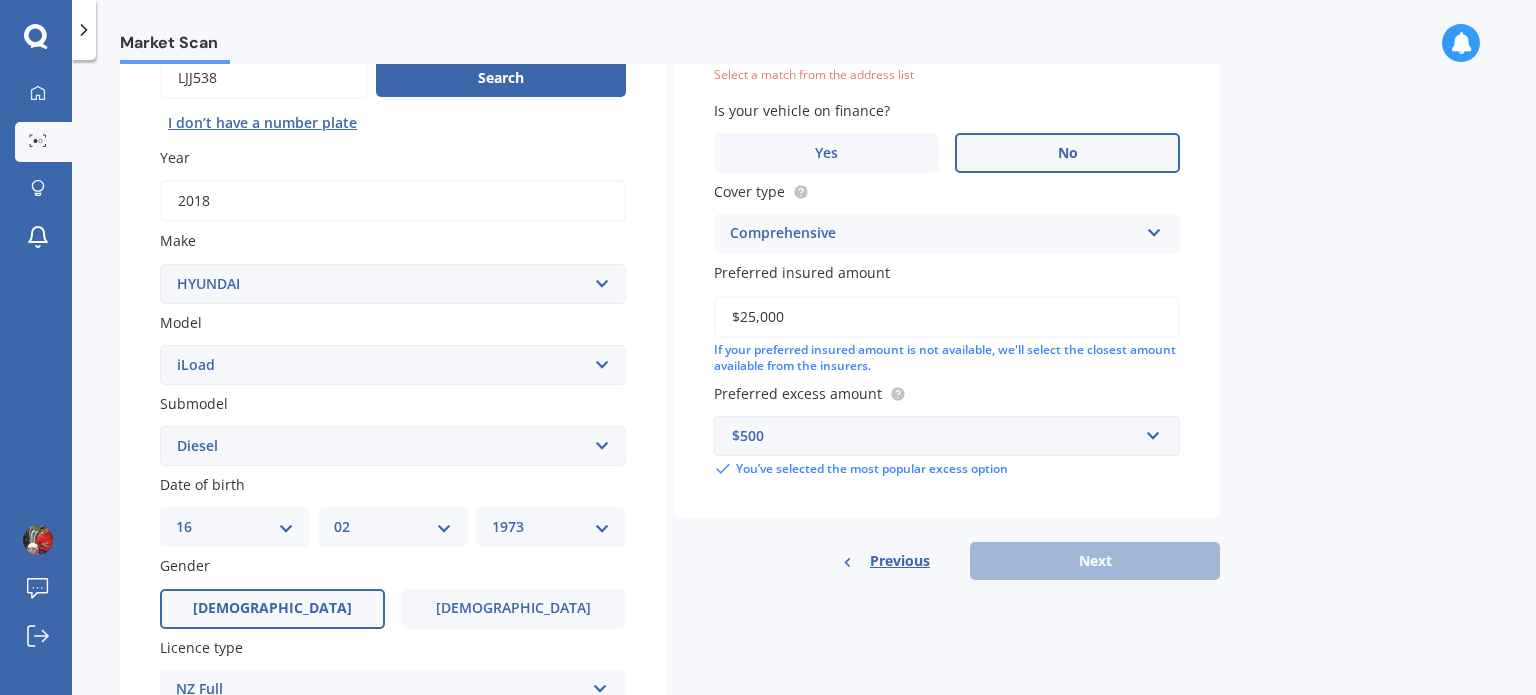 scroll, scrollTop: 136, scrollLeft: 0, axis: vertical 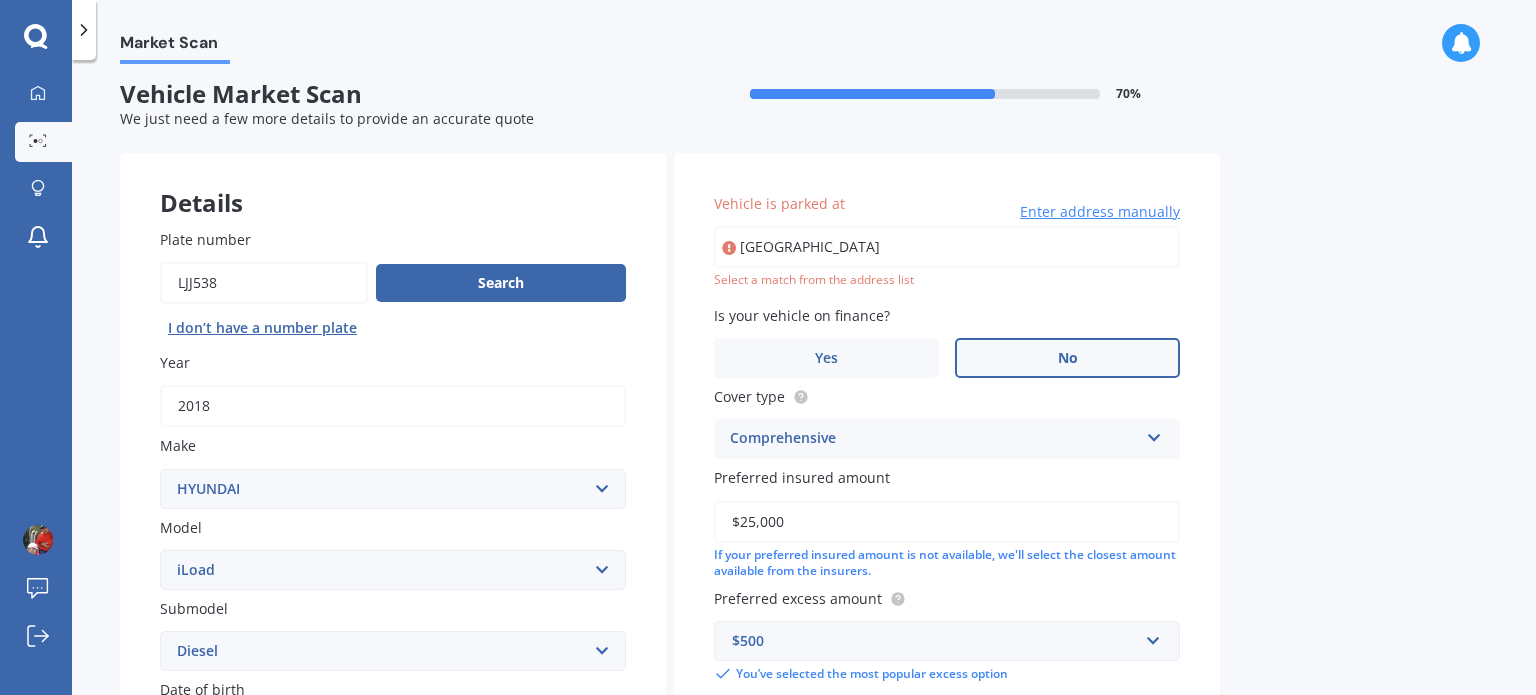 click on "3B Arapuni Ave OnehungaAUCKLAND 1061" at bounding box center [947, 247] 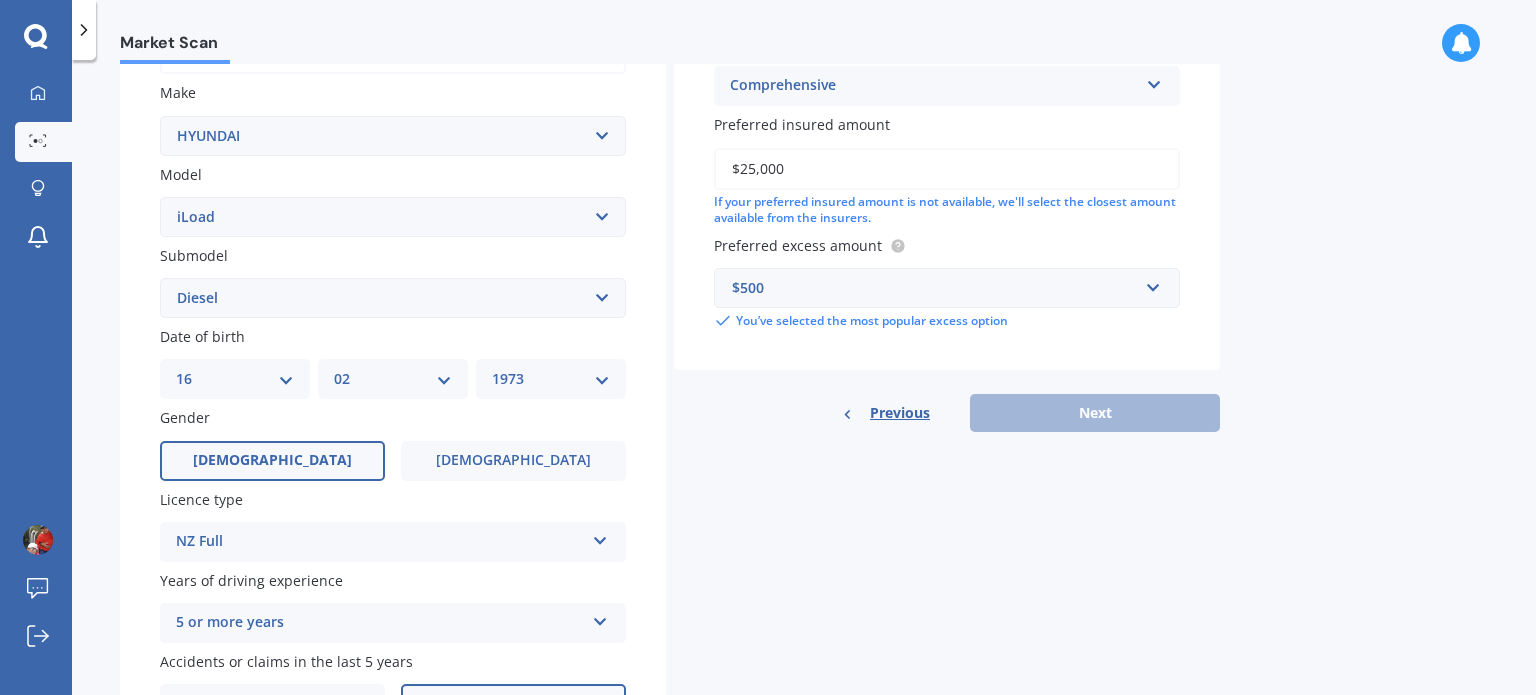 scroll, scrollTop: 376, scrollLeft: 0, axis: vertical 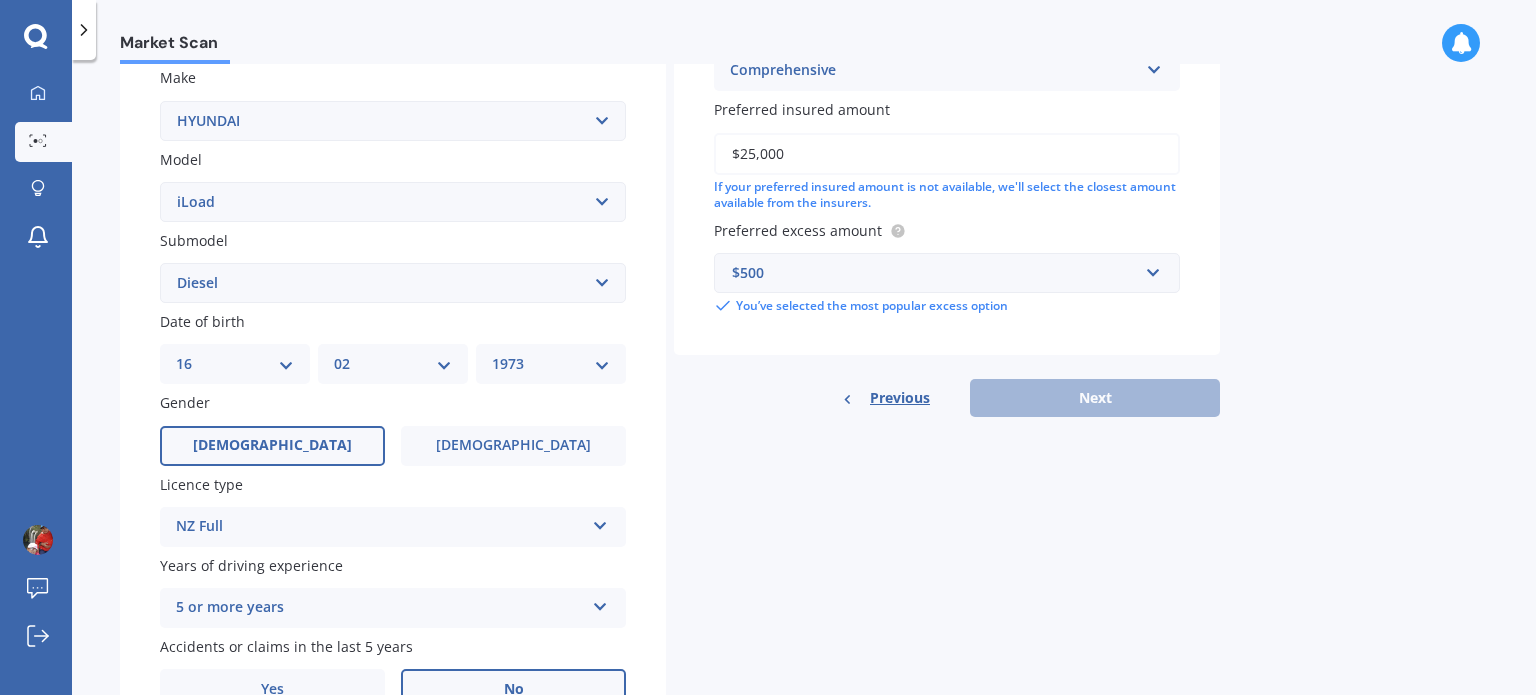 click on "Previous Next" at bounding box center (947, 398) 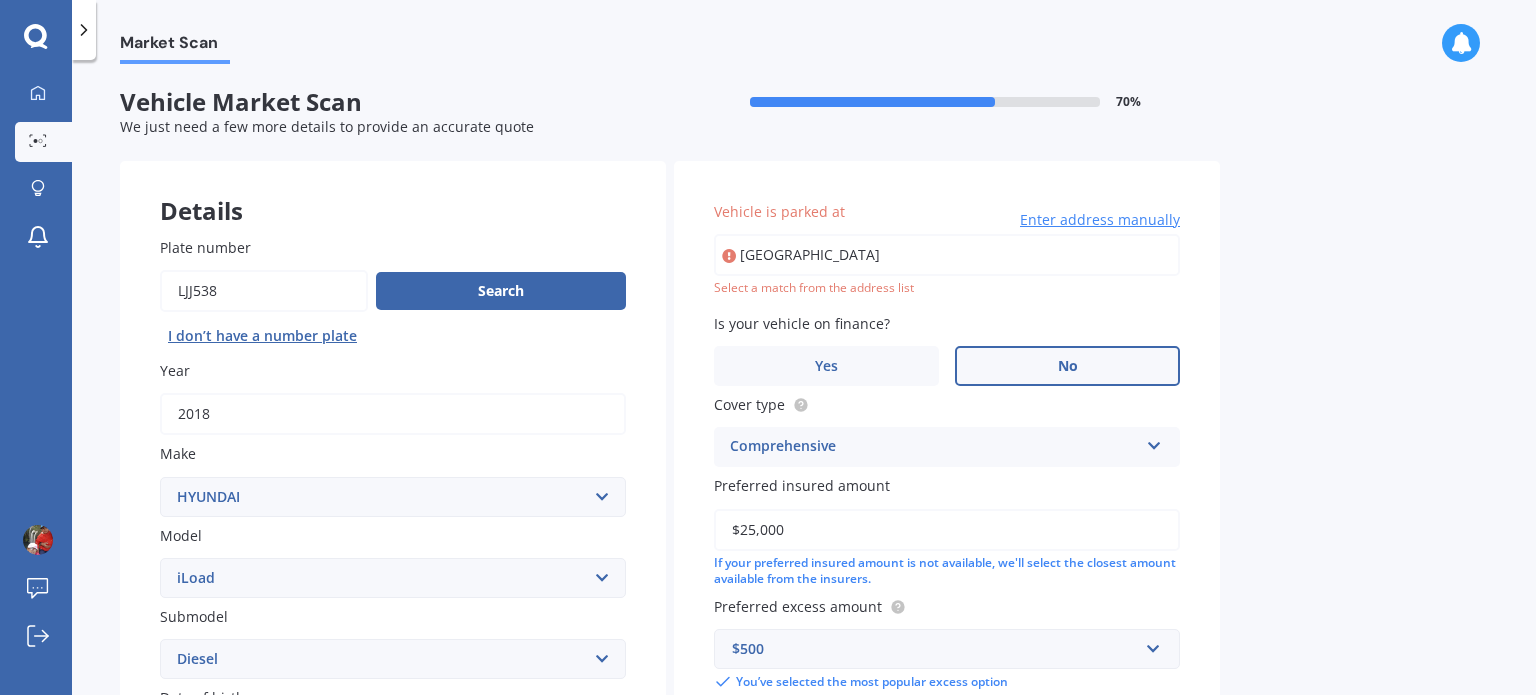 scroll, scrollTop: 4, scrollLeft: 0, axis: vertical 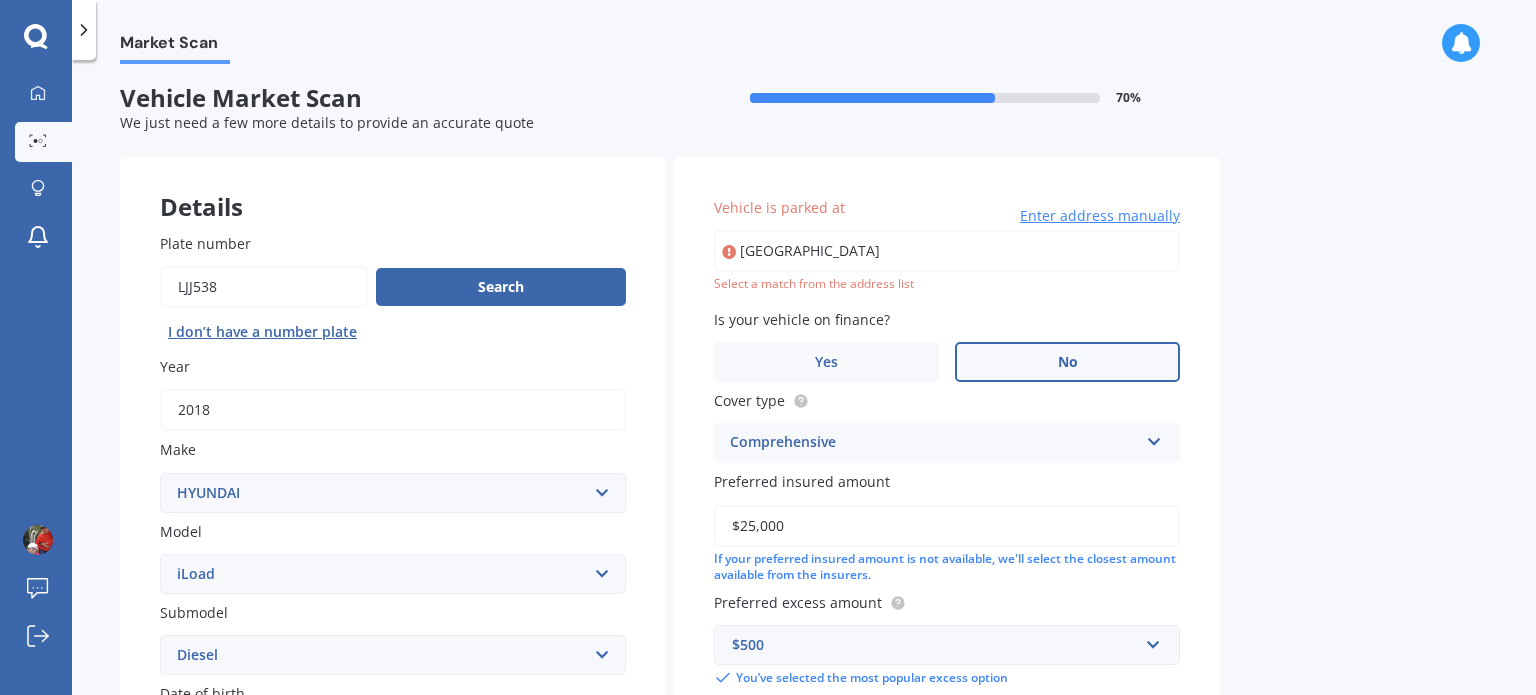 click on "3B Arapuni Ave OnehungaAUCKLAND 1061" at bounding box center [947, 251] 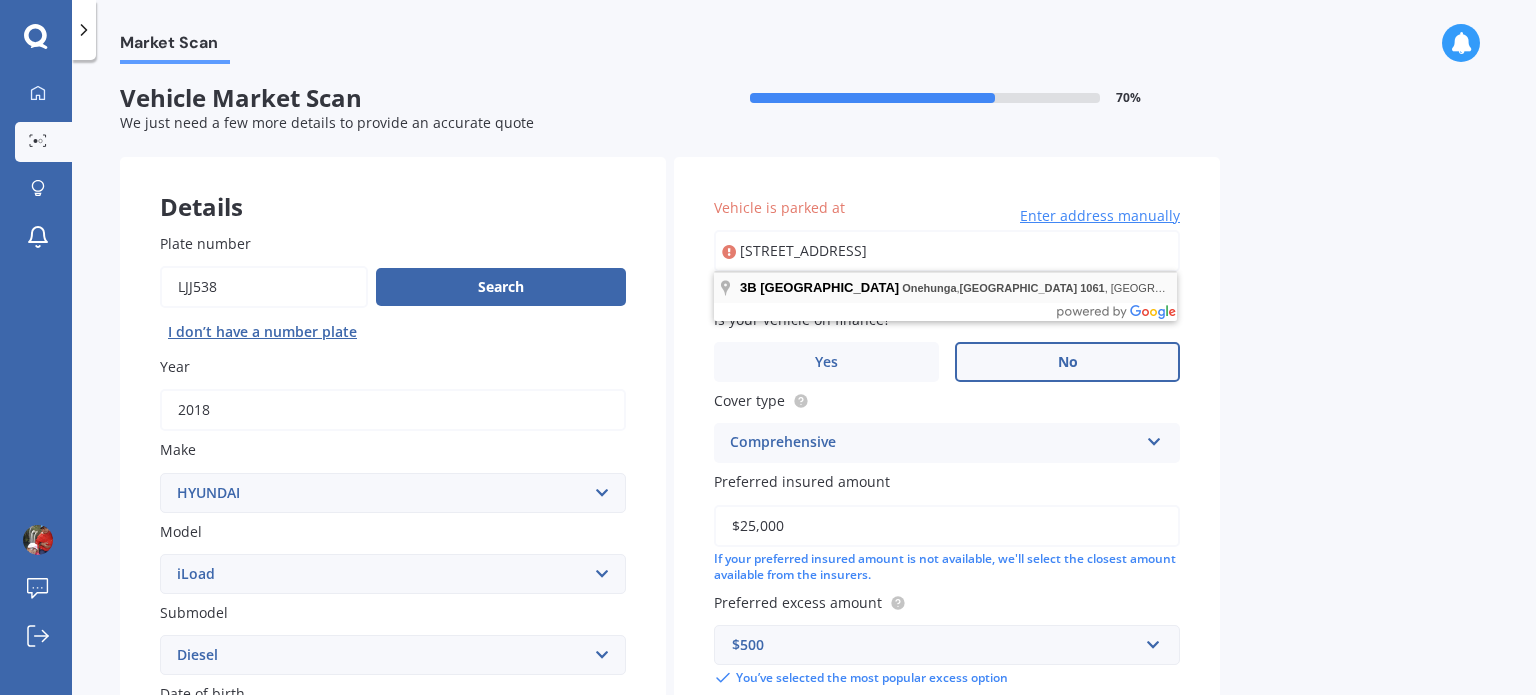 type on "3B Arapuni Avenue, Onehunga, Auckland 1061" 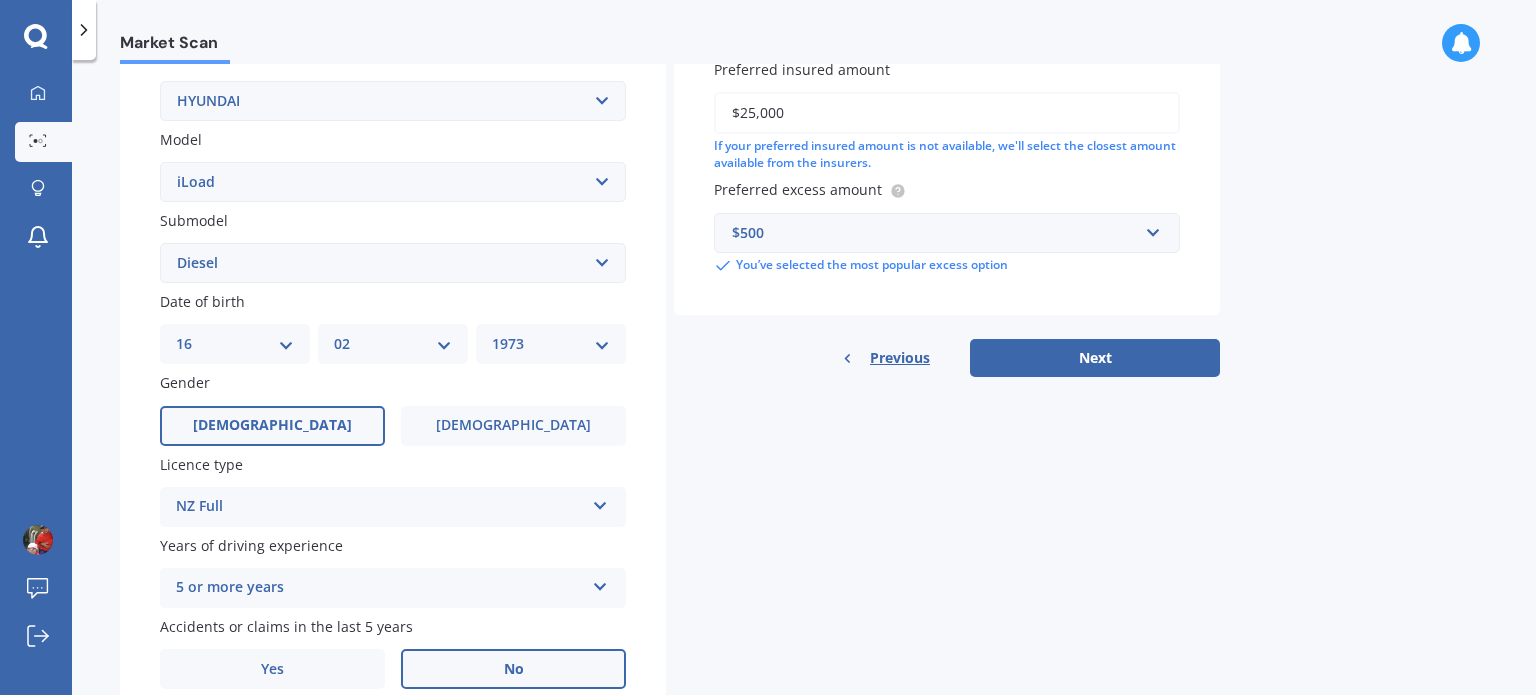 scroll, scrollTop: 482, scrollLeft: 0, axis: vertical 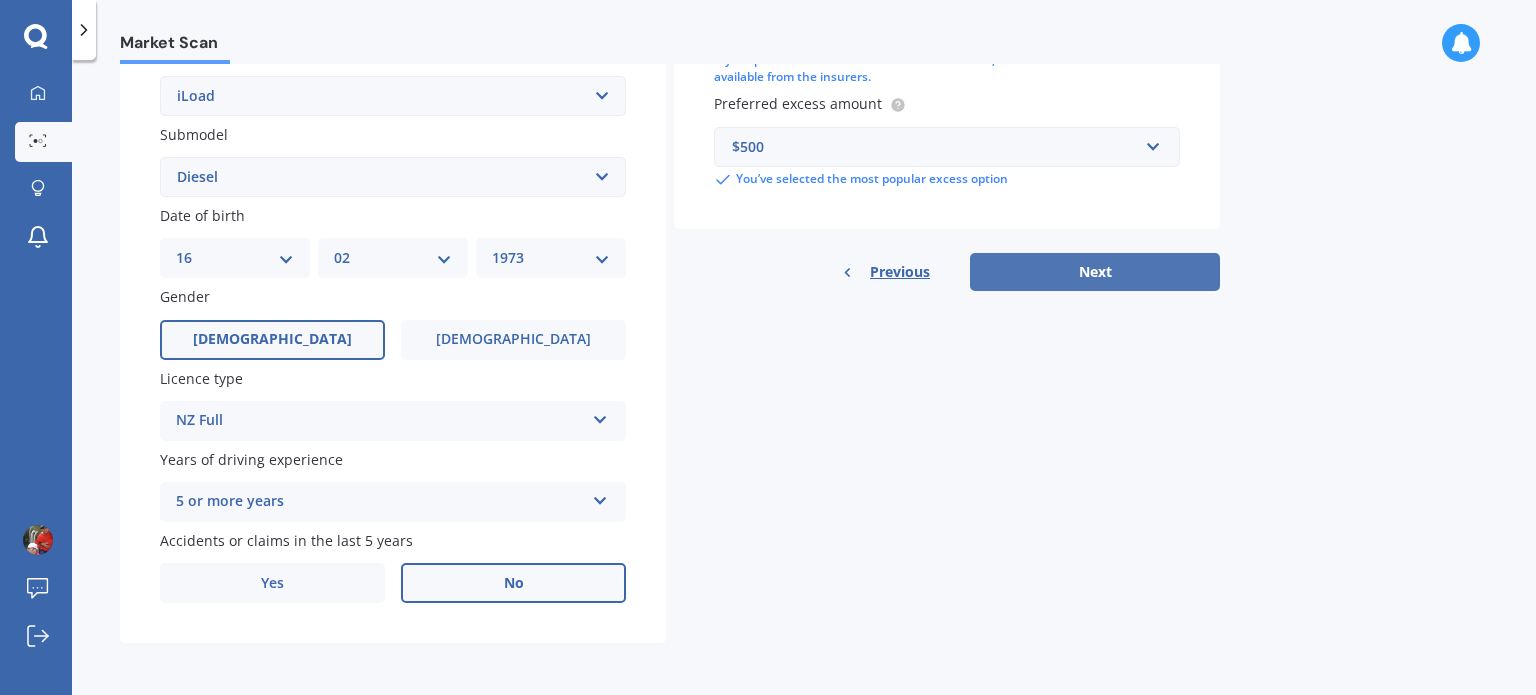 click on "Next" at bounding box center [1095, 272] 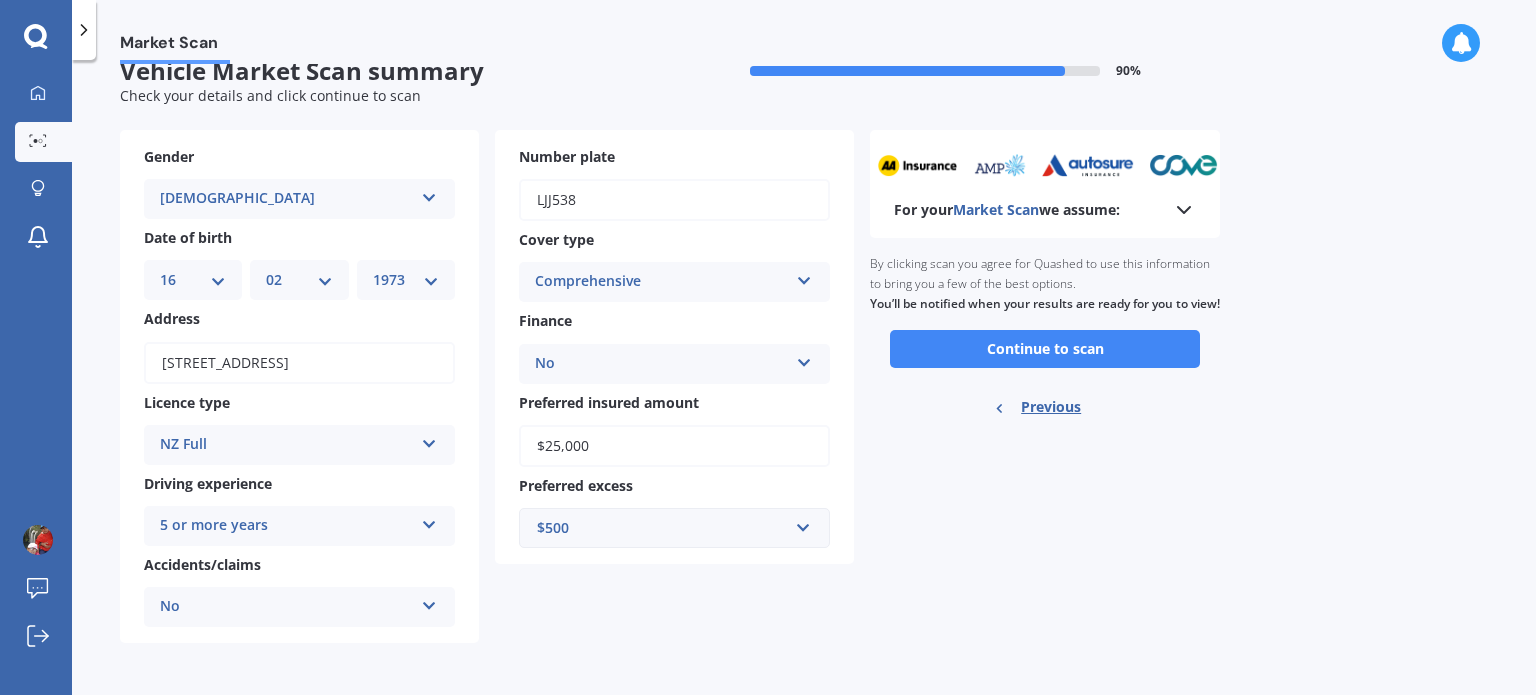 scroll, scrollTop: 0, scrollLeft: 0, axis: both 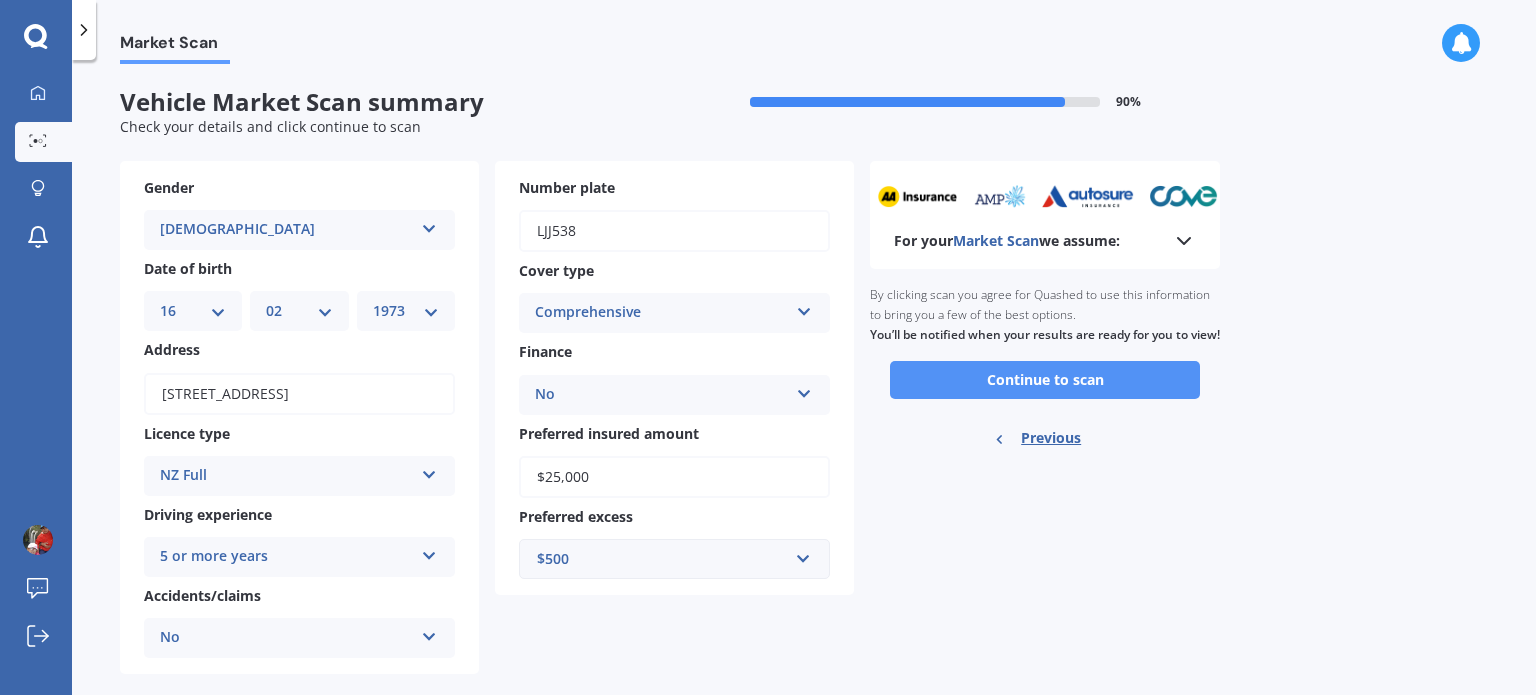 click on "Continue to scan" at bounding box center (1045, 380) 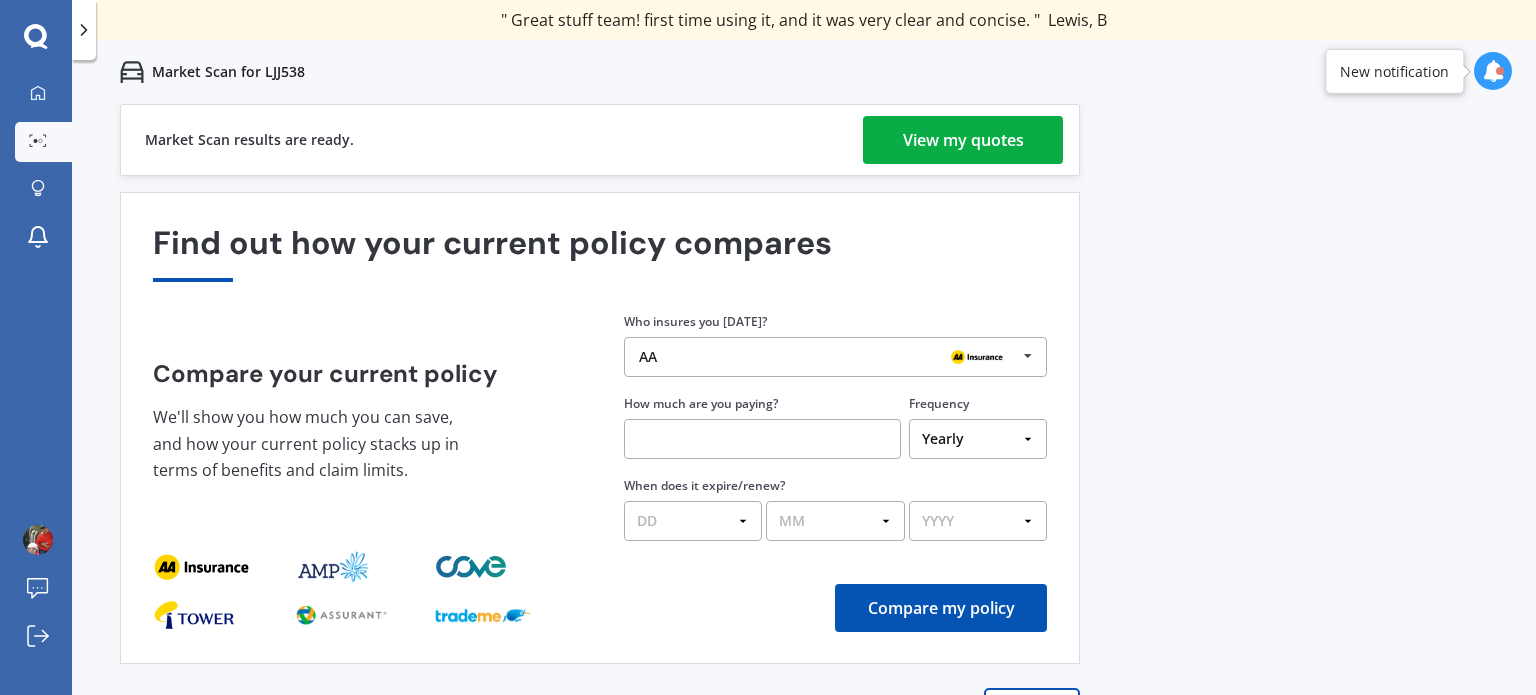 click on "View my quotes" at bounding box center [963, 140] 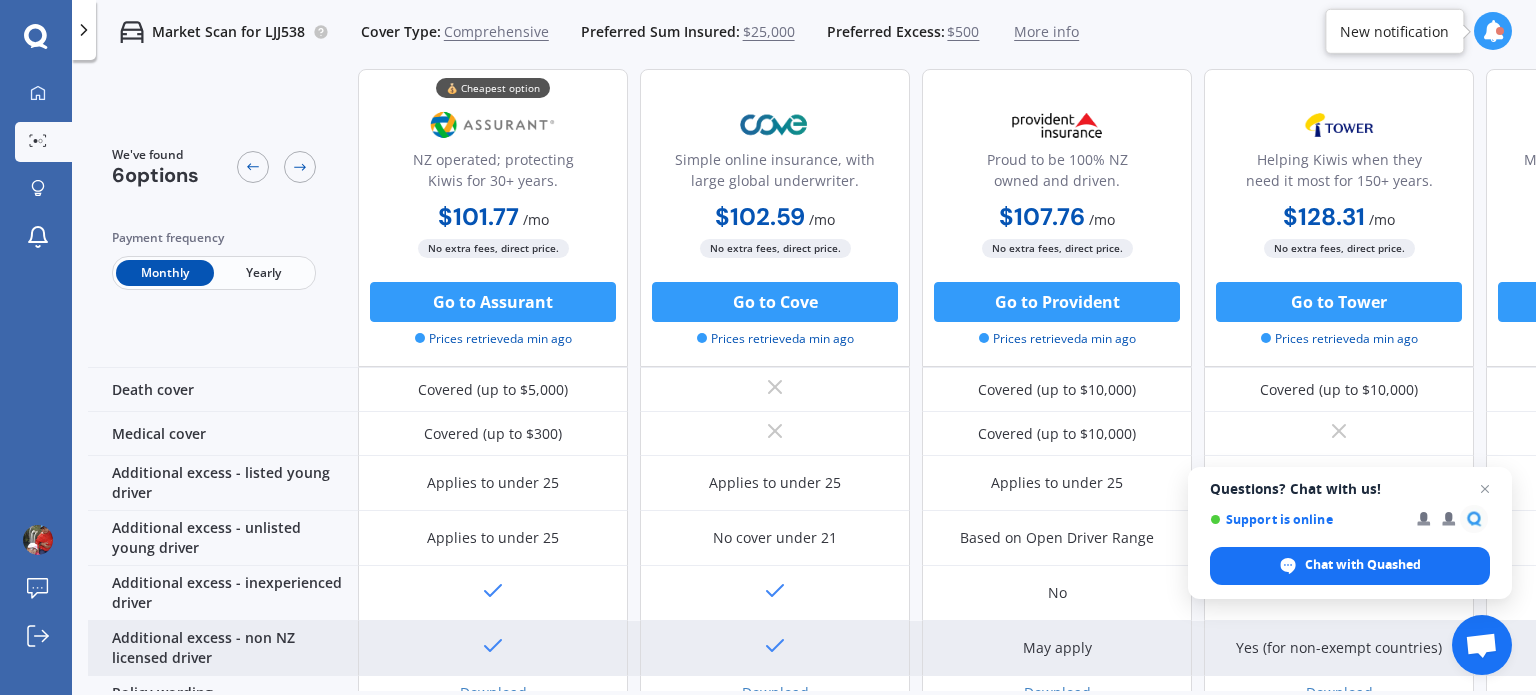 scroll, scrollTop: 1037, scrollLeft: 0, axis: vertical 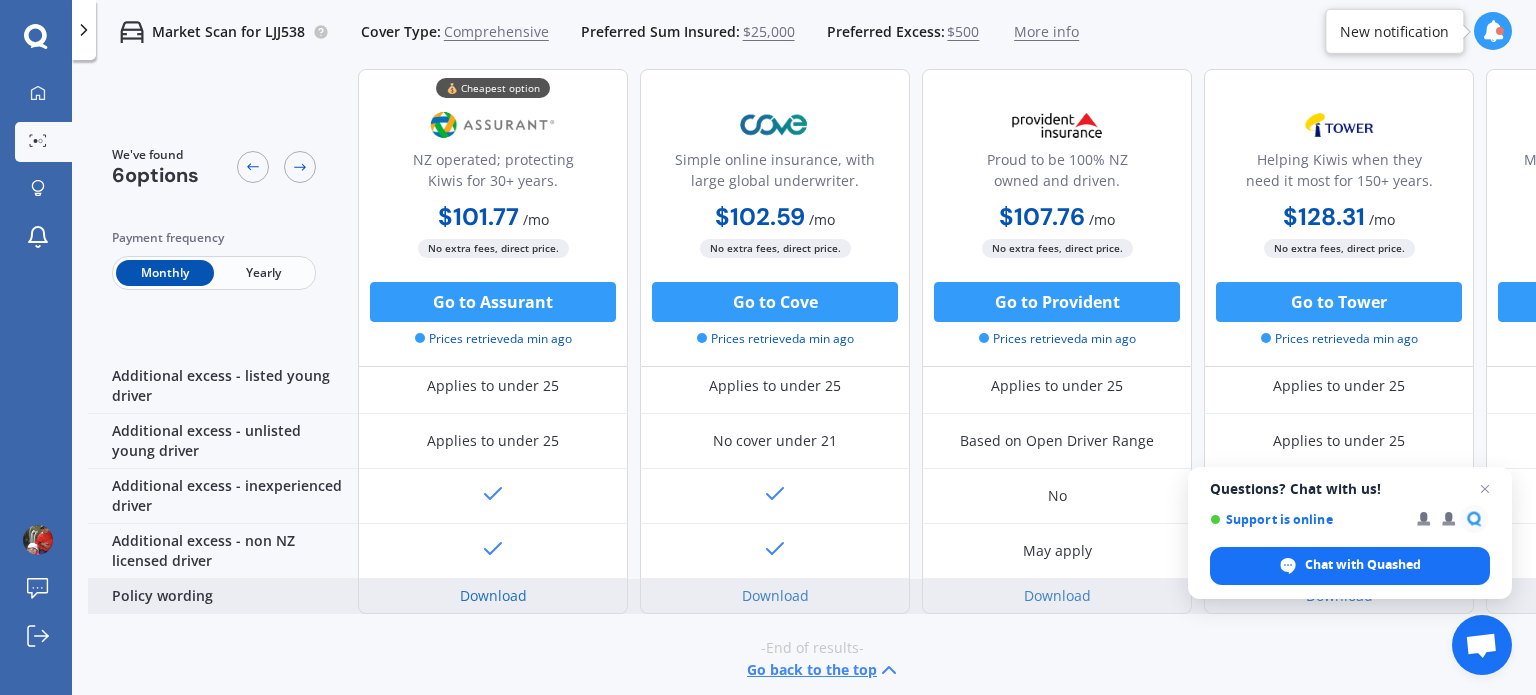 click on "Download" at bounding box center (493, 595) 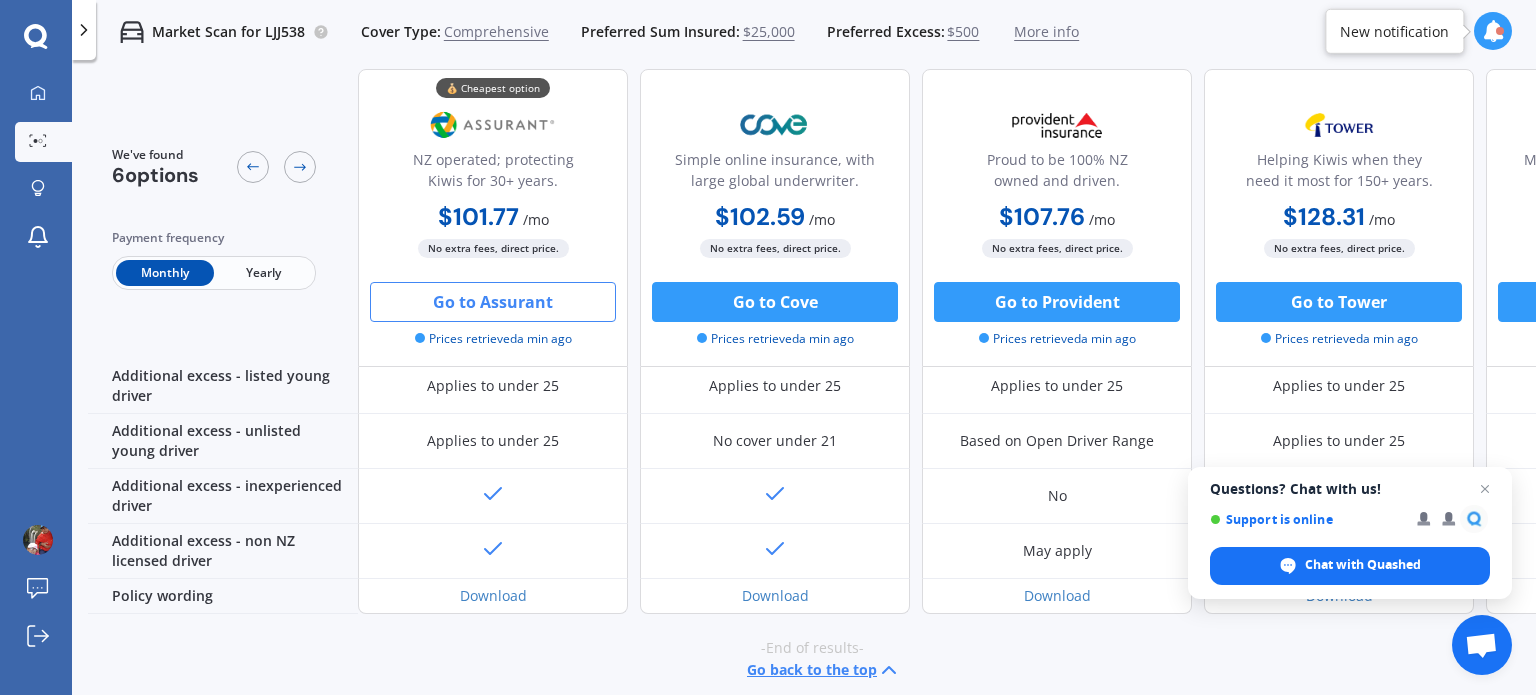 click on "Go to Assurant" at bounding box center [493, 302] 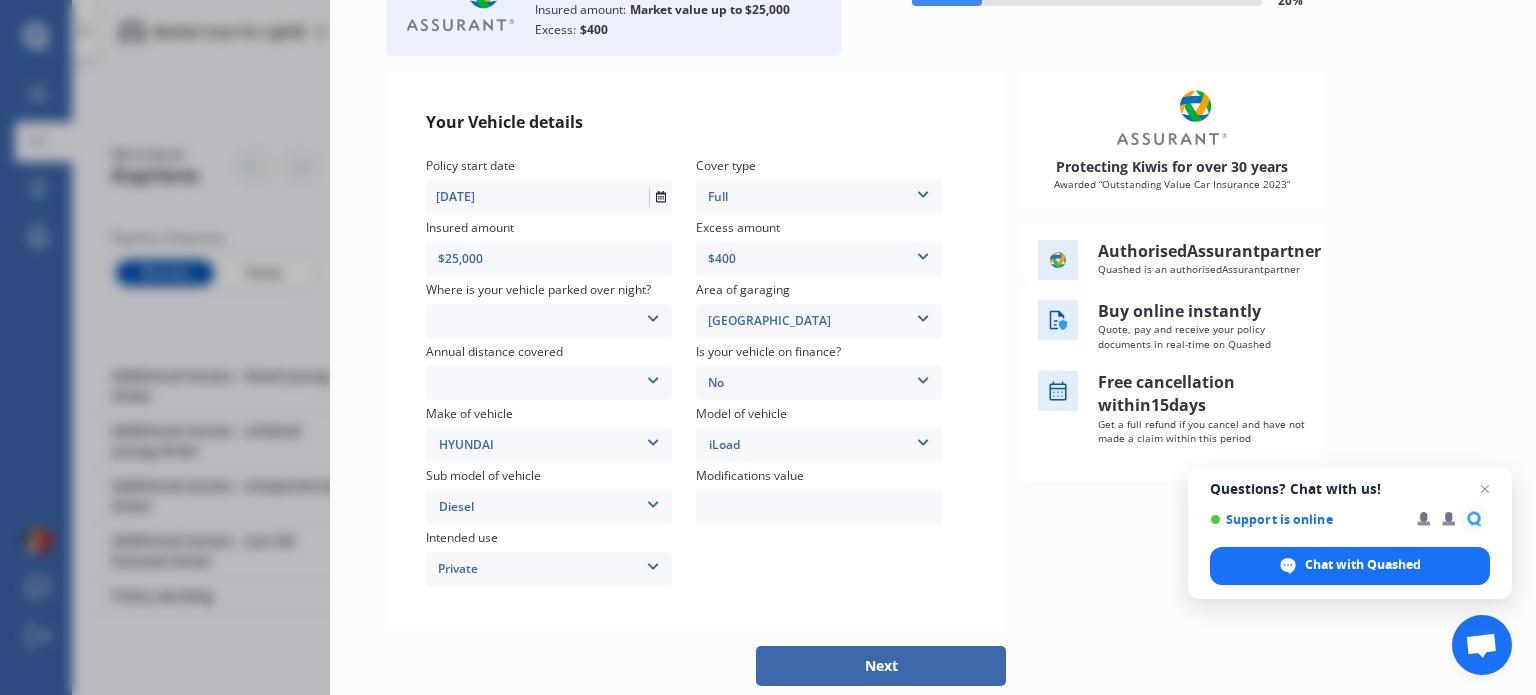 scroll, scrollTop: 168, scrollLeft: 0, axis: vertical 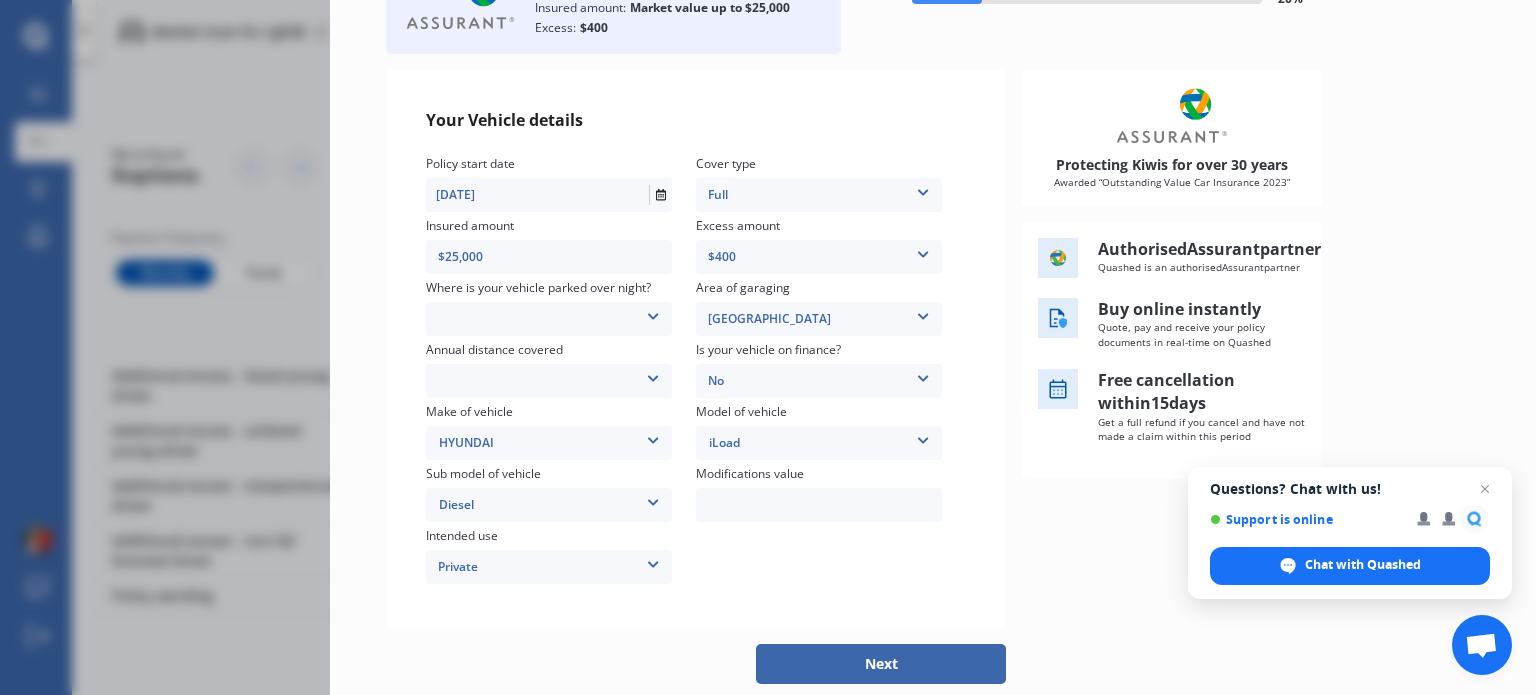 click at bounding box center [653, 561] 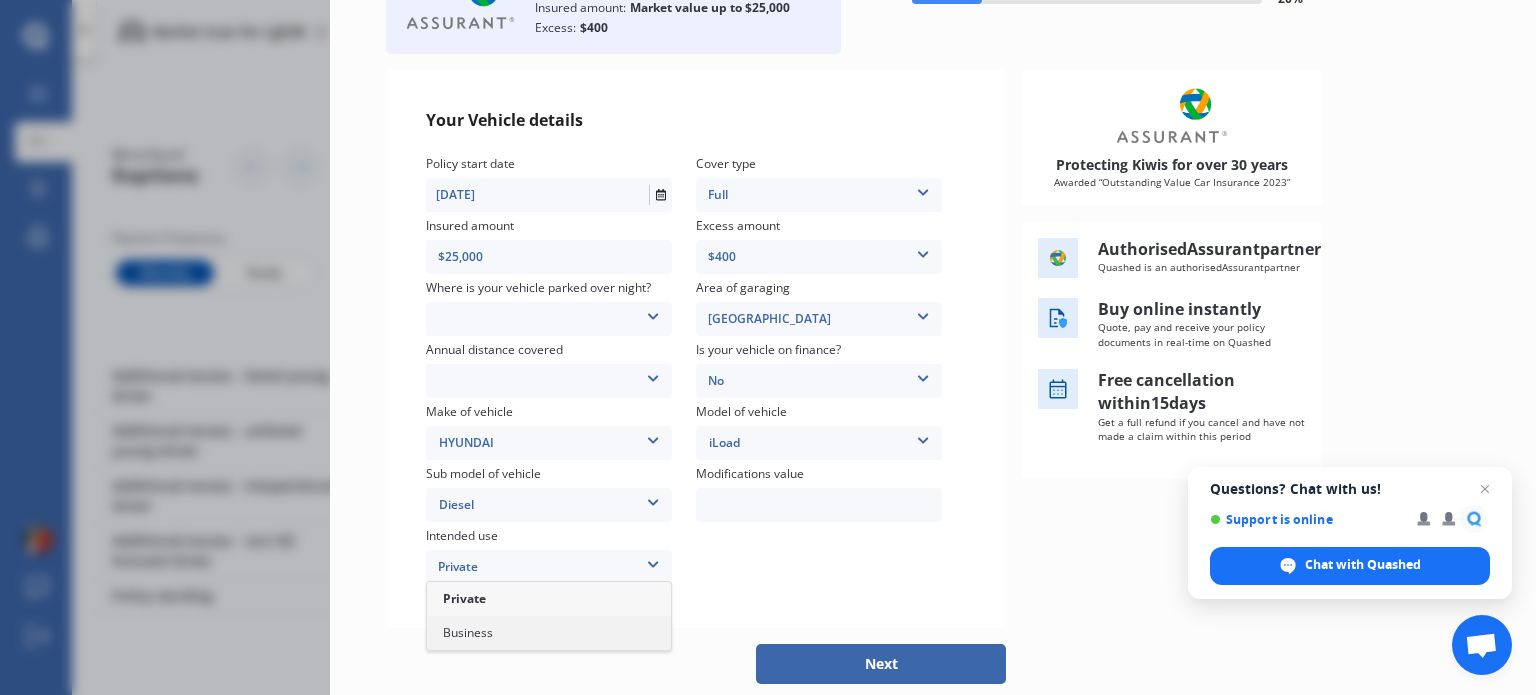 click on "Business" at bounding box center (549, 633) 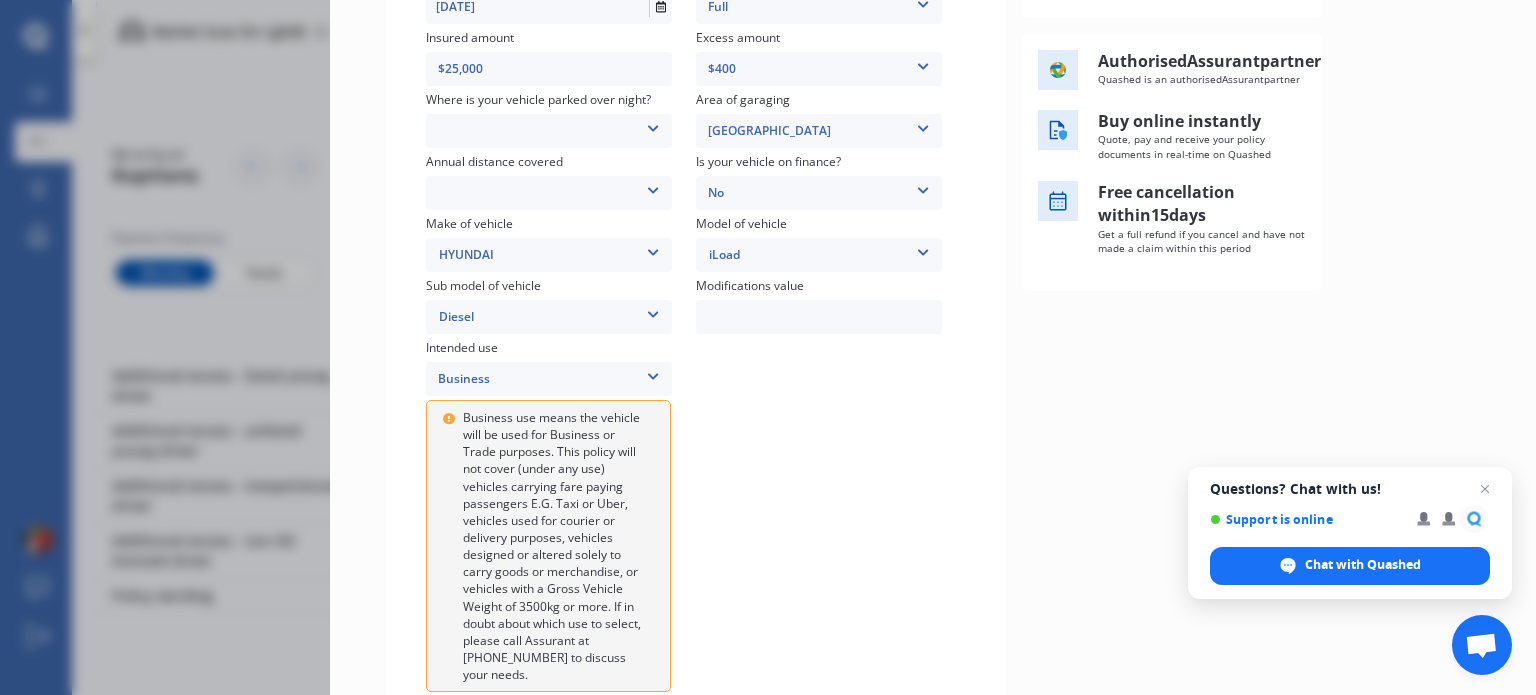 scroll, scrollTop: 368, scrollLeft: 0, axis: vertical 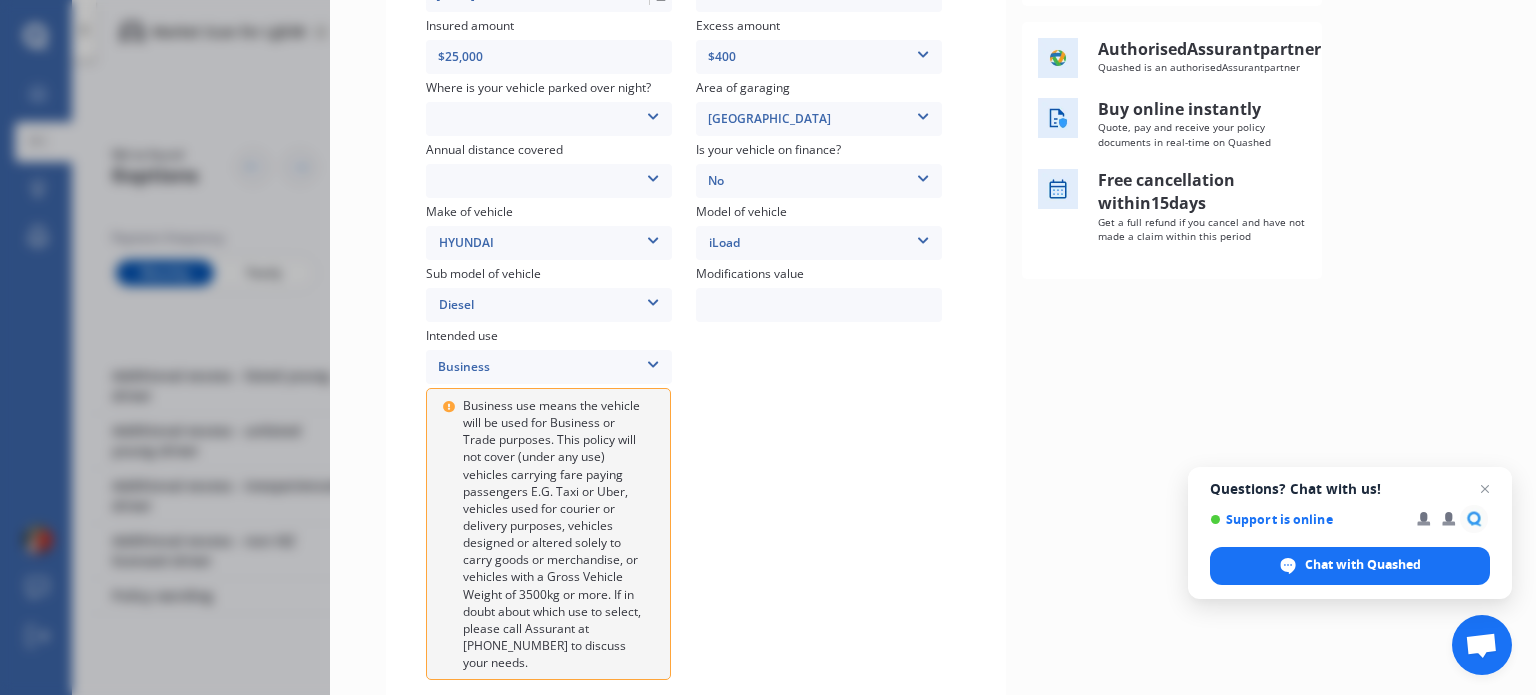 click at bounding box center [653, 361] 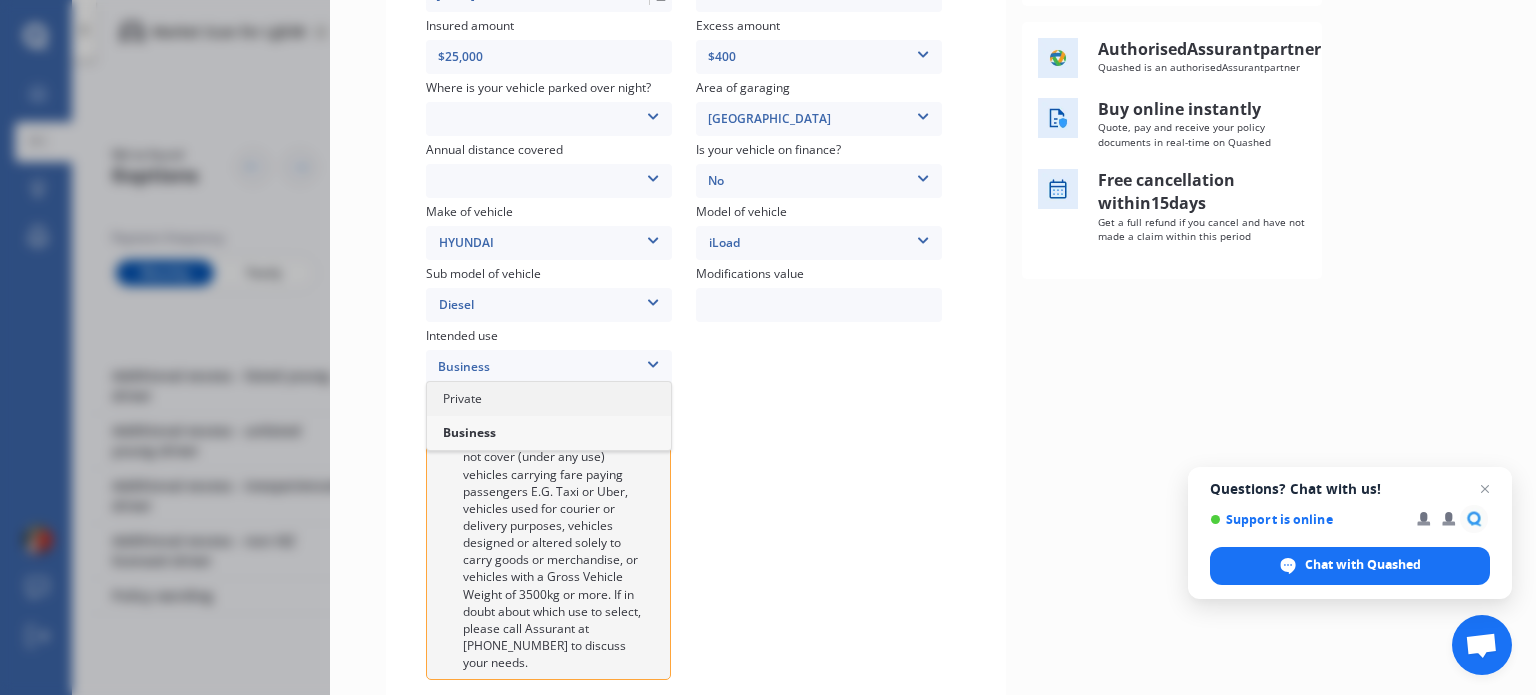 click on "Private" at bounding box center [549, 399] 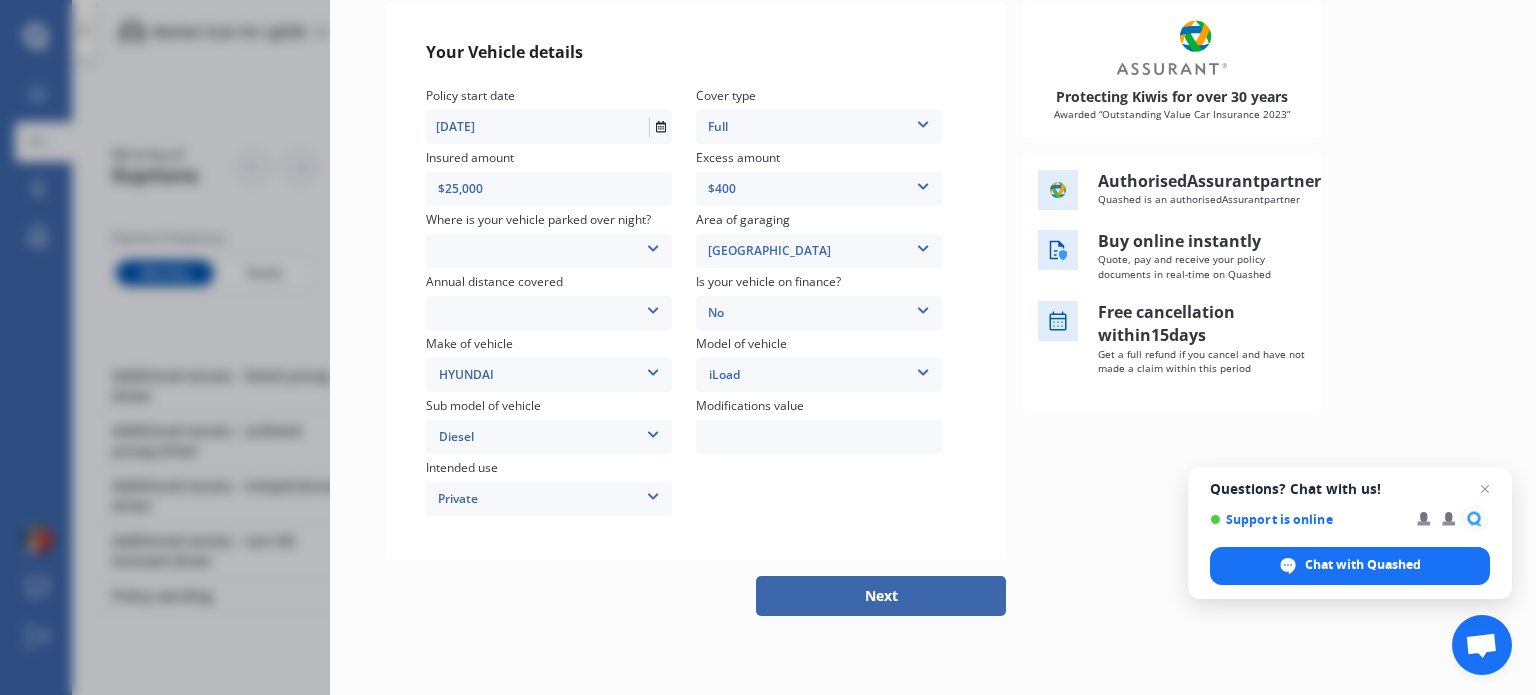 click on "Next" at bounding box center [881, 596] 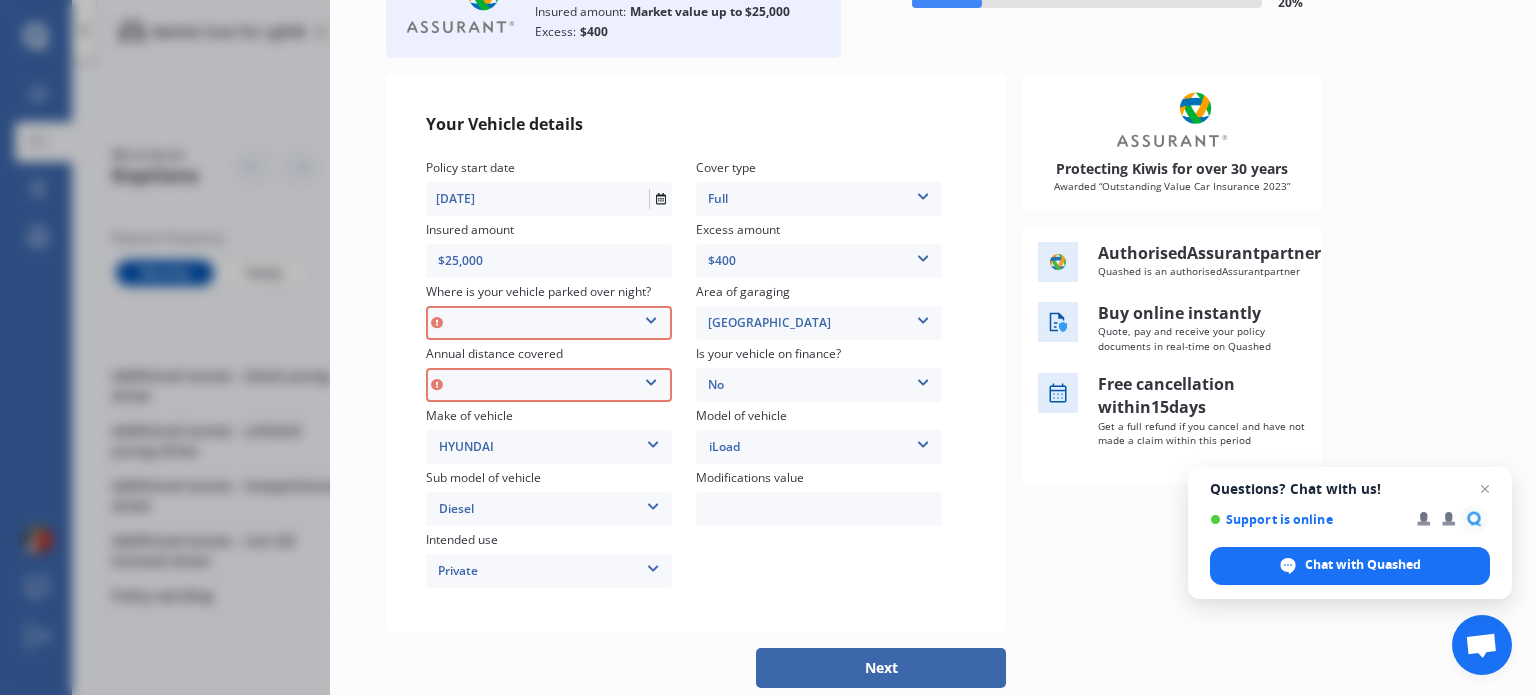 scroll, scrollTop: 129, scrollLeft: 0, axis: vertical 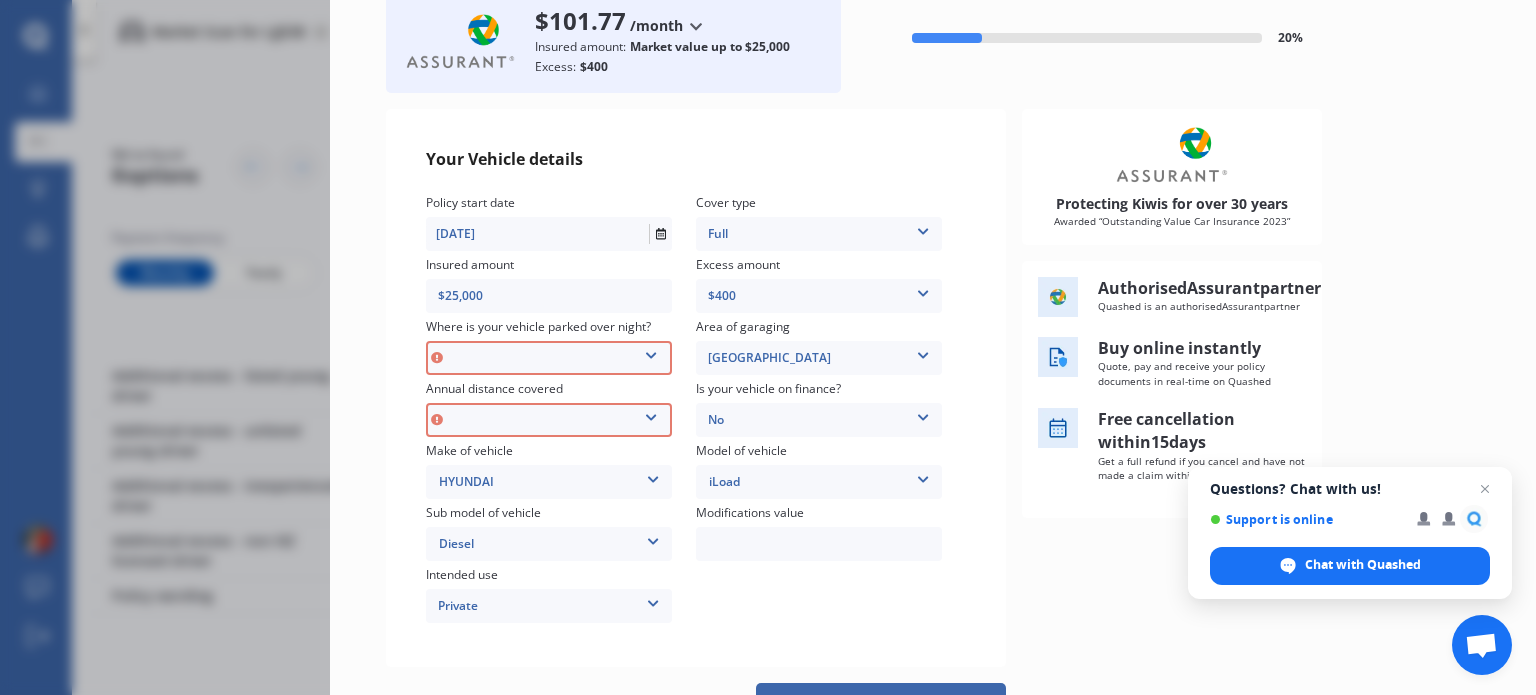 click at bounding box center (651, 352) 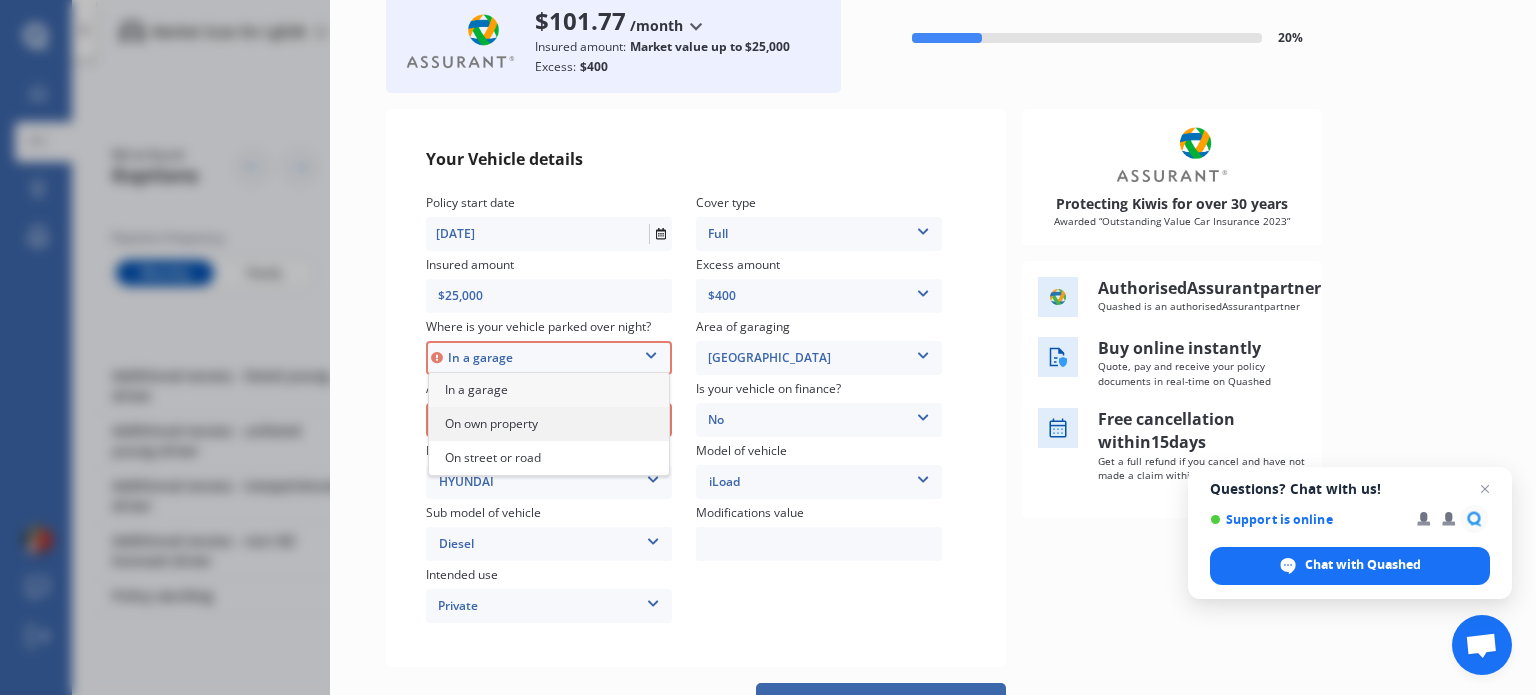 click on "On own property" at bounding box center (549, 424) 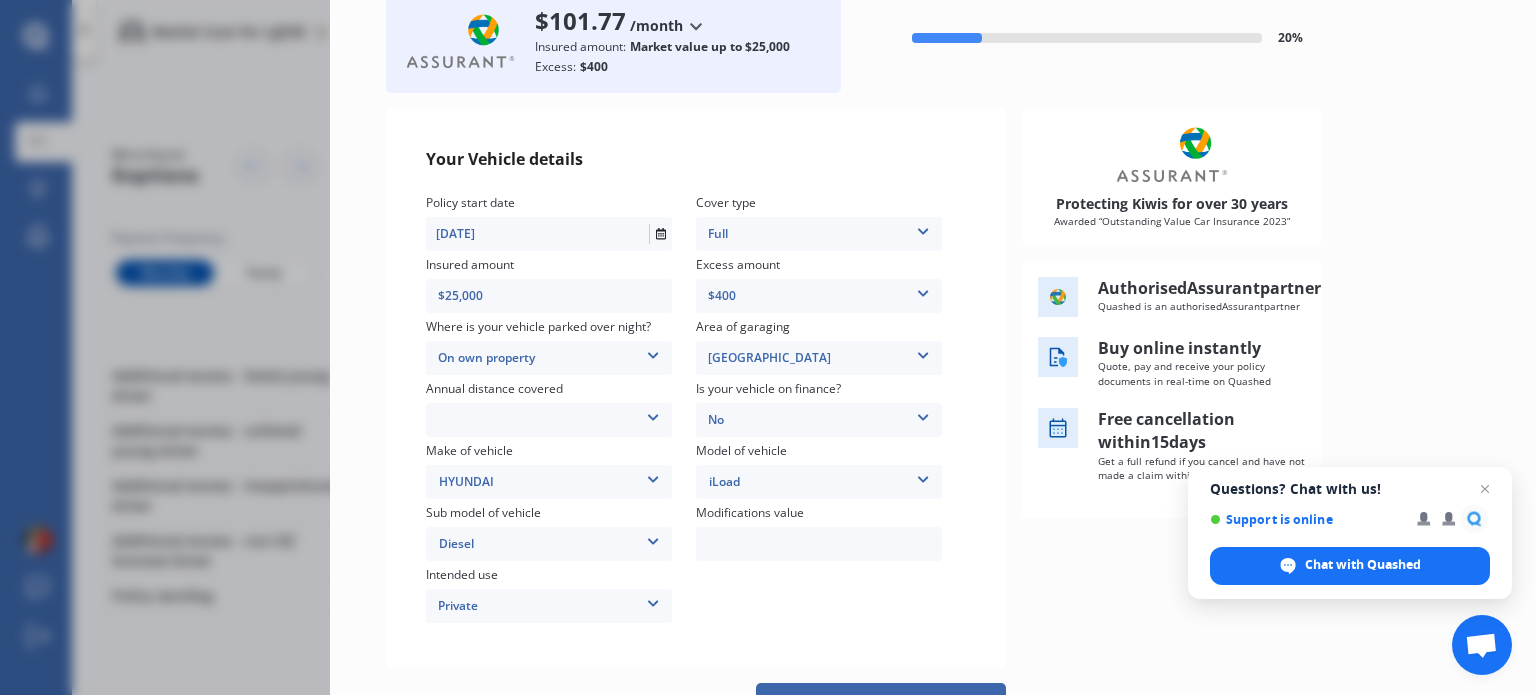 click at bounding box center (653, 414) 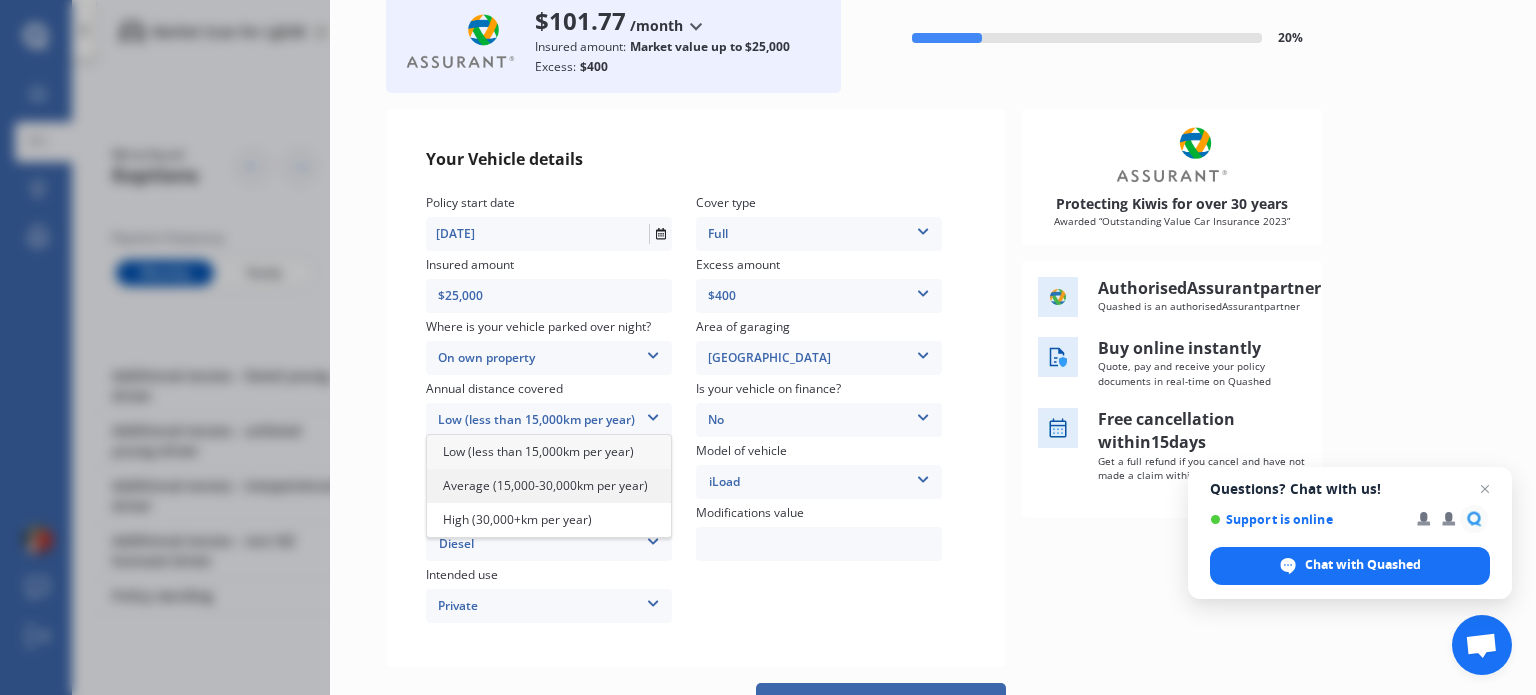 click on "Average (15,000-30,000km per year)" at bounding box center [545, 485] 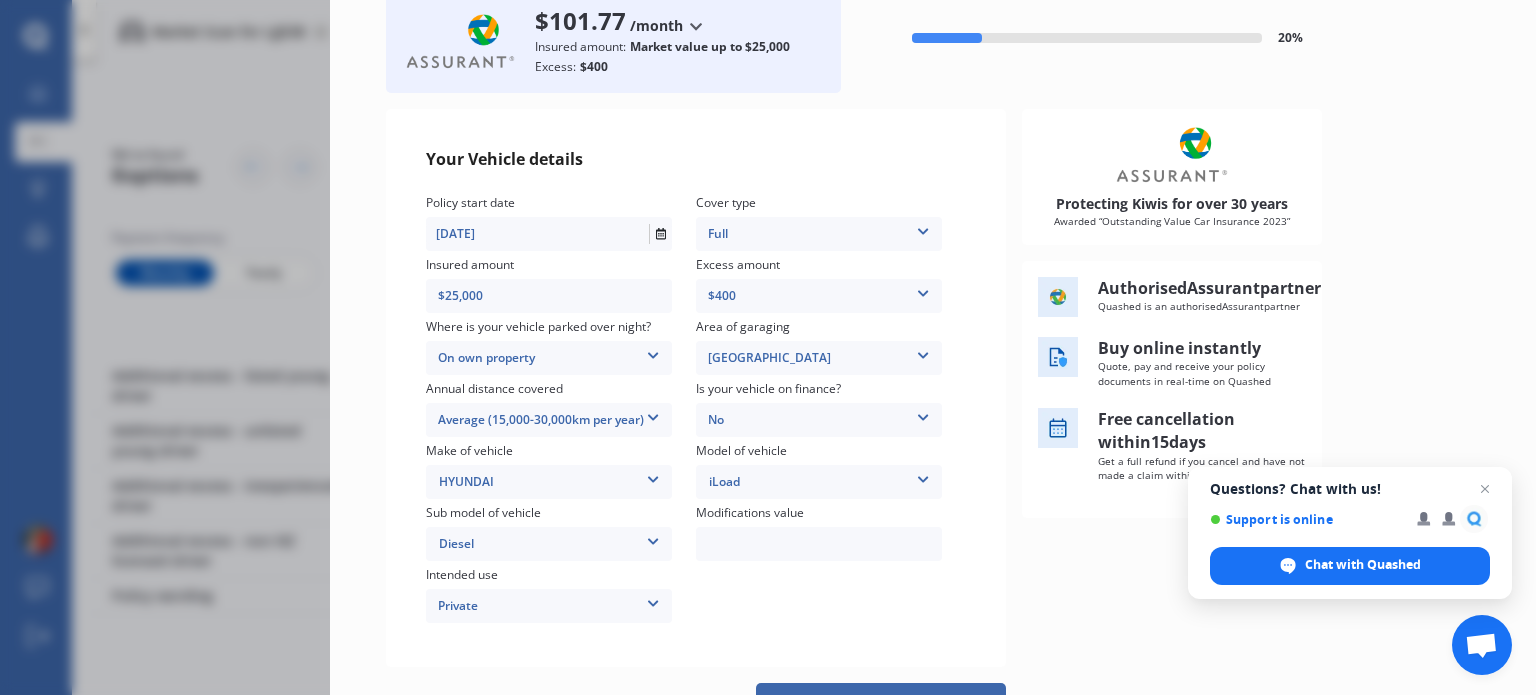 click on "Your Vehicle details Policy start date 31/07/2025 Cover type Full 3rd Party Full Insured amount $25,000 Excess amount $400 $400 $900 $1,400 Where is your vehicle parked over night? On own property In a garage On own property On street or road Area of garaging Auckland City Auckland City Auckland West Country / Rodney / Gulf Islands Bay Of Plenty Canterbury Hawkes Bay Howick / Pakuranga / Beachlands Manawatu / Wanganui Manukau City Marlborough Nelson North Shore Northland Otago Poverty Bay Pukekohe / Franklin Southland Taranaki Waikato Wairarapa Waitakere Wellington West Coast Annual distance covered Average (15,000-30,000km per year) Low (less than 15,000km per year) Average (15,000-30,000km per year) High (30,000+km per year) Is your vehicle on finance? No No Yes Make of vehicle HYUNDAI AC ALFA ROMEO ASTON MARTIN AUDI AUSTIN BEDFORD Bentley BMW BYD CADILLAC CAN-AM CHERY CHEVROLET CHRYSLER Citroen CRUISEAIR CUPRA DAEWOO DAIHATSU DAIMLER DAMON DIAHATSU DODGE EXOCET FACTORY FIVE FERRARI FIAT Fiord FLEETWOOD GMC" at bounding box center (696, 388) 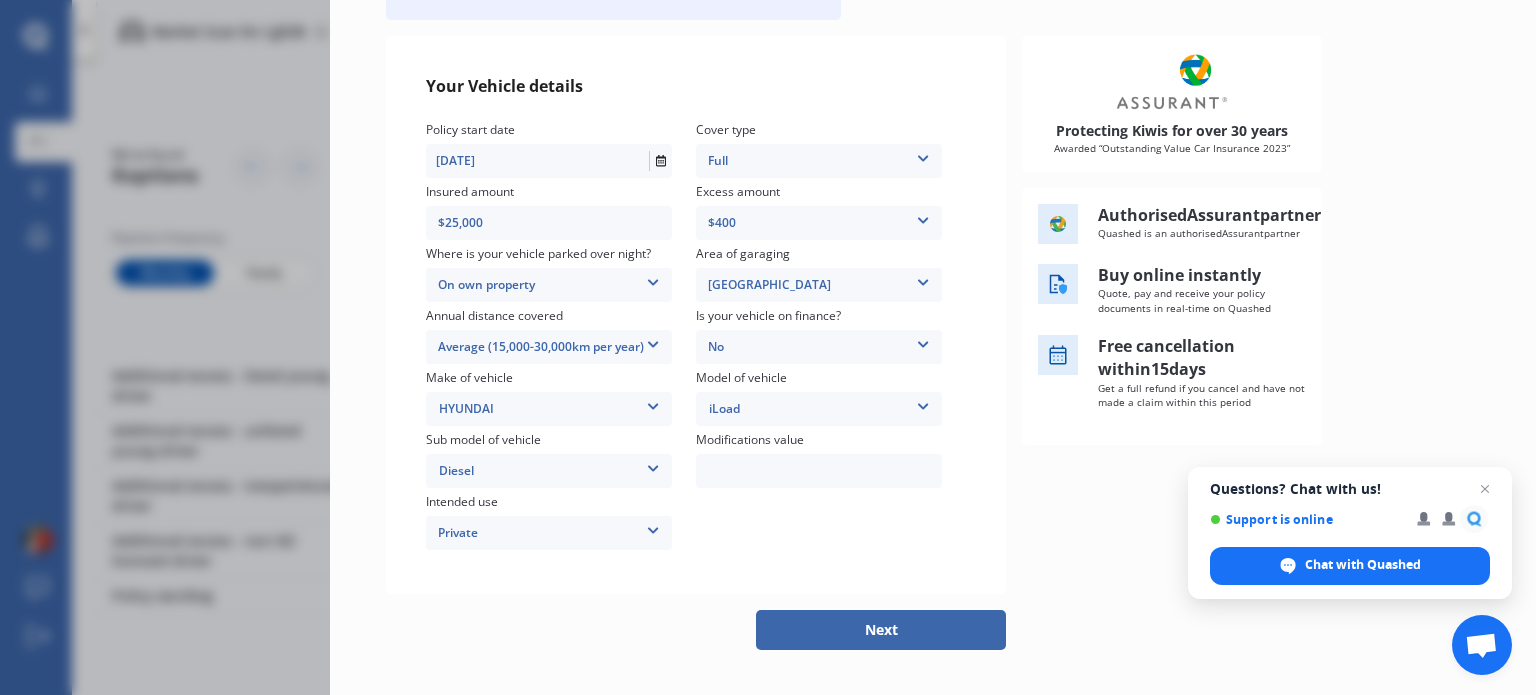 scroll, scrollTop: 236, scrollLeft: 0, axis: vertical 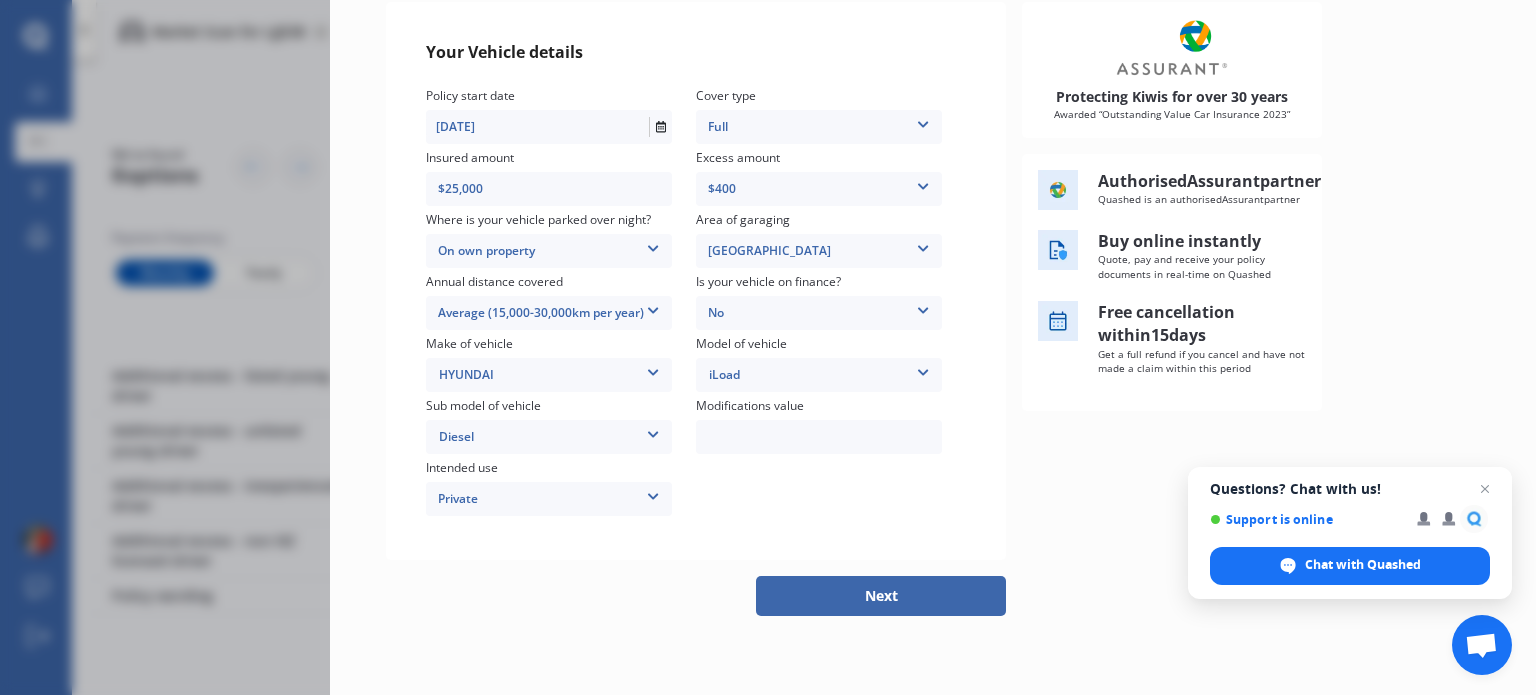 click on "Next" at bounding box center [881, 596] 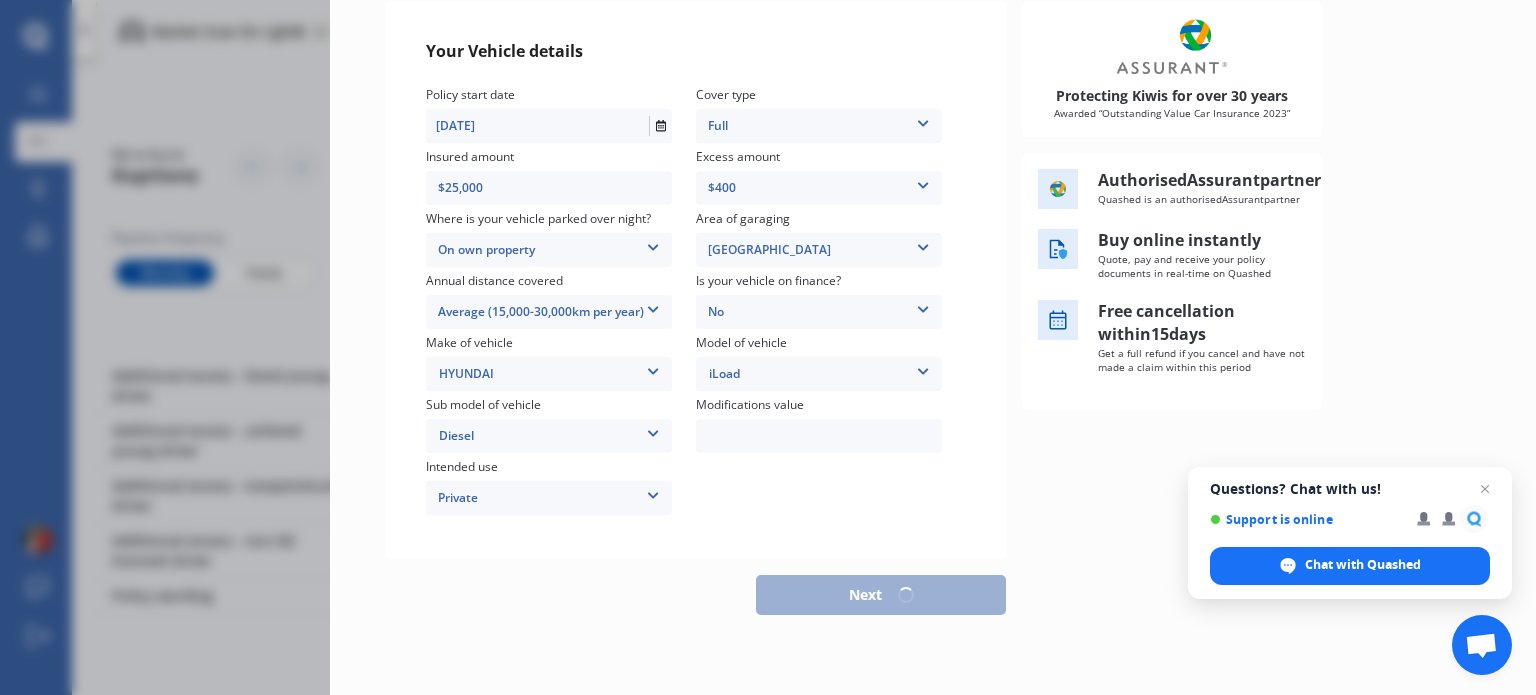 scroll, scrollTop: 225, scrollLeft: 0, axis: vertical 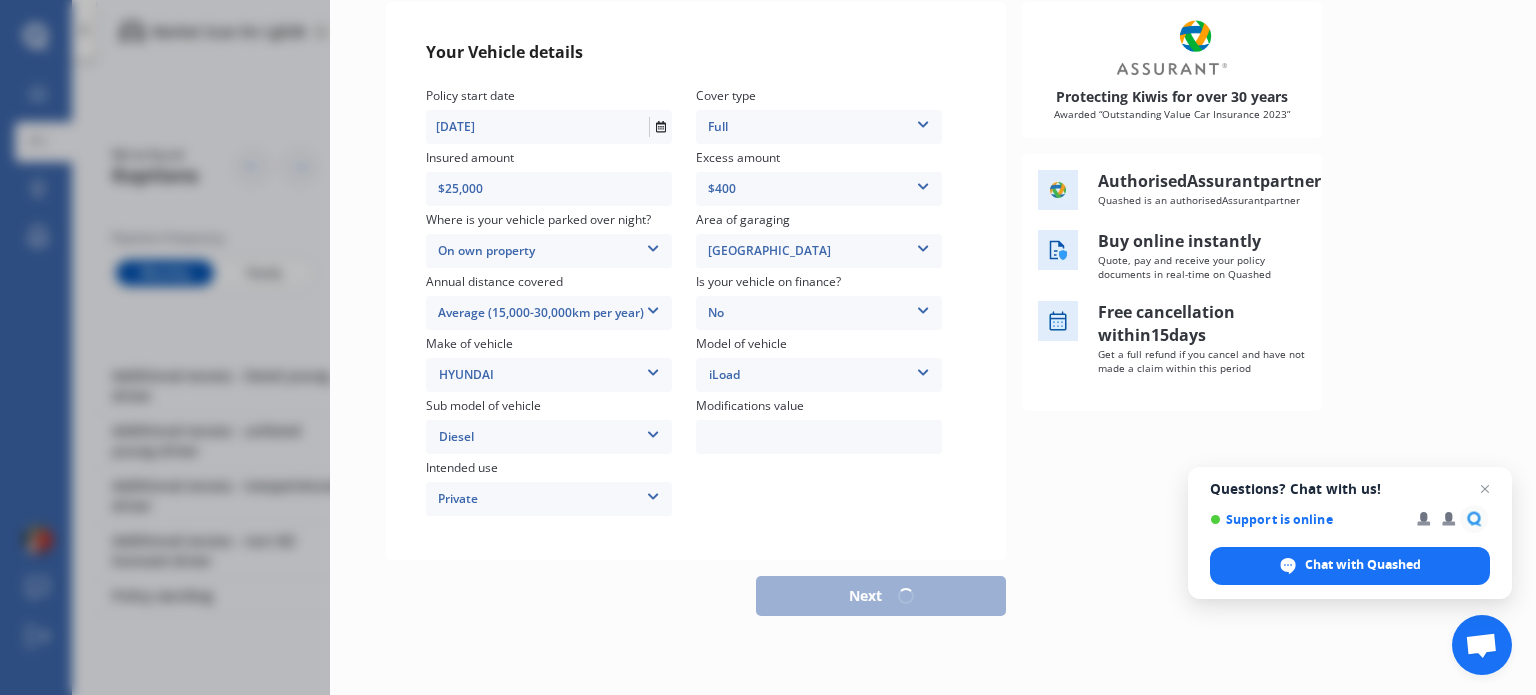 select on "16" 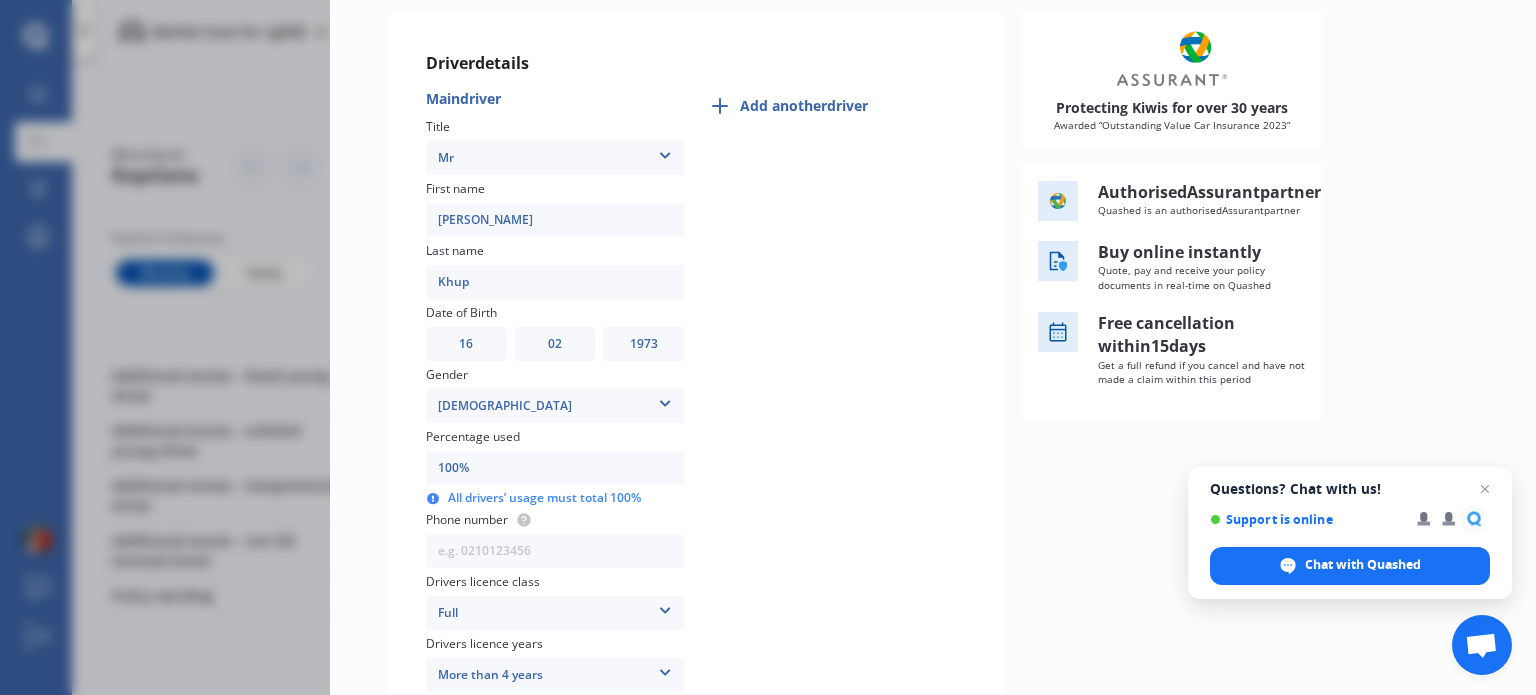 scroll, scrollTop: 0, scrollLeft: 0, axis: both 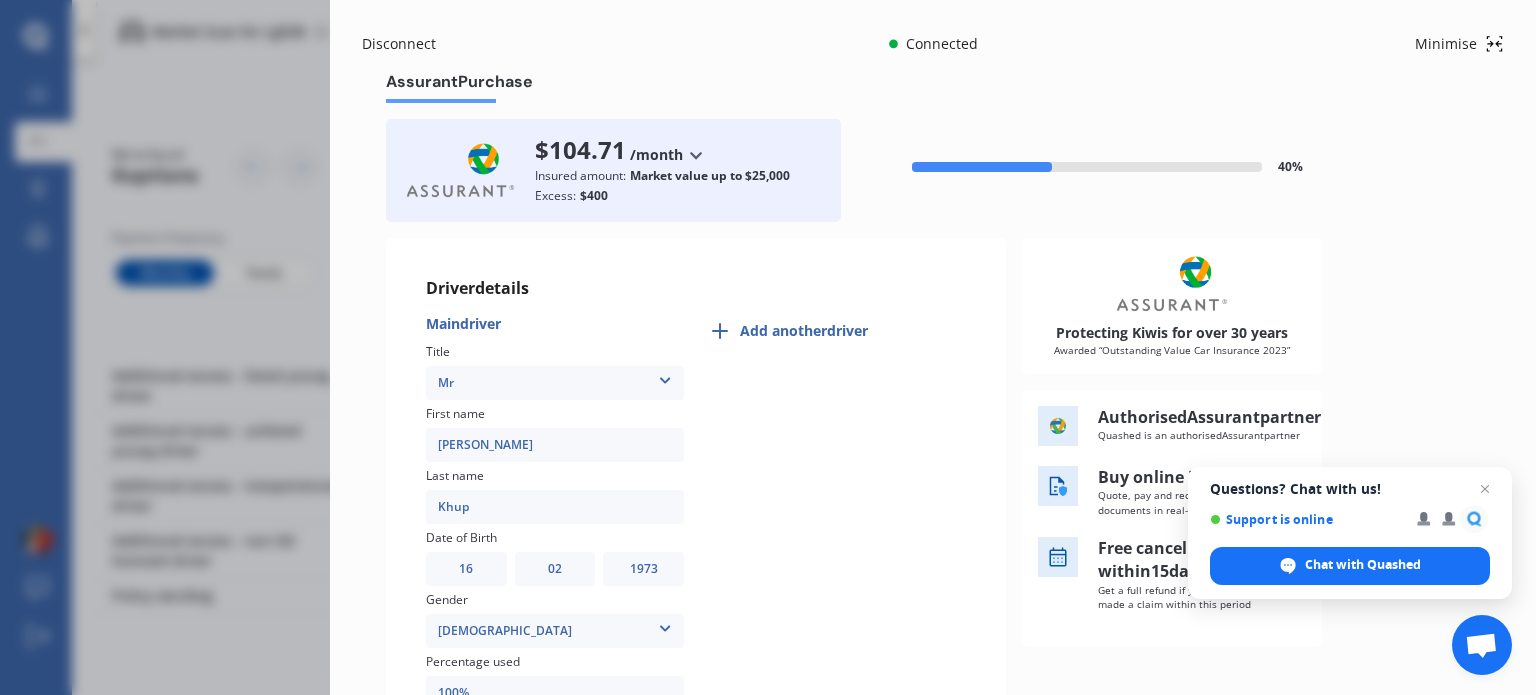 click on "Jason" at bounding box center (555, 445) 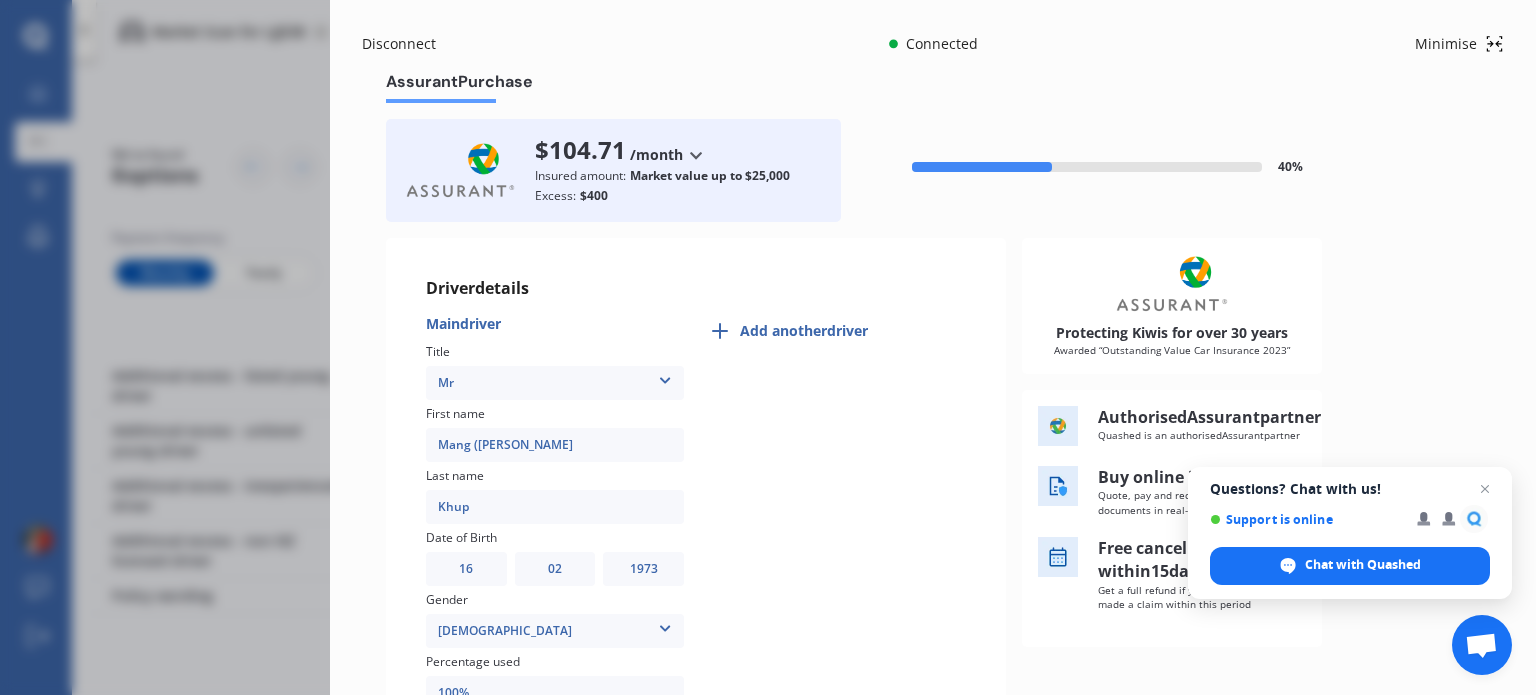 click on "Mang (Jason" at bounding box center [555, 445] 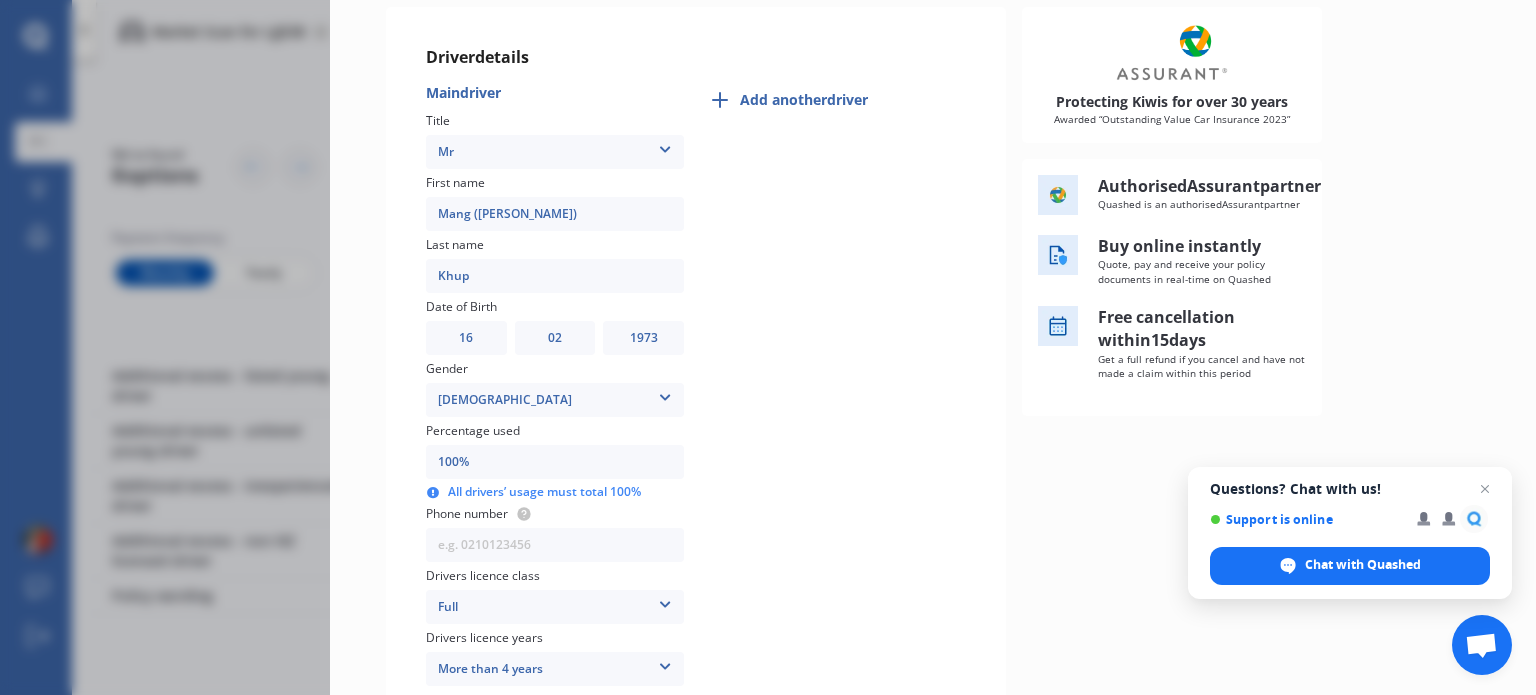 scroll, scrollTop: 232, scrollLeft: 0, axis: vertical 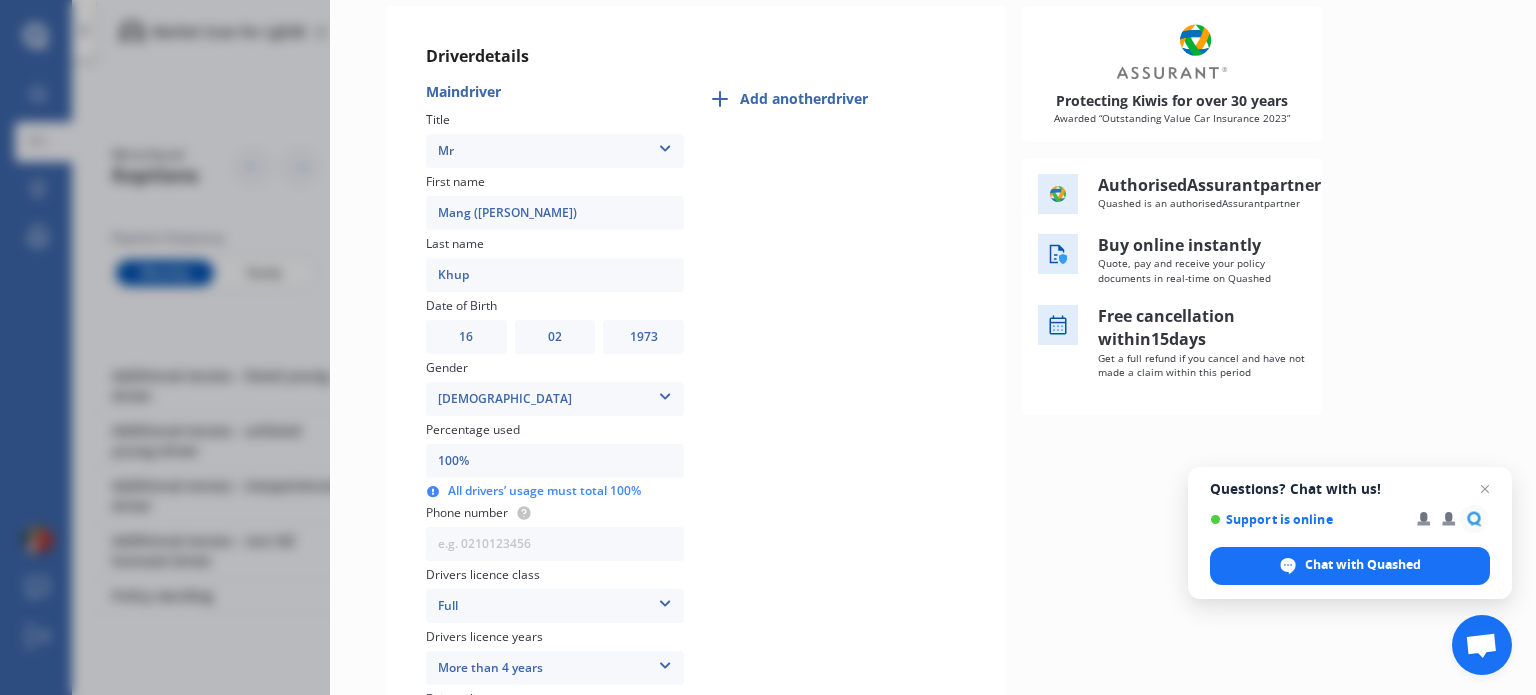 type on "Mang (Jason)" 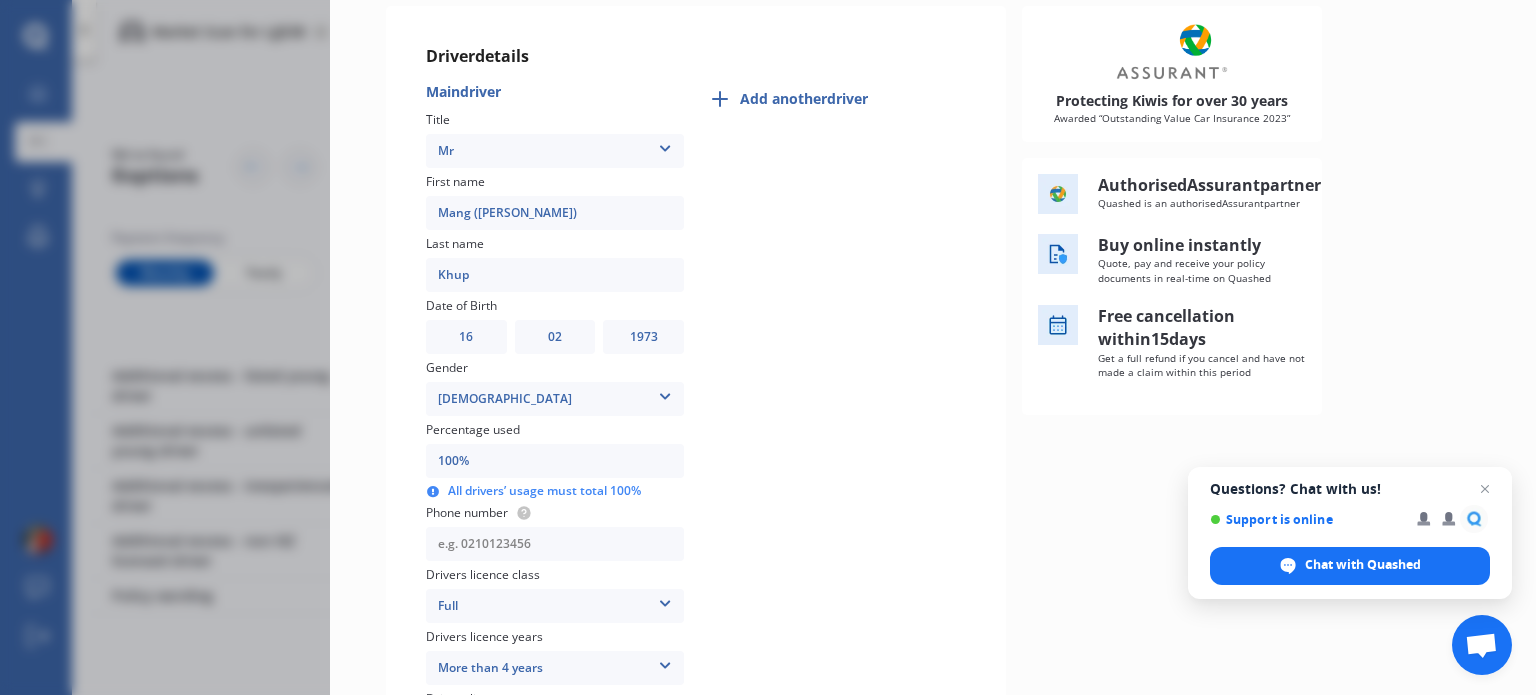 click at bounding box center [555, 544] 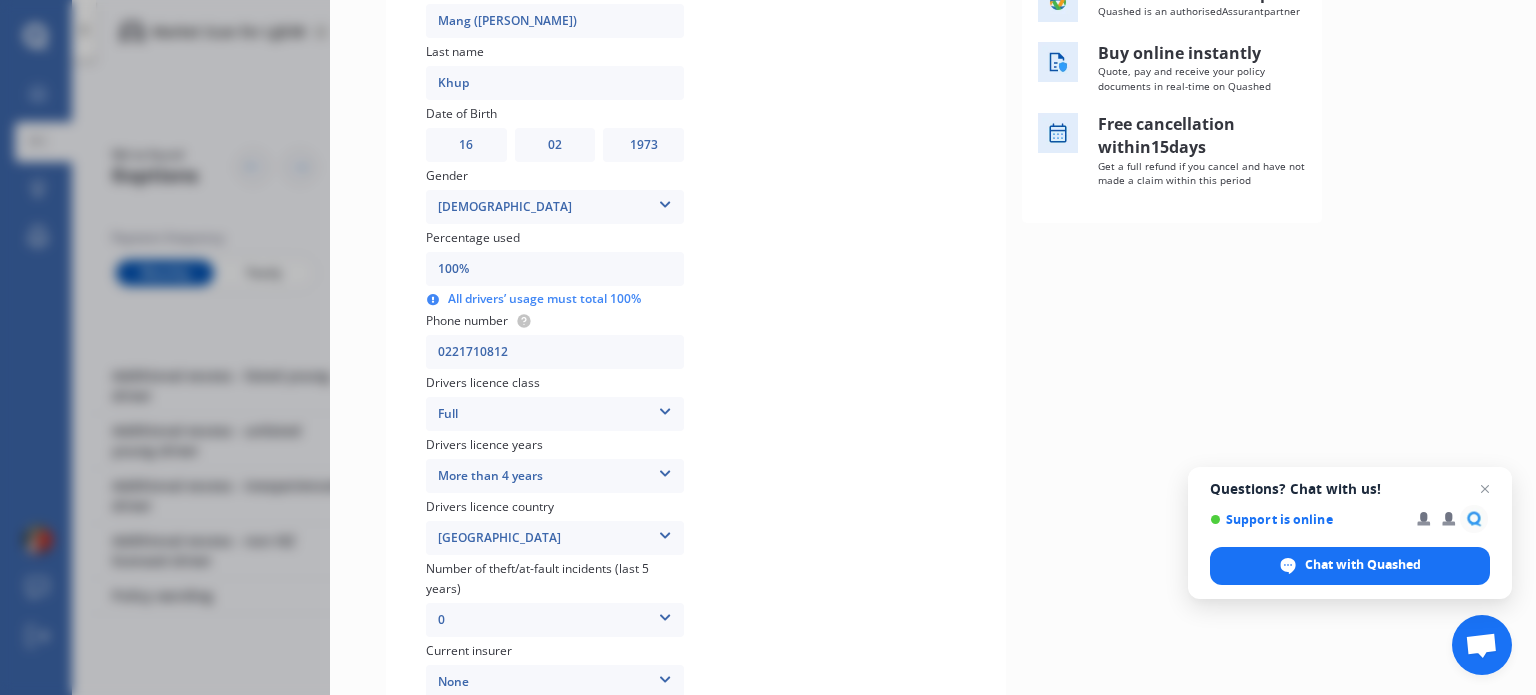 scroll, scrollTop: 424, scrollLeft: 0, axis: vertical 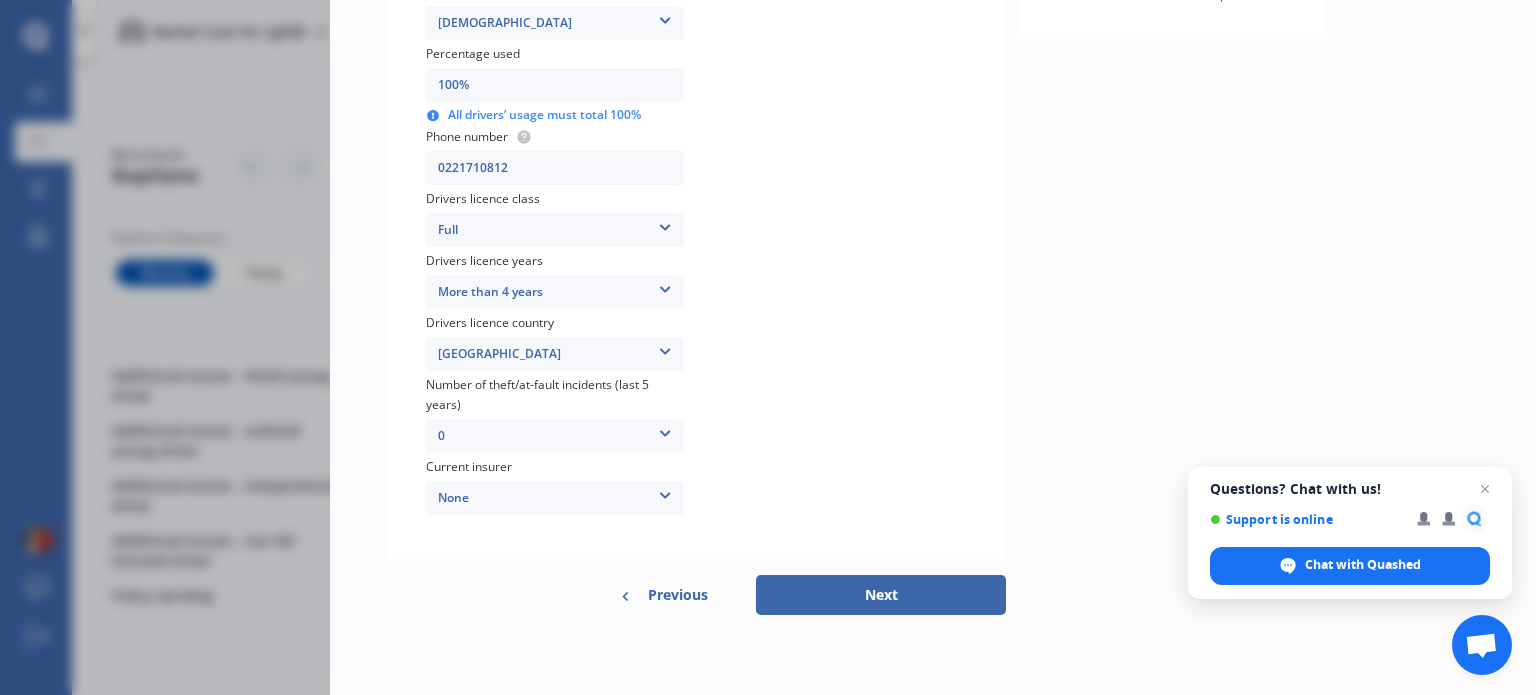 click on "Next" at bounding box center [881, 595] 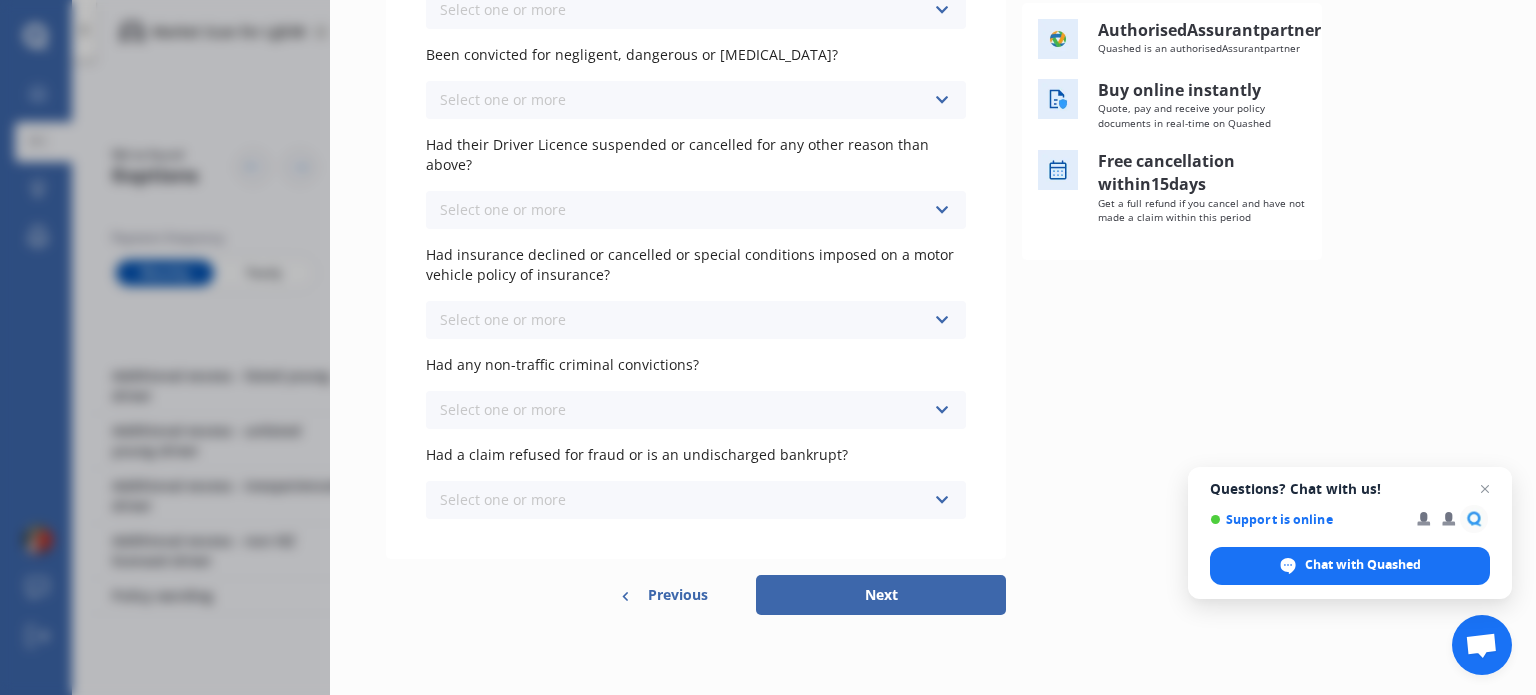 scroll, scrollTop: 0, scrollLeft: 0, axis: both 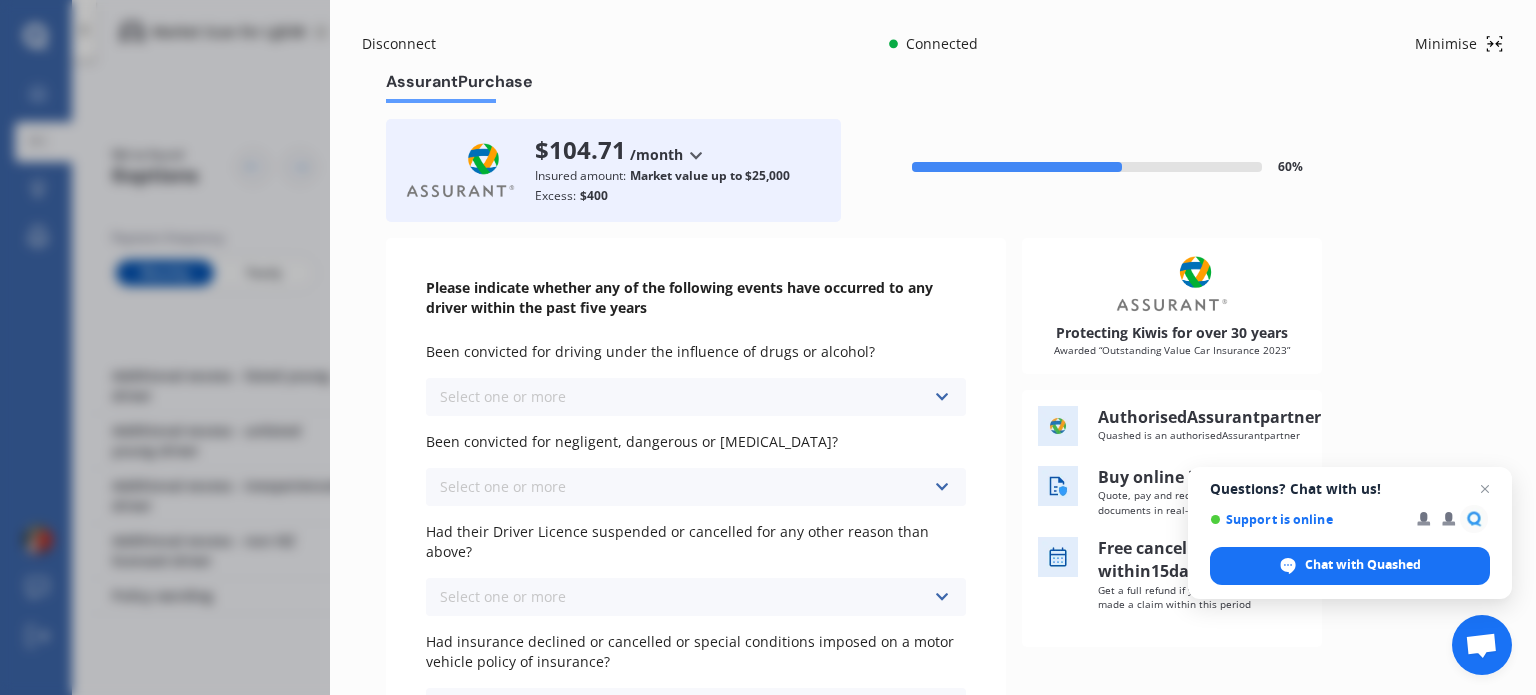click at bounding box center [941, 397] 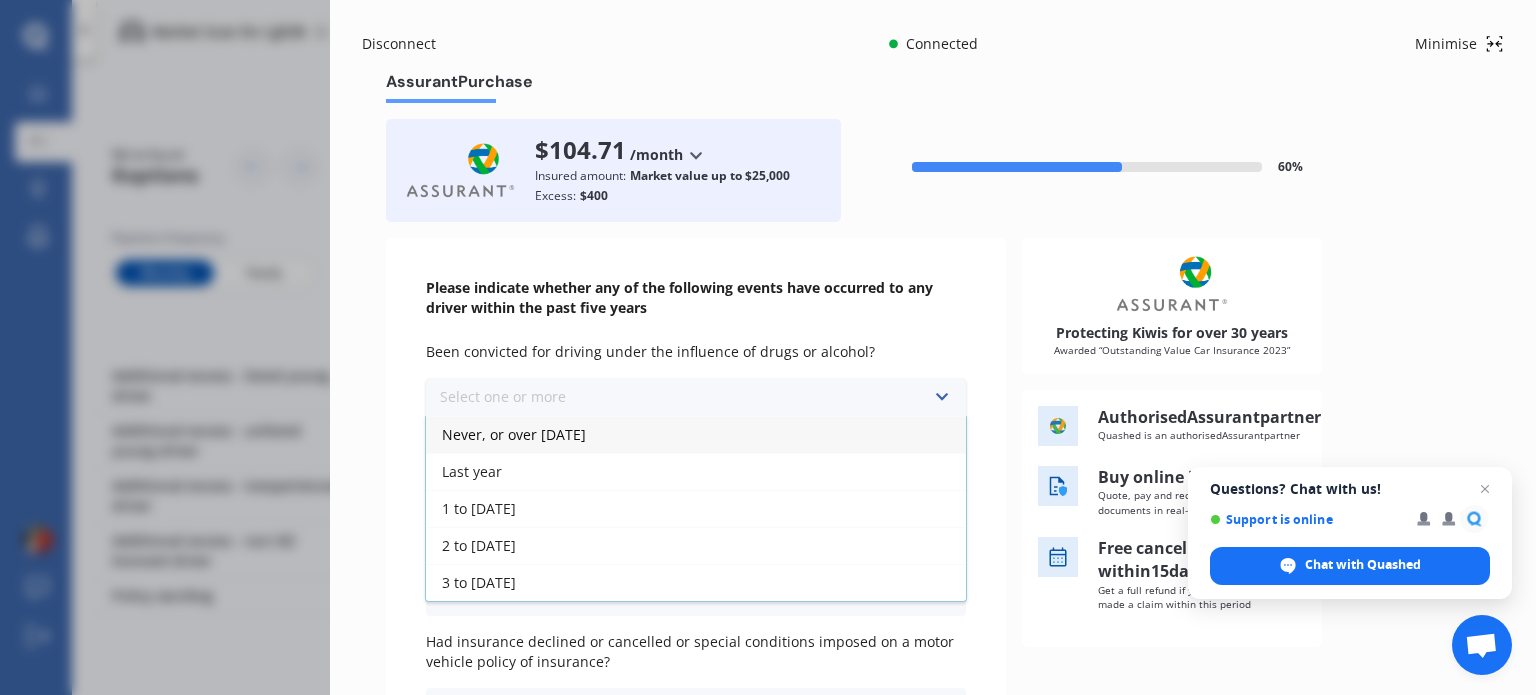 click on "Never, or over 5 years ago" at bounding box center (696, 434) 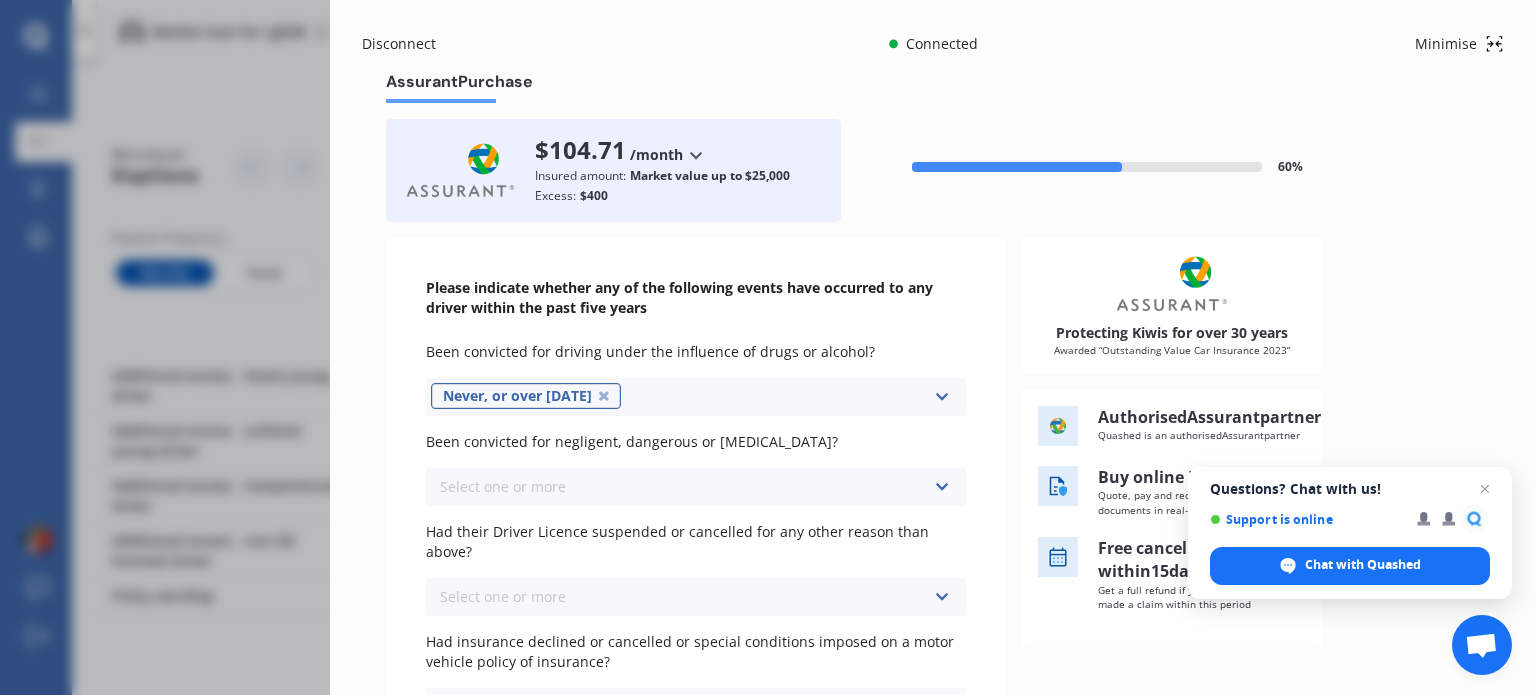 click at bounding box center [941, 487] 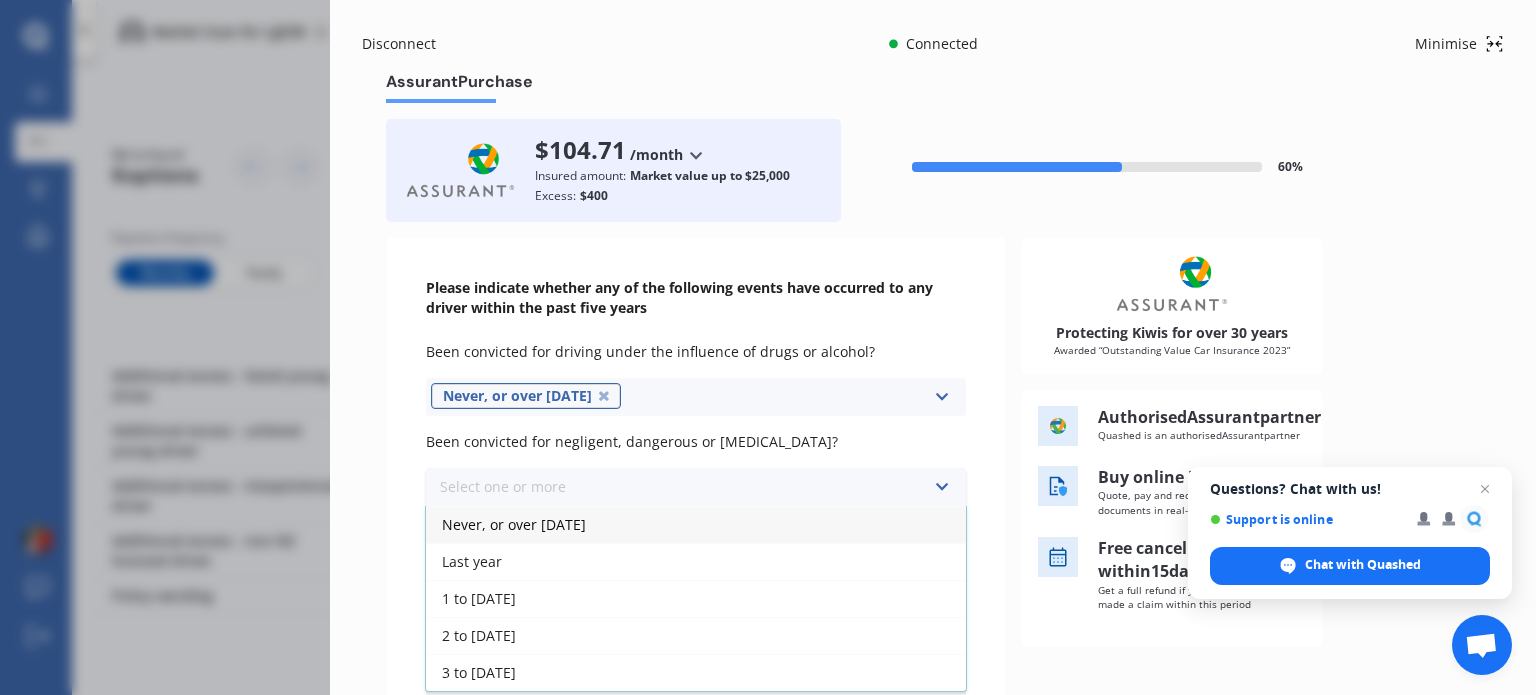 click on "Never, or over 5 years ago" at bounding box center (696, 524) 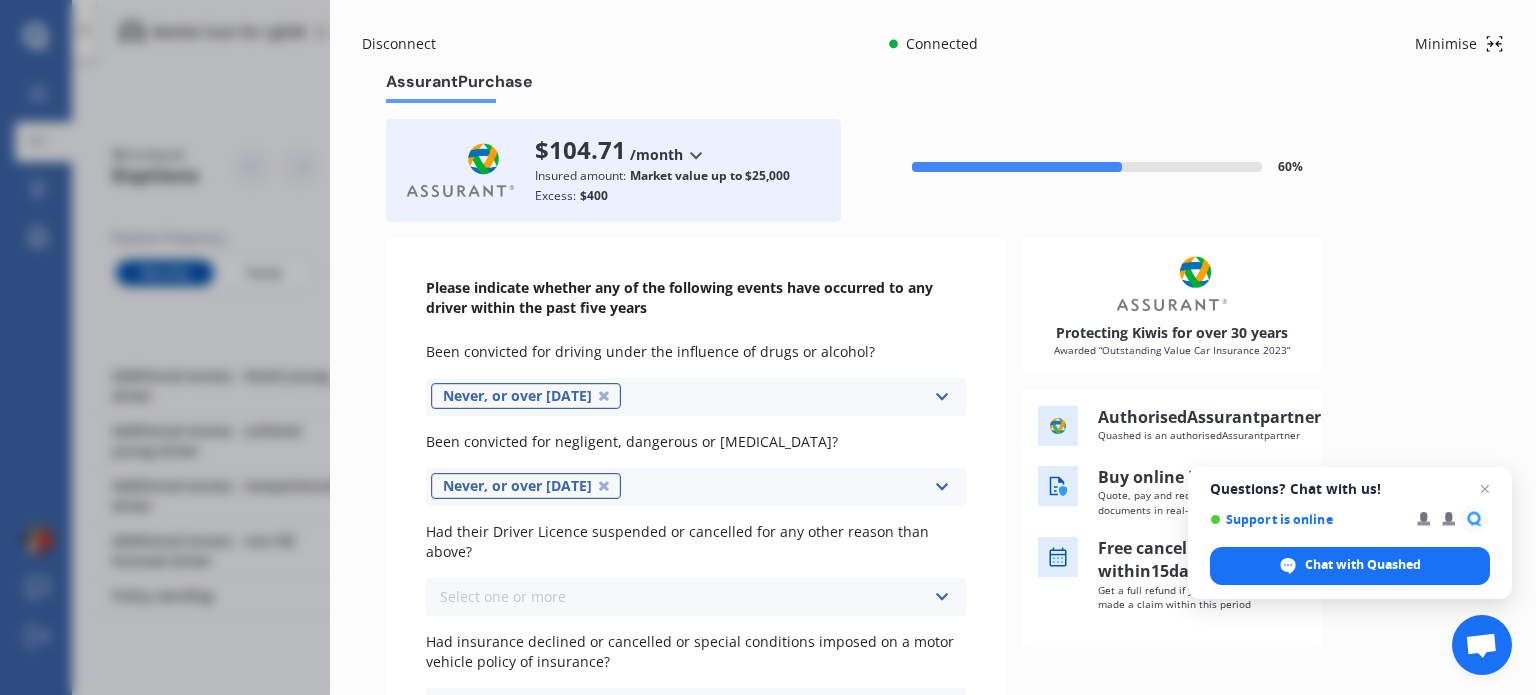 click at bounding box center (941, 597) 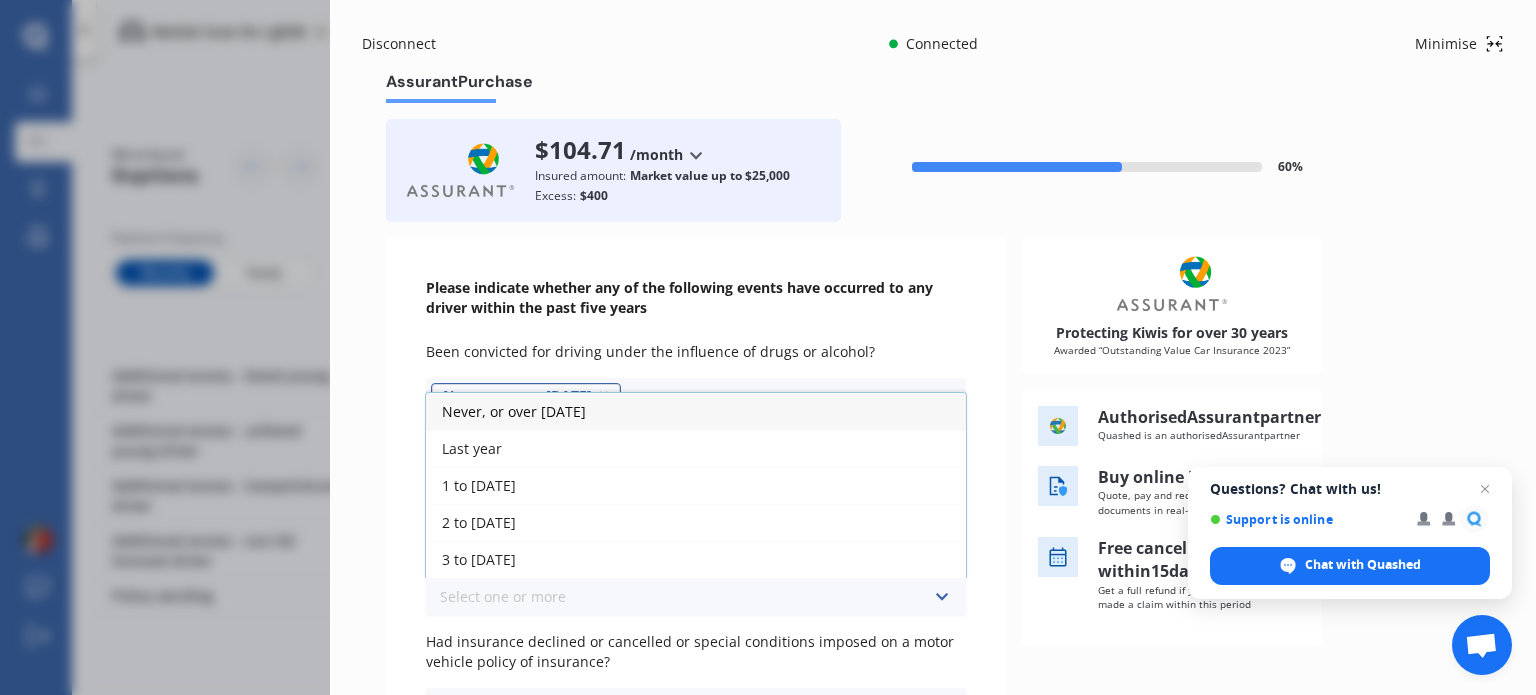 click on "Never, or over 5 years ago" at bounding box center [696, 411] 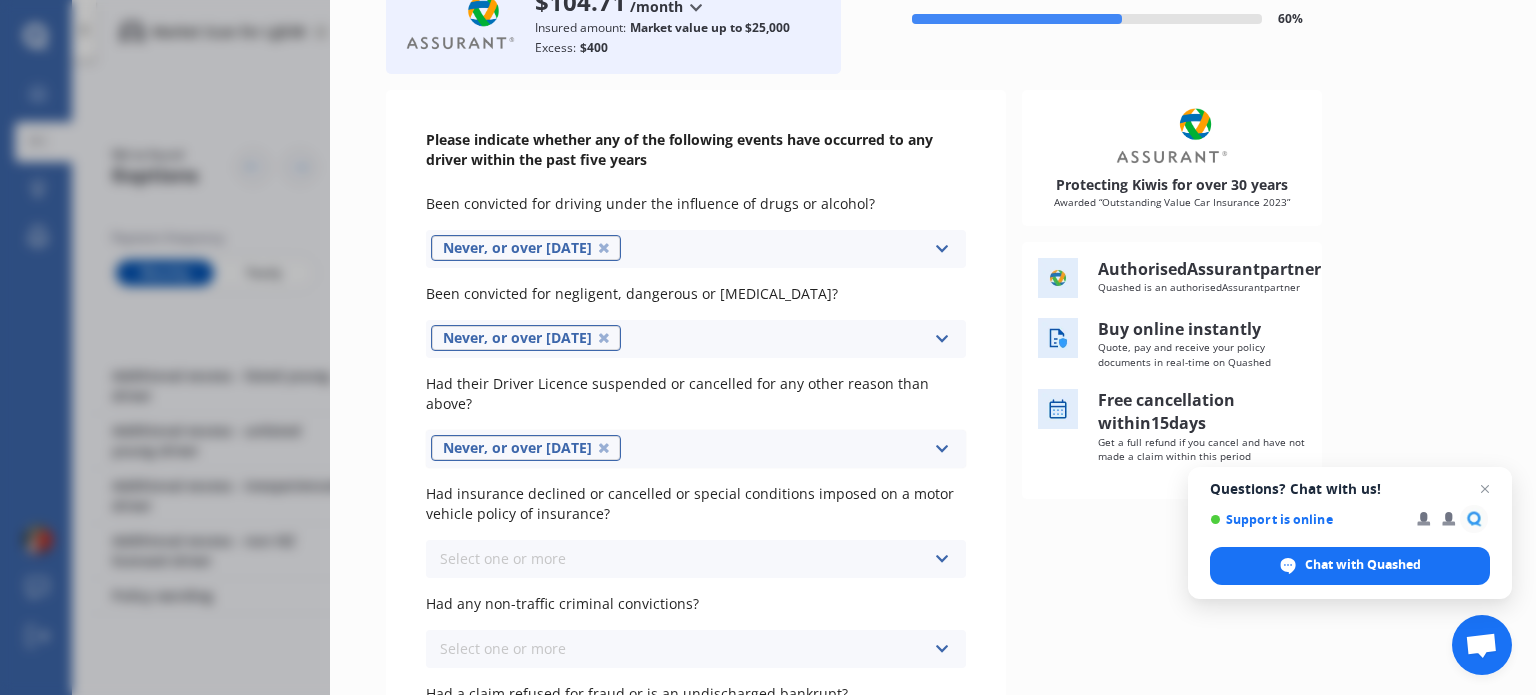scroll, scrollTop: 150, scrollLeft: 0, axis: vertical 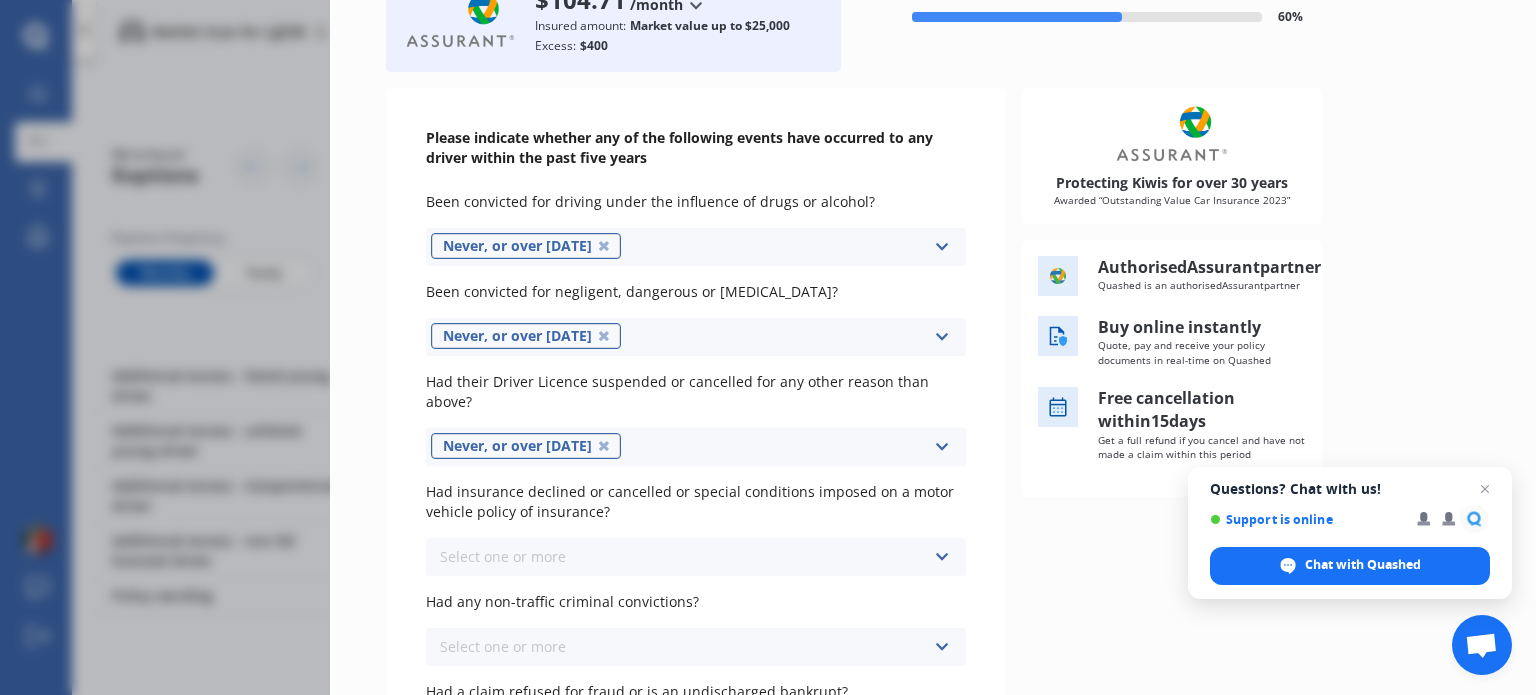 click at bounding box center (941, 557) 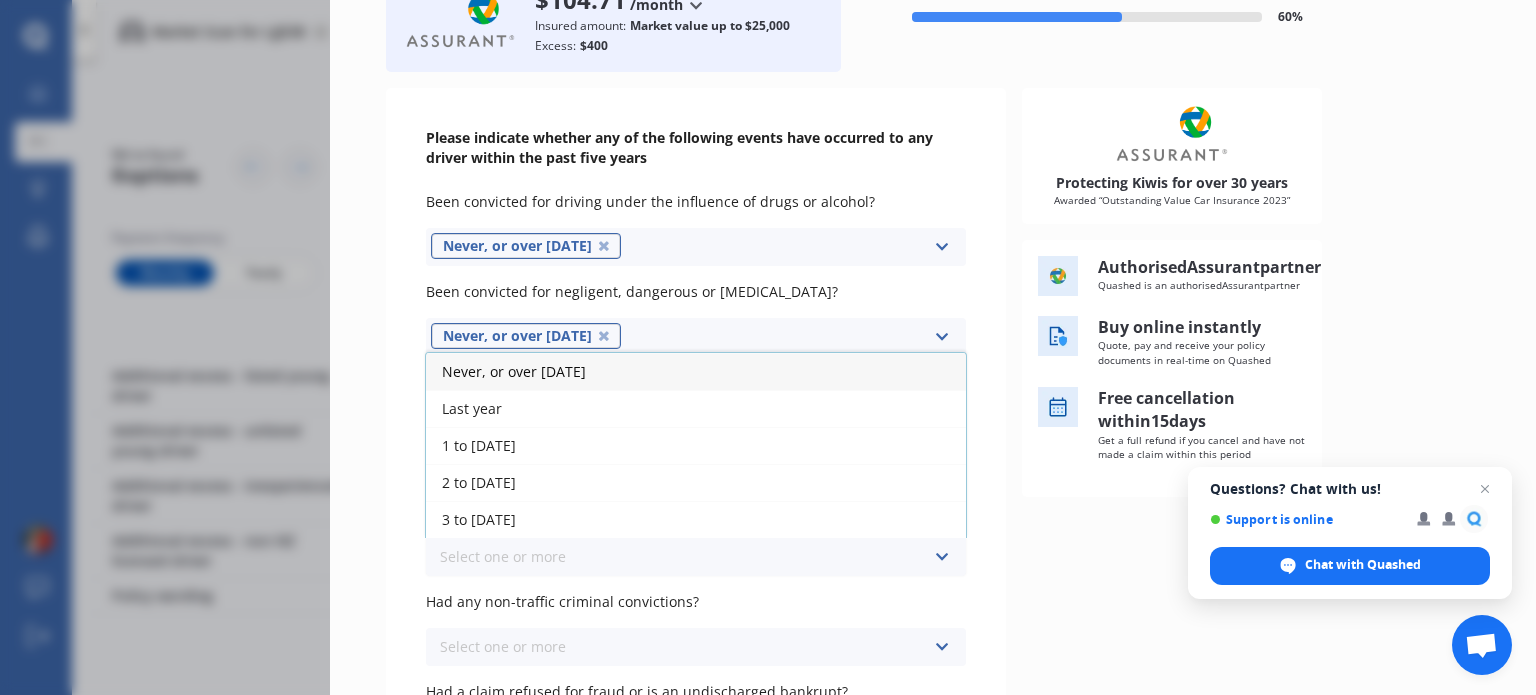 click on "Never, or over 5 years ago" at bounding box center (696, 371) 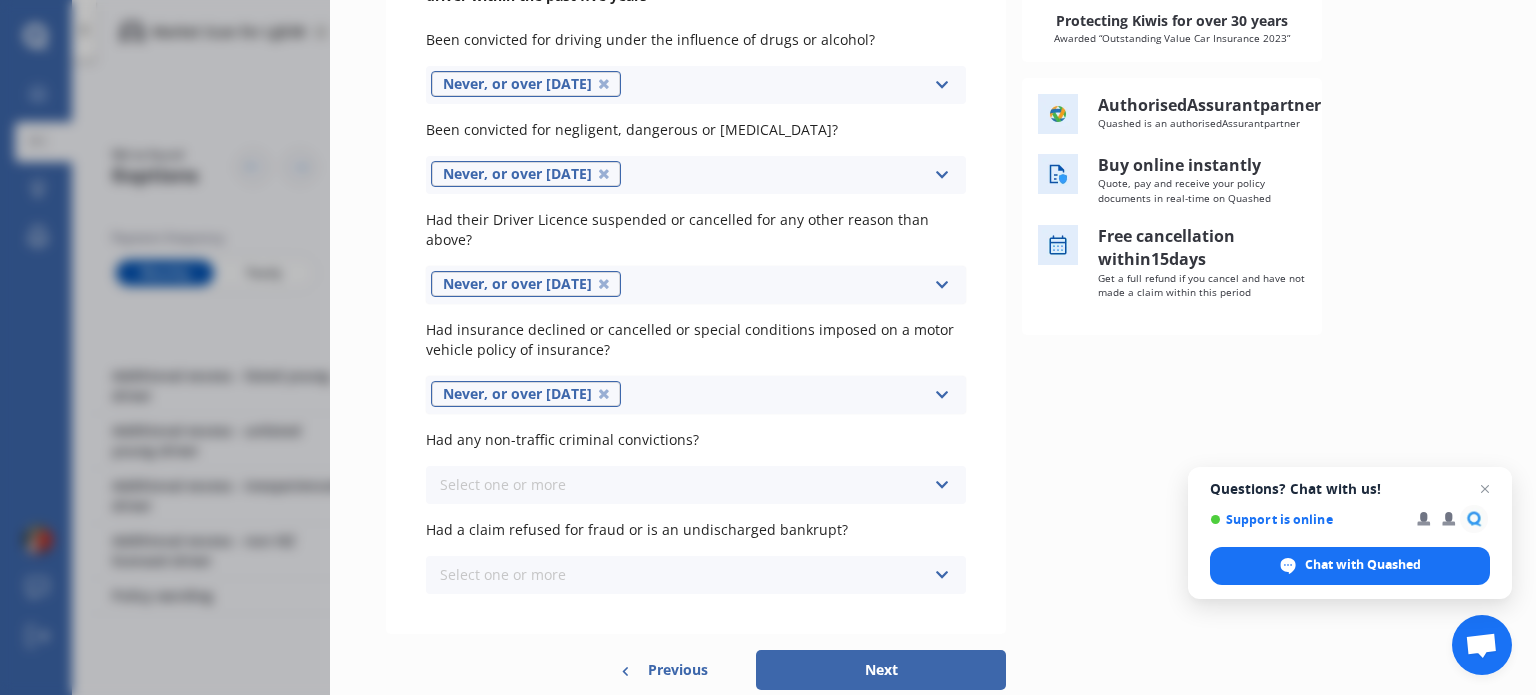 scroll, scrollTop: 314, scrollLeft: 0, axis: vertical 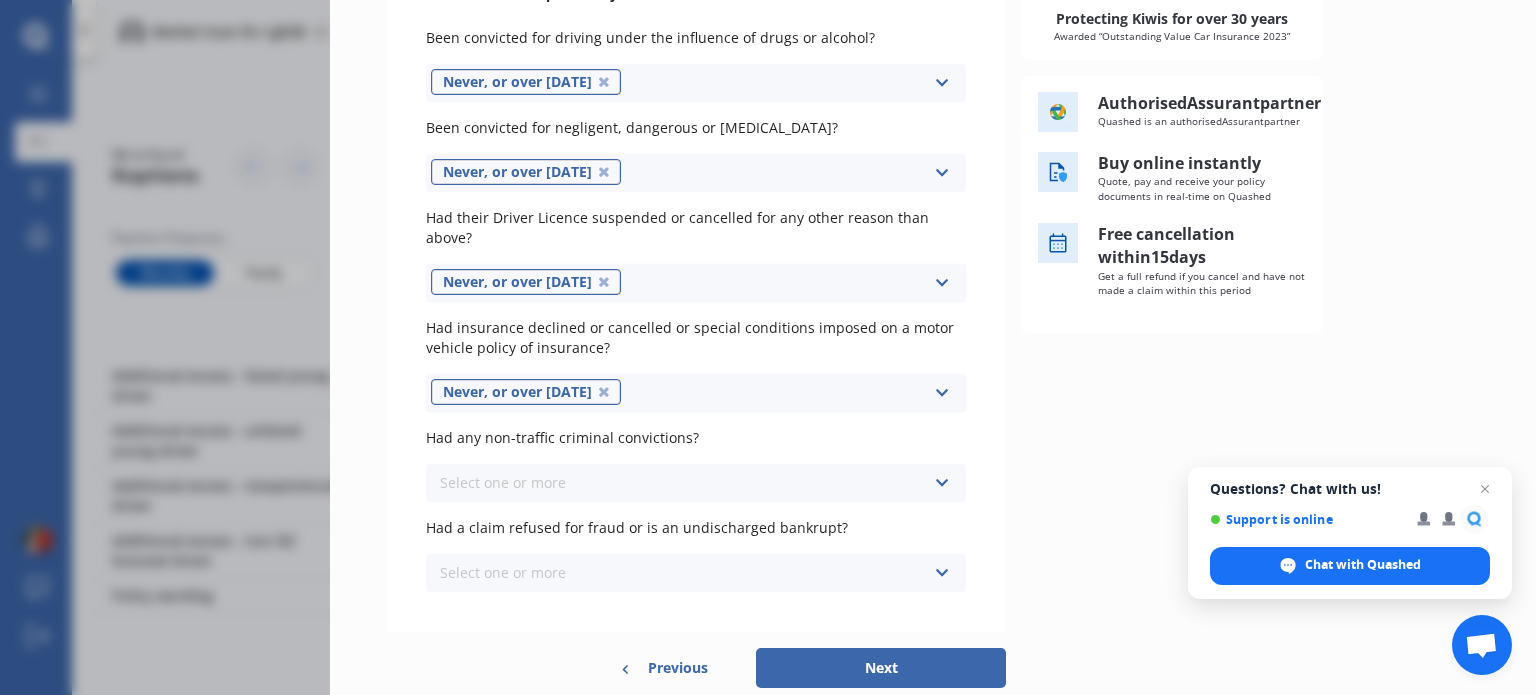 click at bounding box center [941, 483] 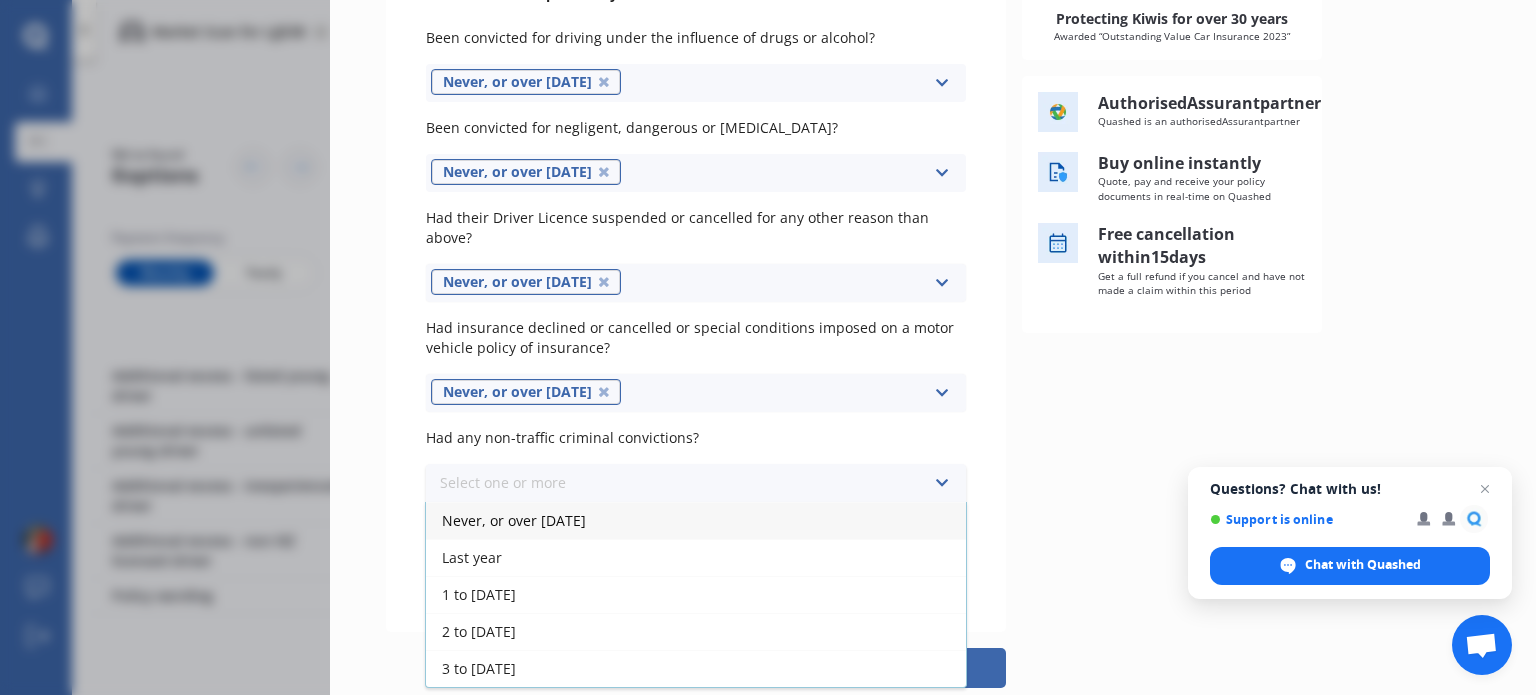 click on "Never, or over 5 years ago" at bounding box center (696, 520) 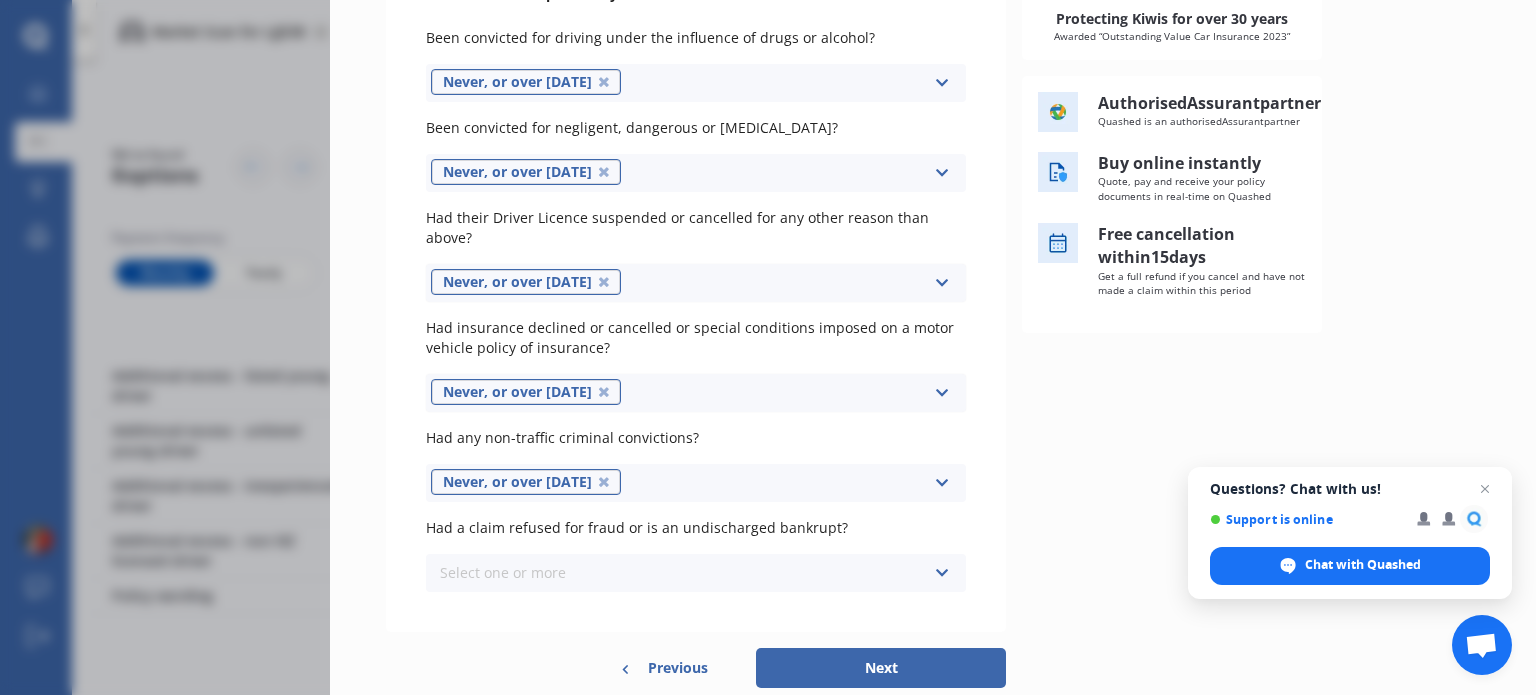 scroll, scrollTop: 367, scrollLeft: 0, axis: vertical 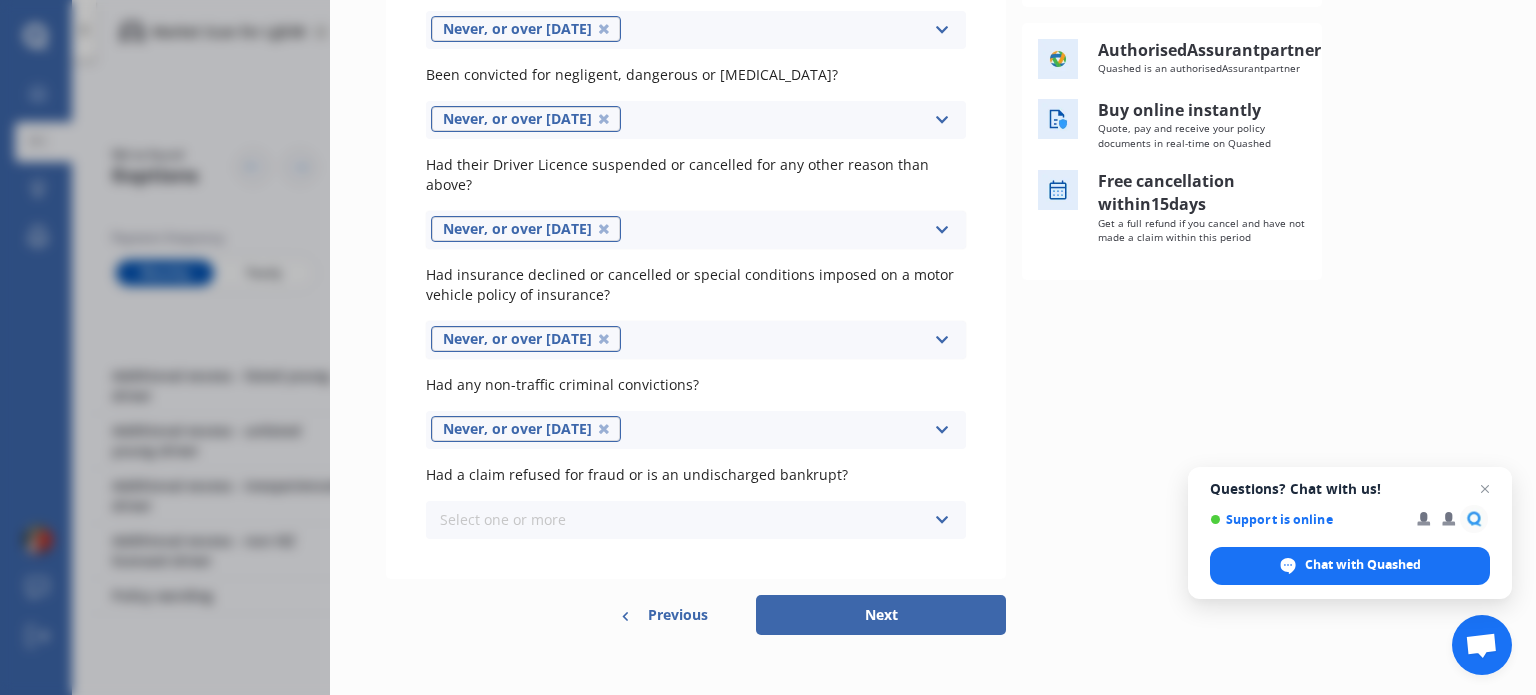 click at bounding box center (941, 520) 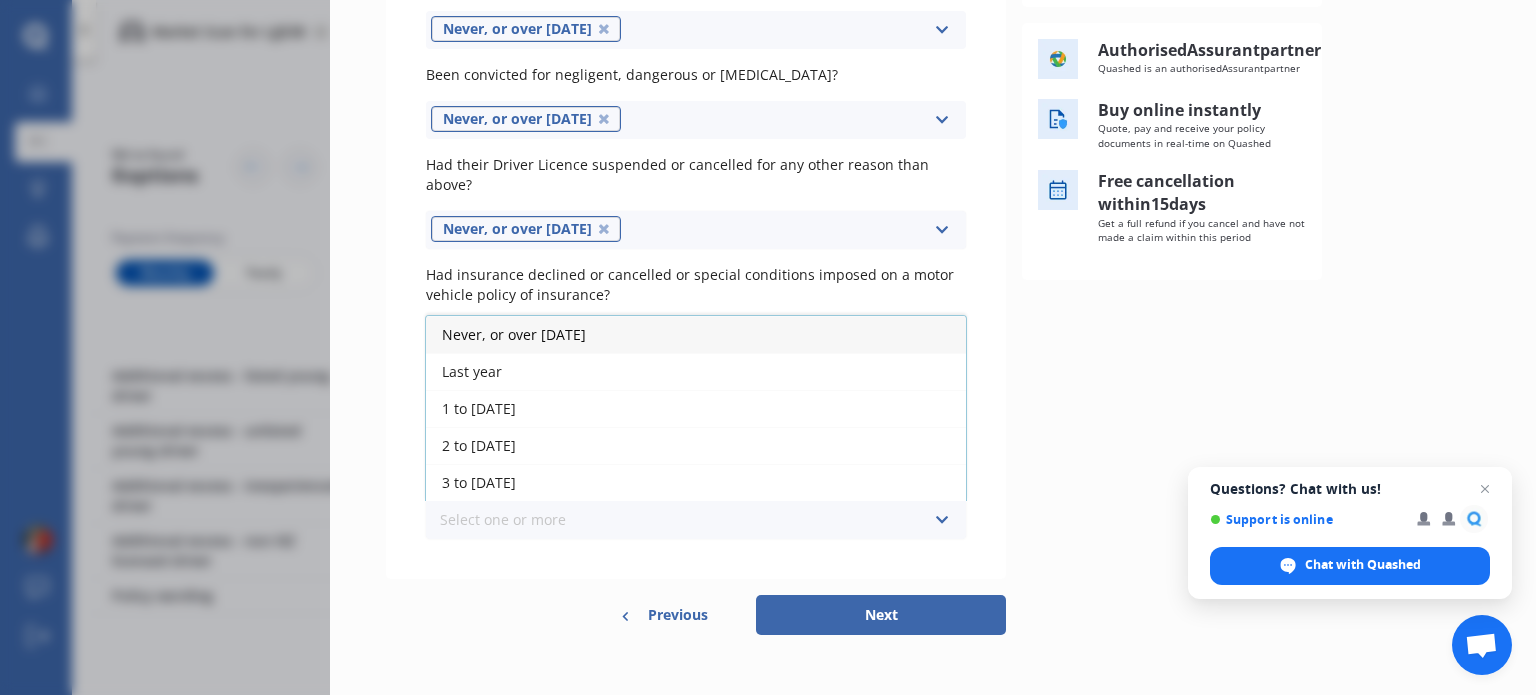 click on "Never, or over 5 years ago" at bounding box center [696, 334] 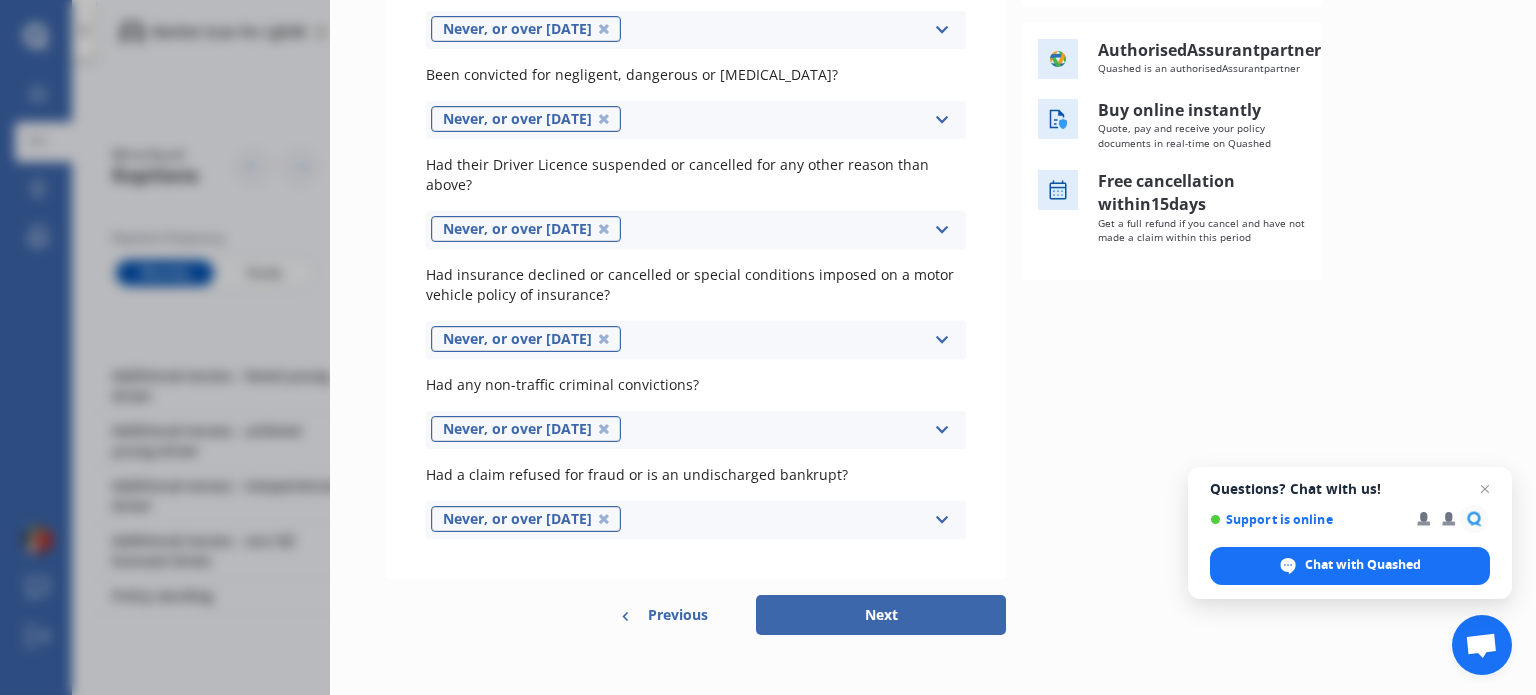 click on "Next" at bounding box center [881, 615] 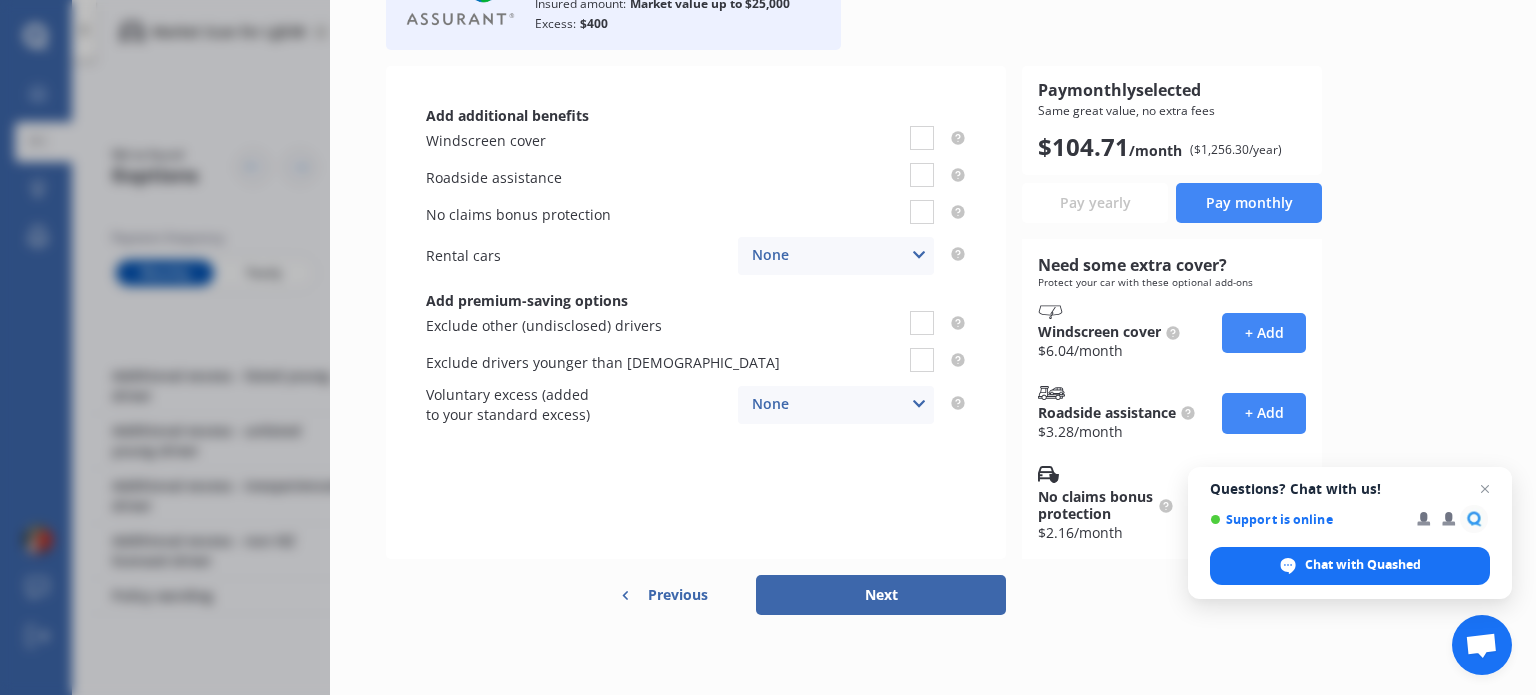 scroll, scrollTop: 0, scrollLeft: 0, axis: both 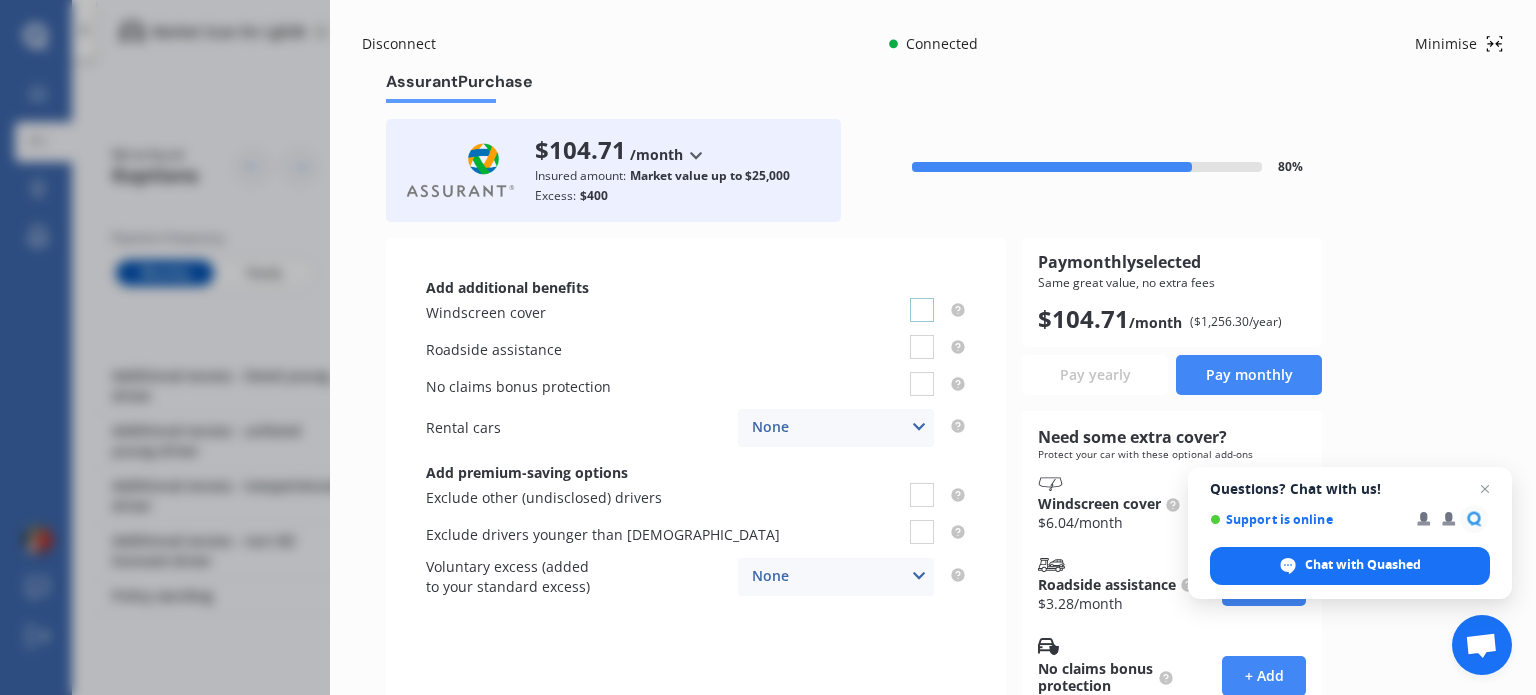 click at bounding box center (922, 298) 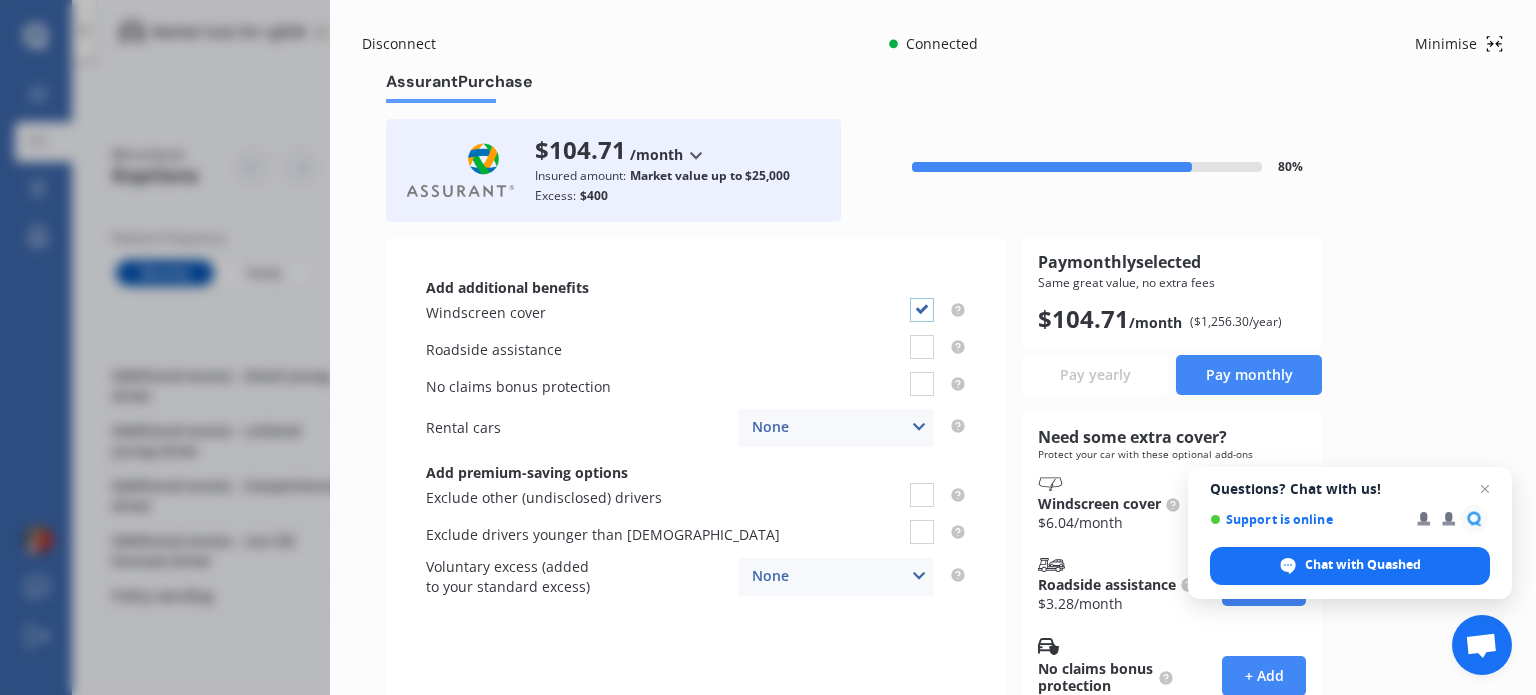 checkbox on "true" 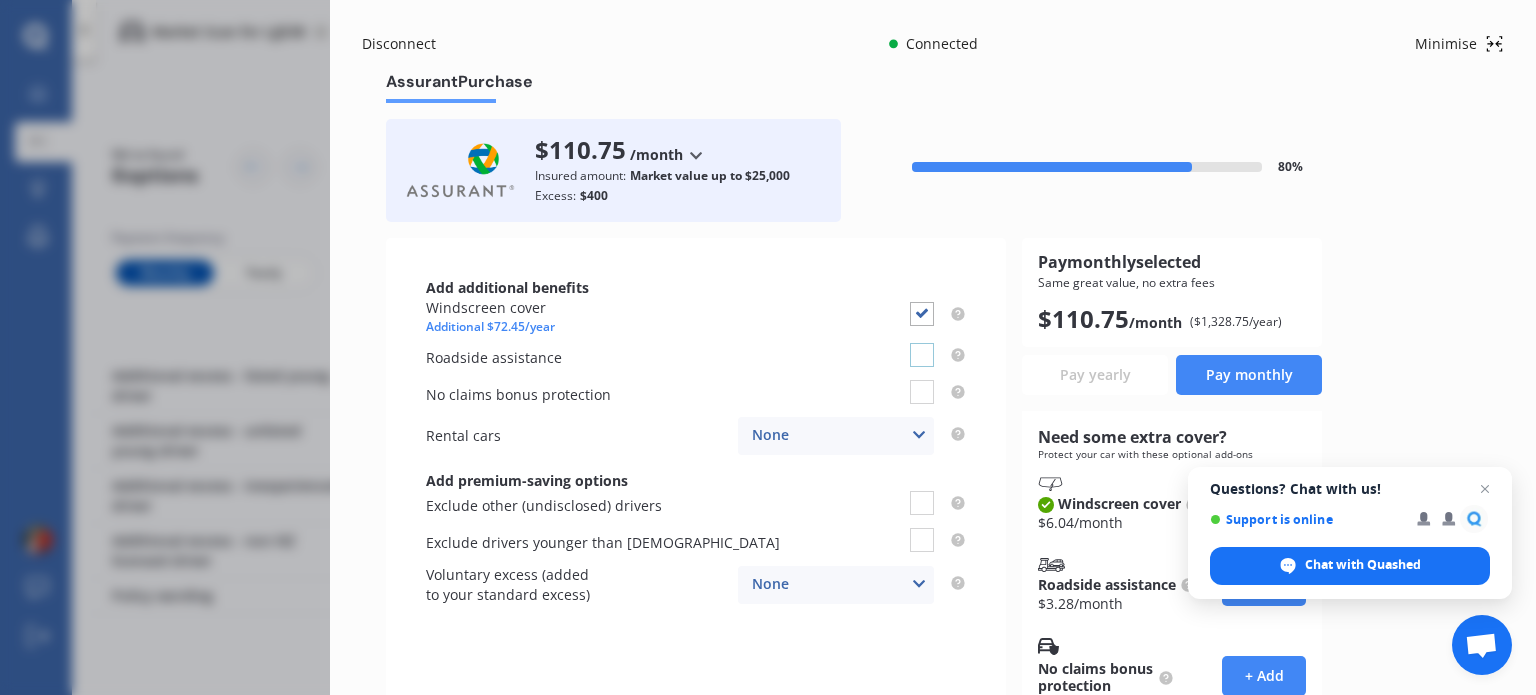 click at bounding box center [922, 343] 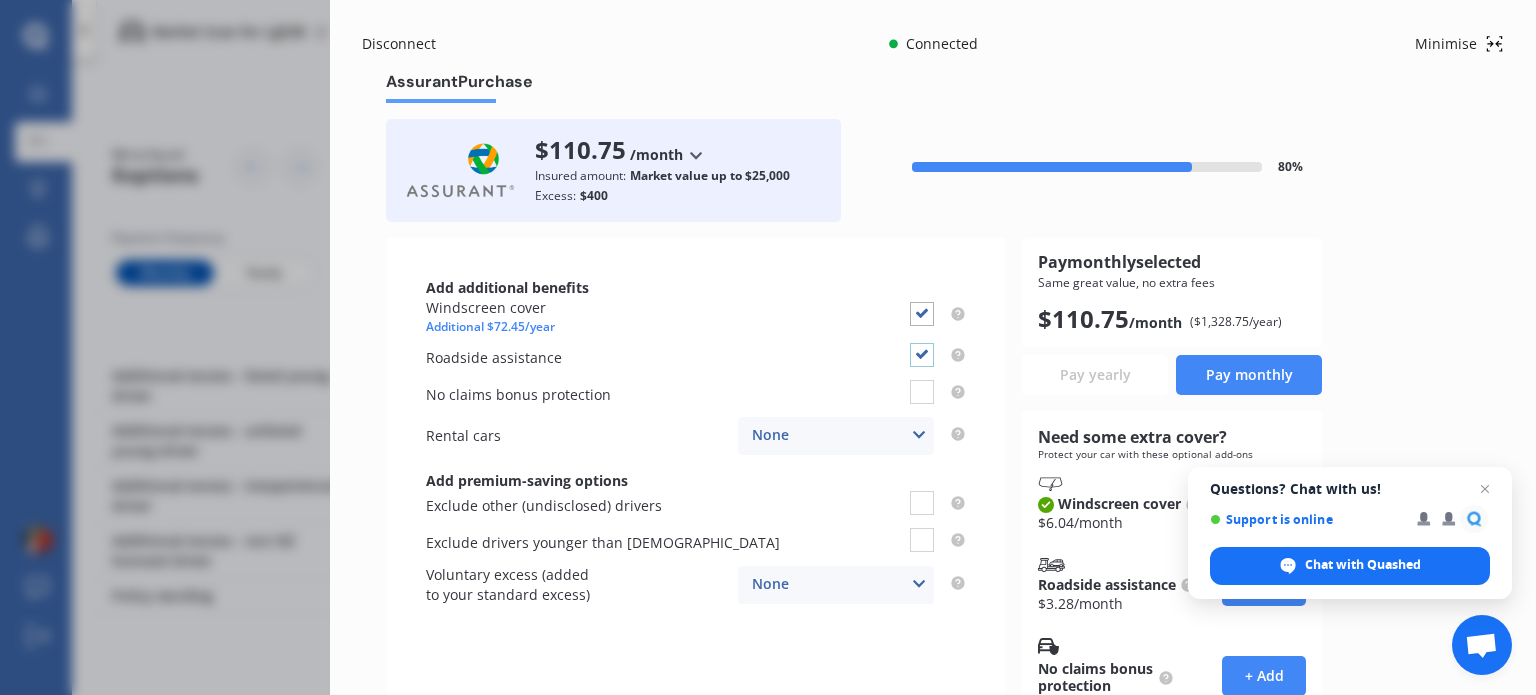 checkbox on "true" 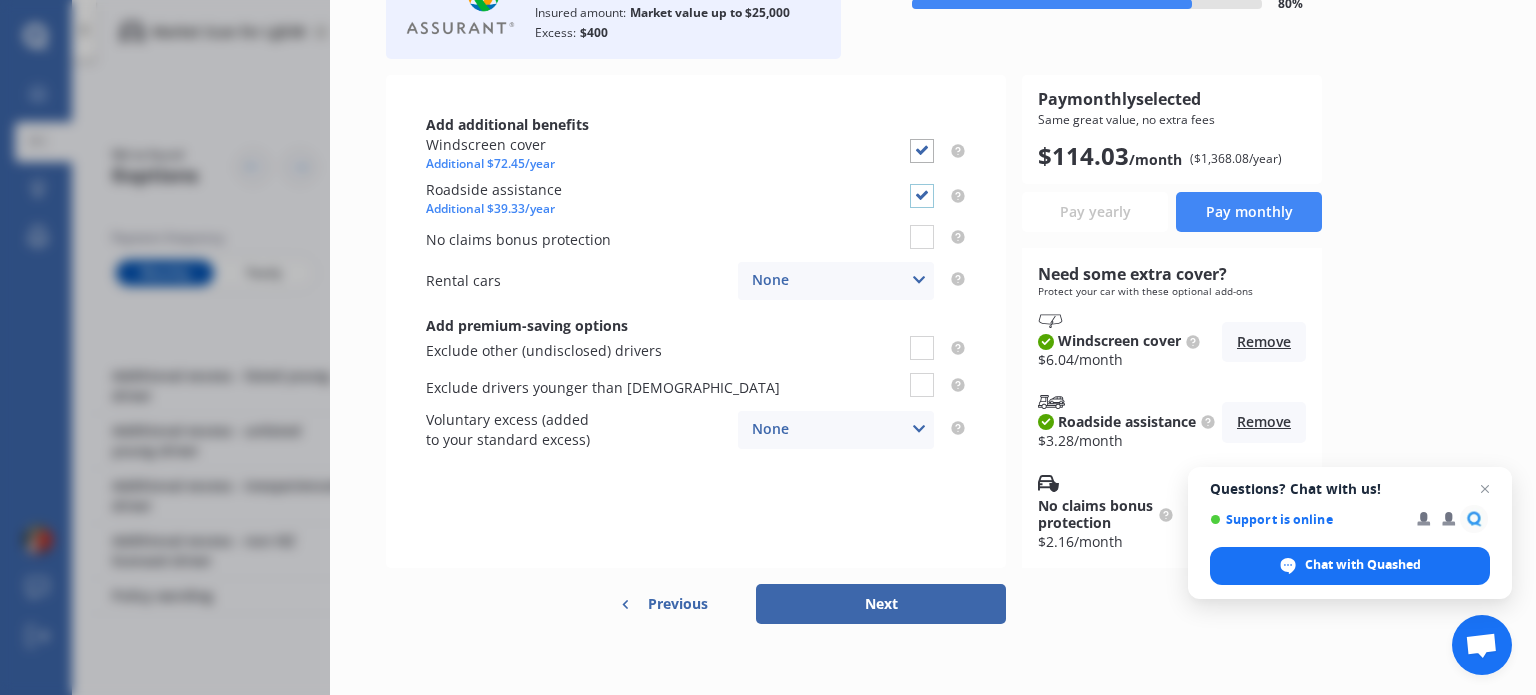scroll, scrollTop: 171, scrollLeft: 0, axis: vertical 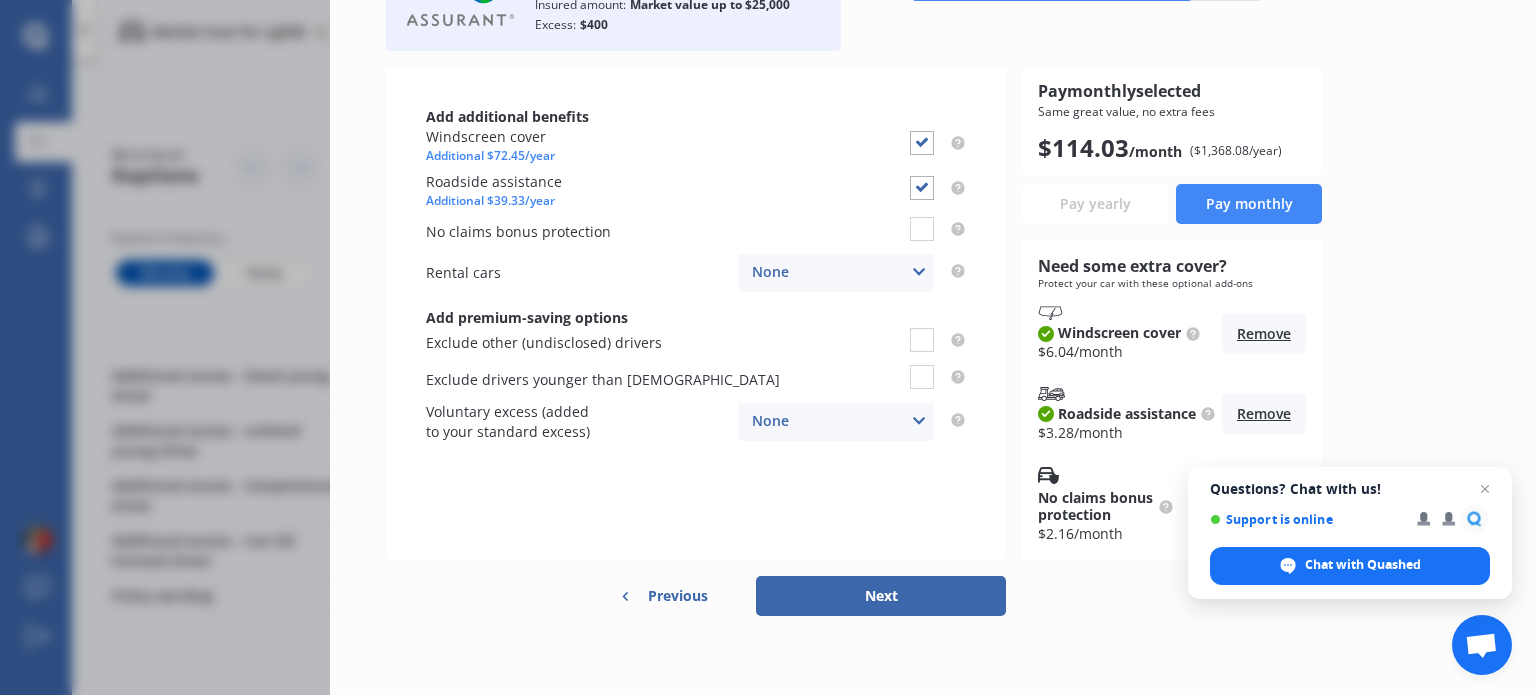 click on "Next" at bounding box center [881, 596] 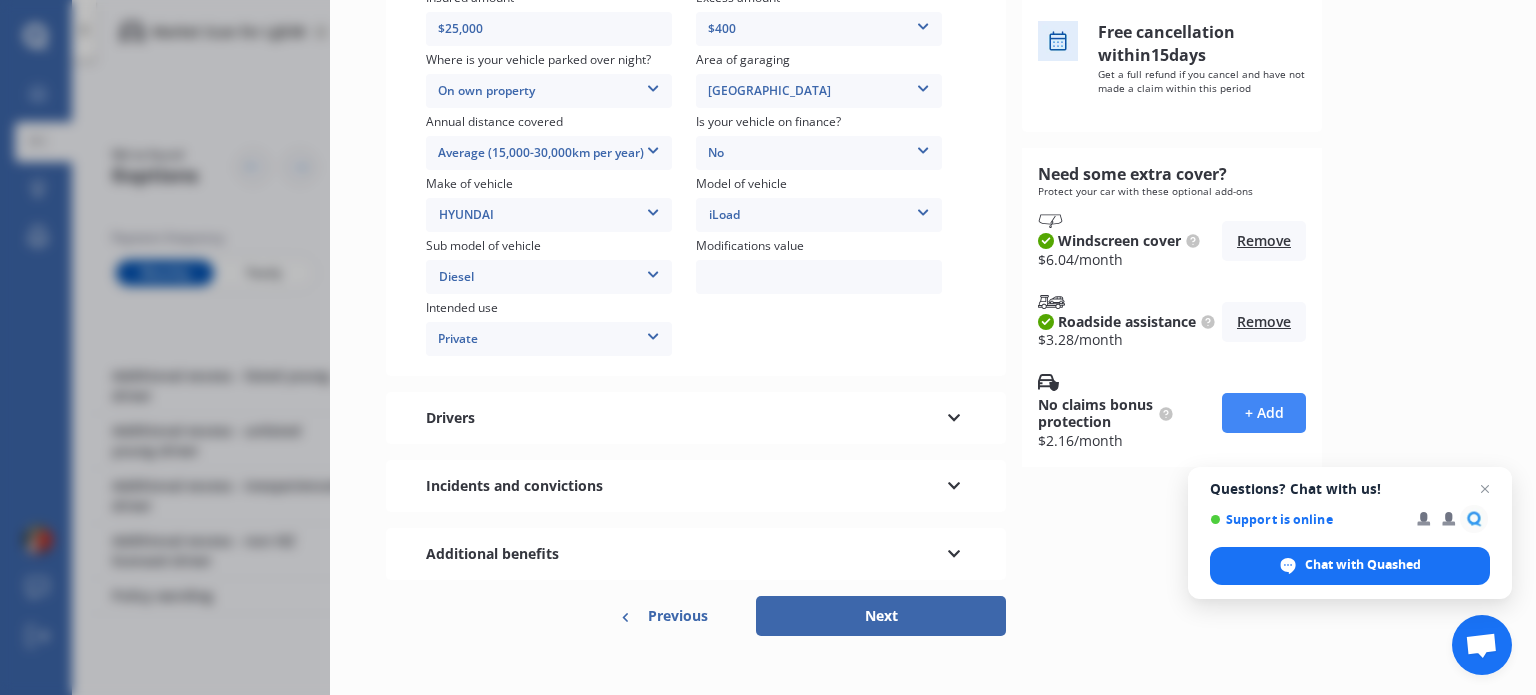 scroll, scrollTop: 364, scrollLeft: 0, axis: vertical 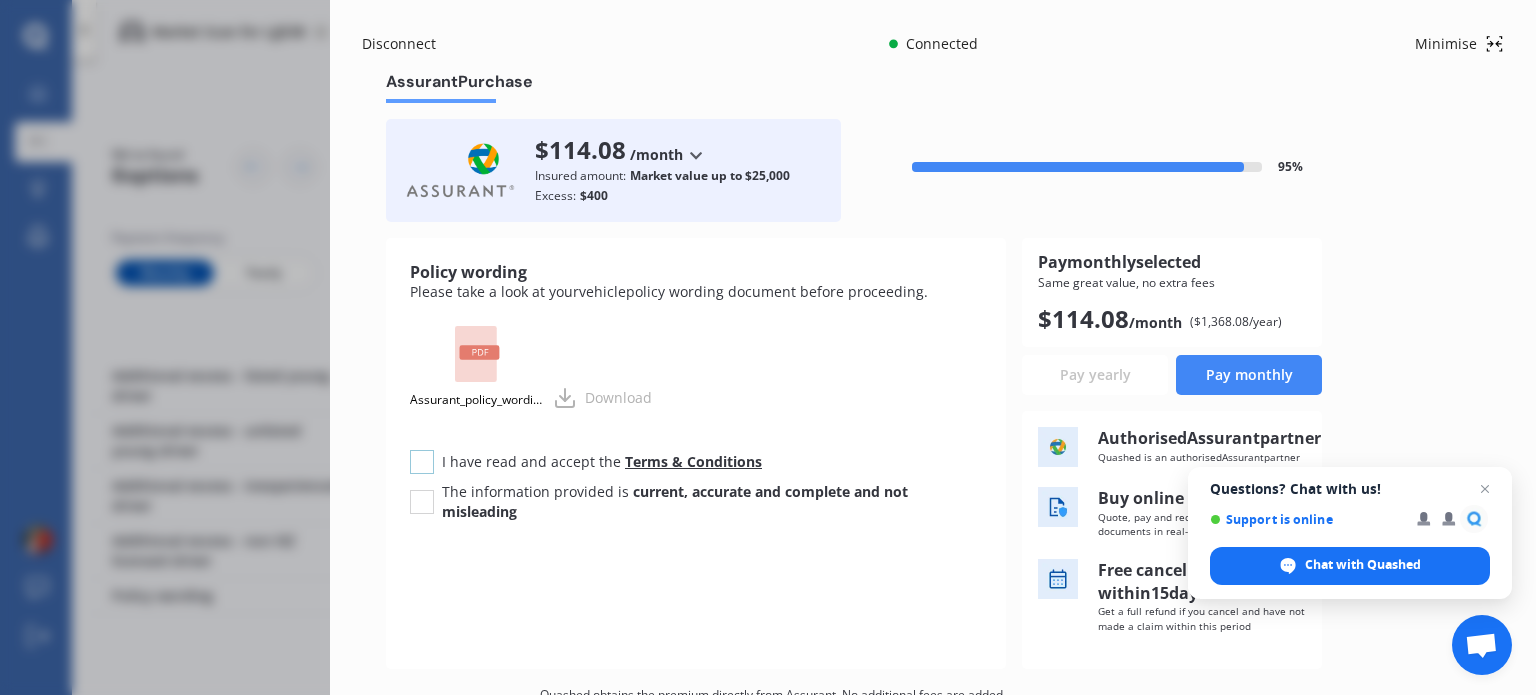 click at bounding box center (422, 450) 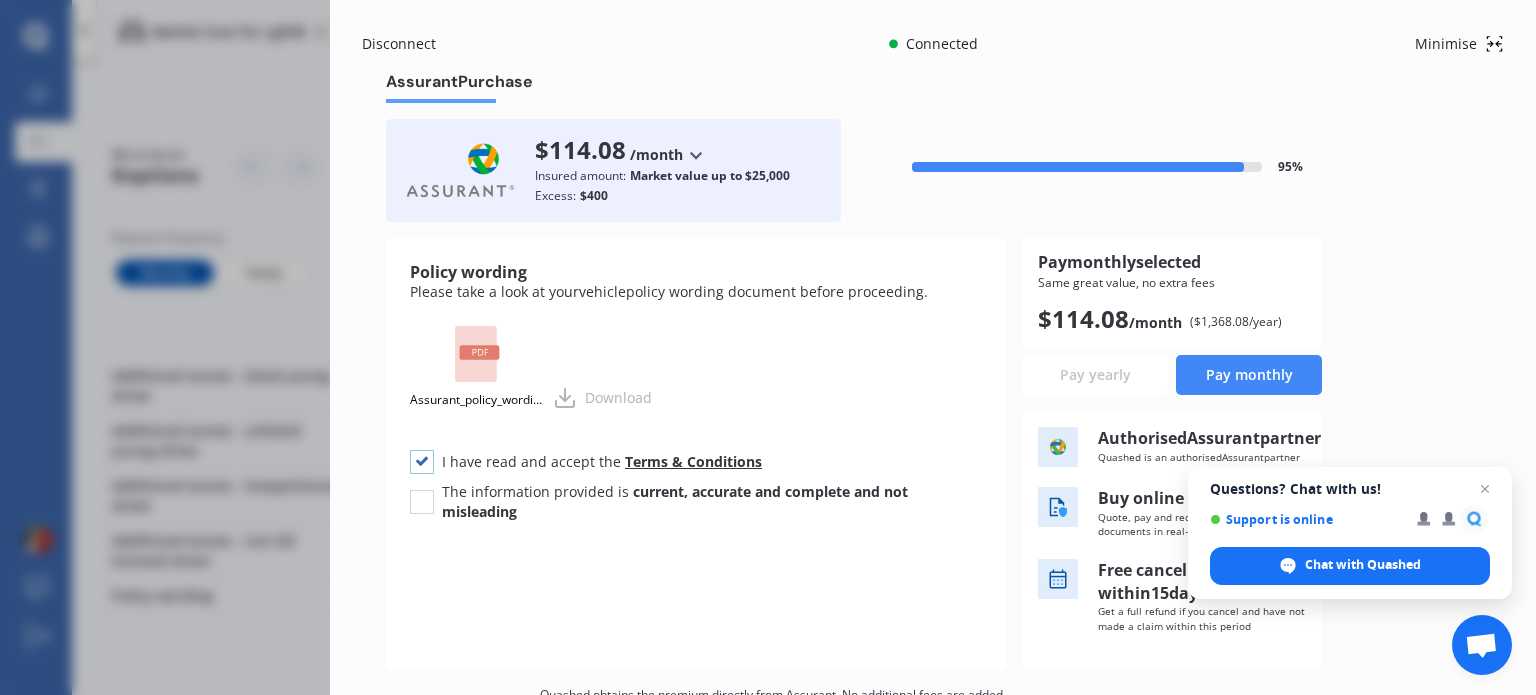 checkbox on "true" 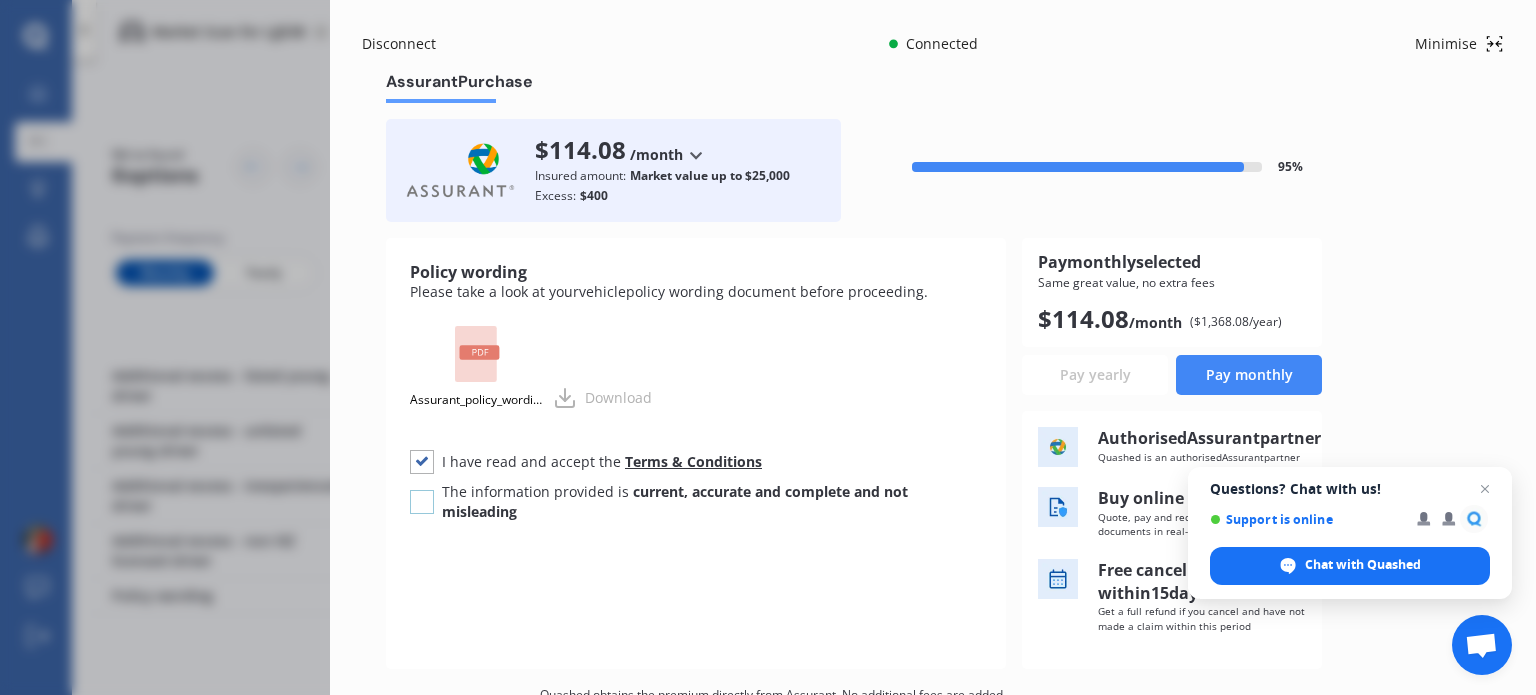 click at bounding box center (422, 490) 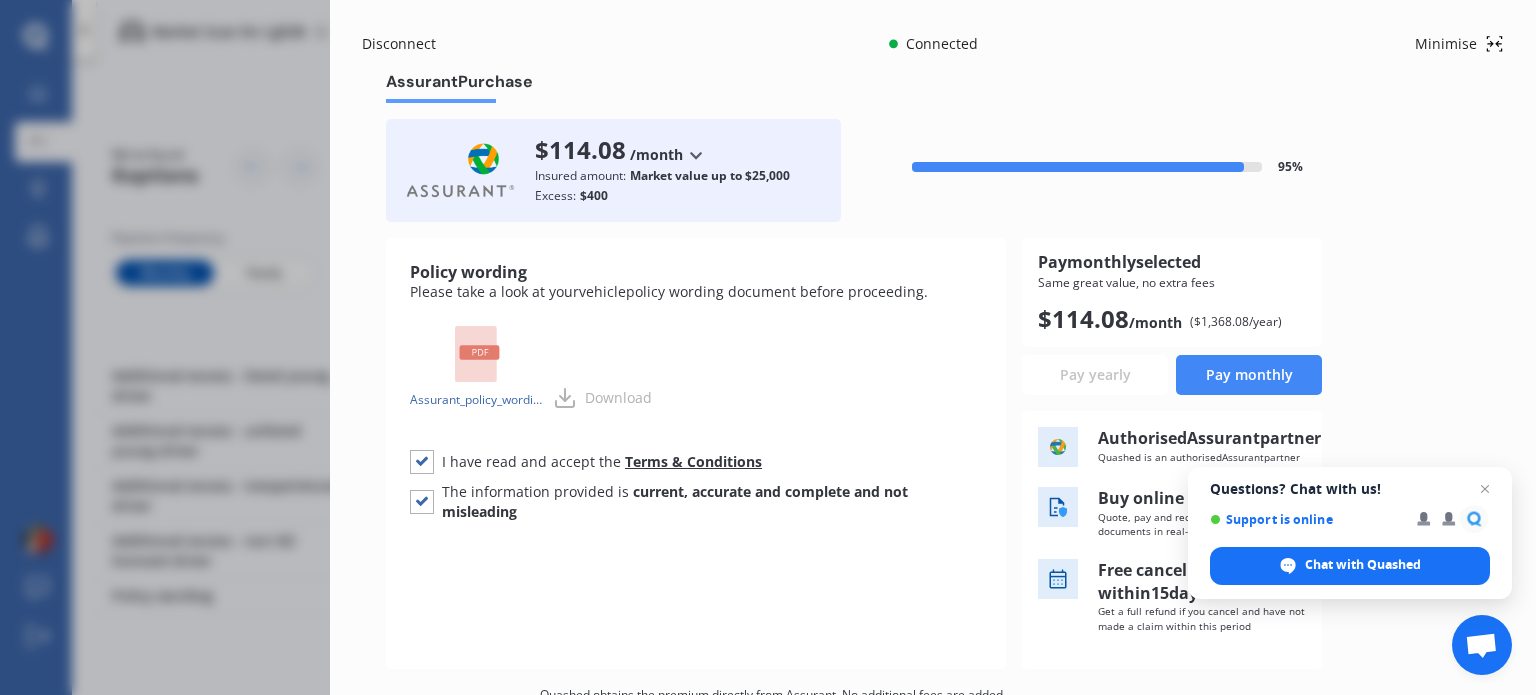 click 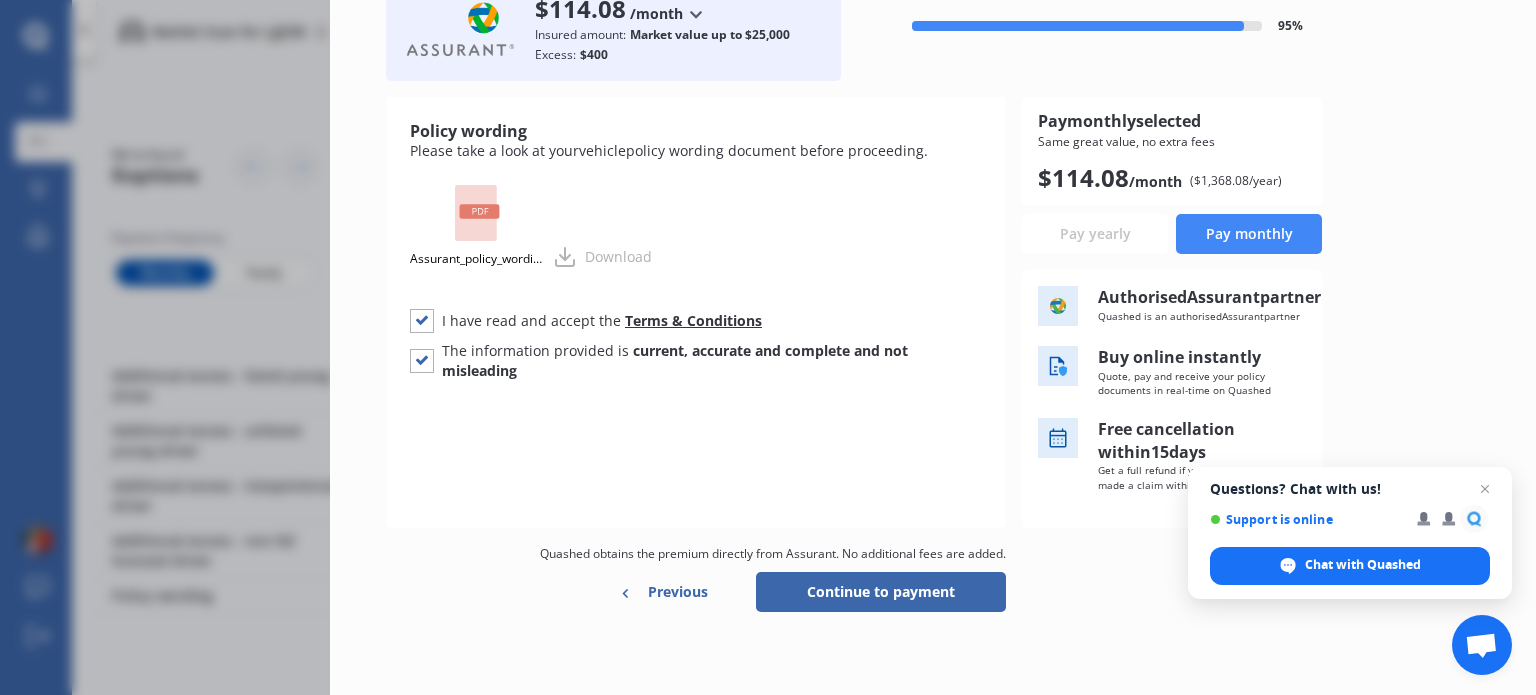scroll, scrollTop: 146, scrollLeft: 0, axis: vertical 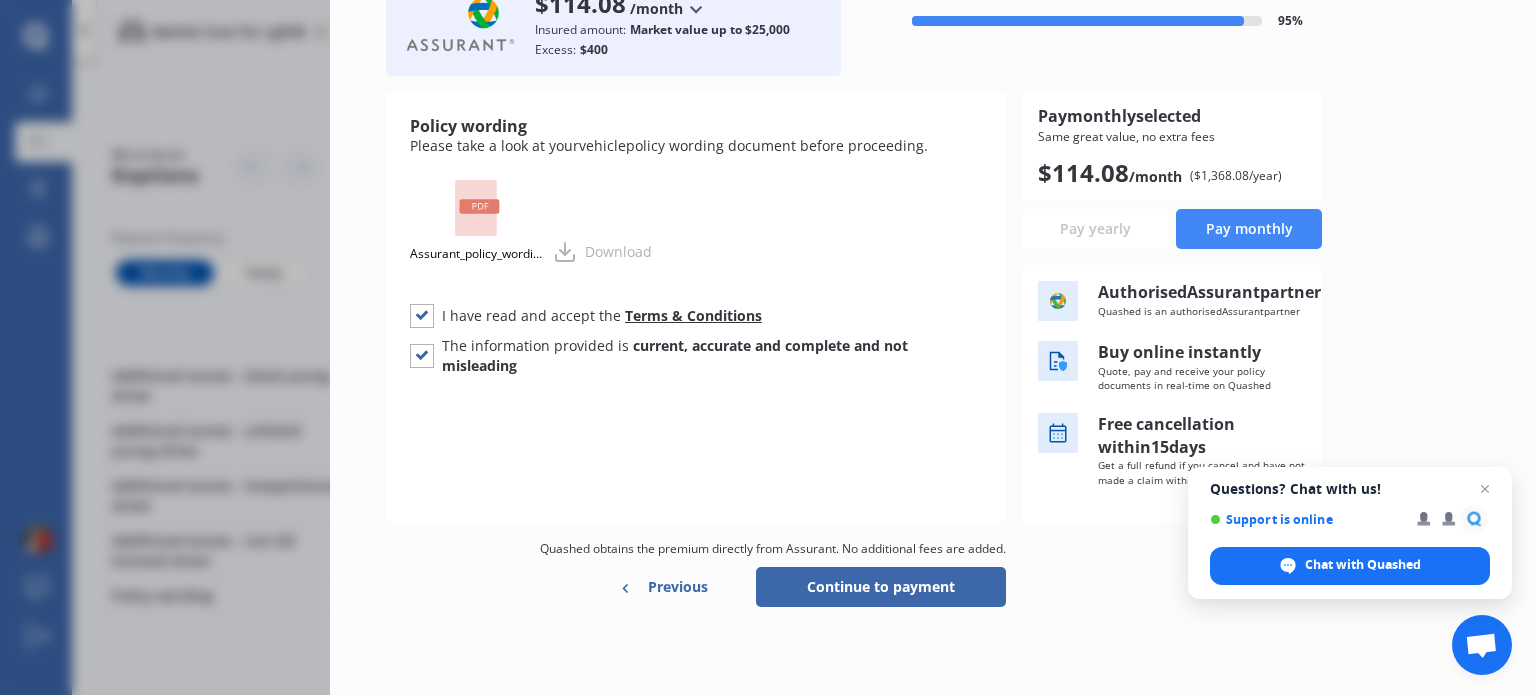 click on "Continue to payment" at bounding box center [881, 587] 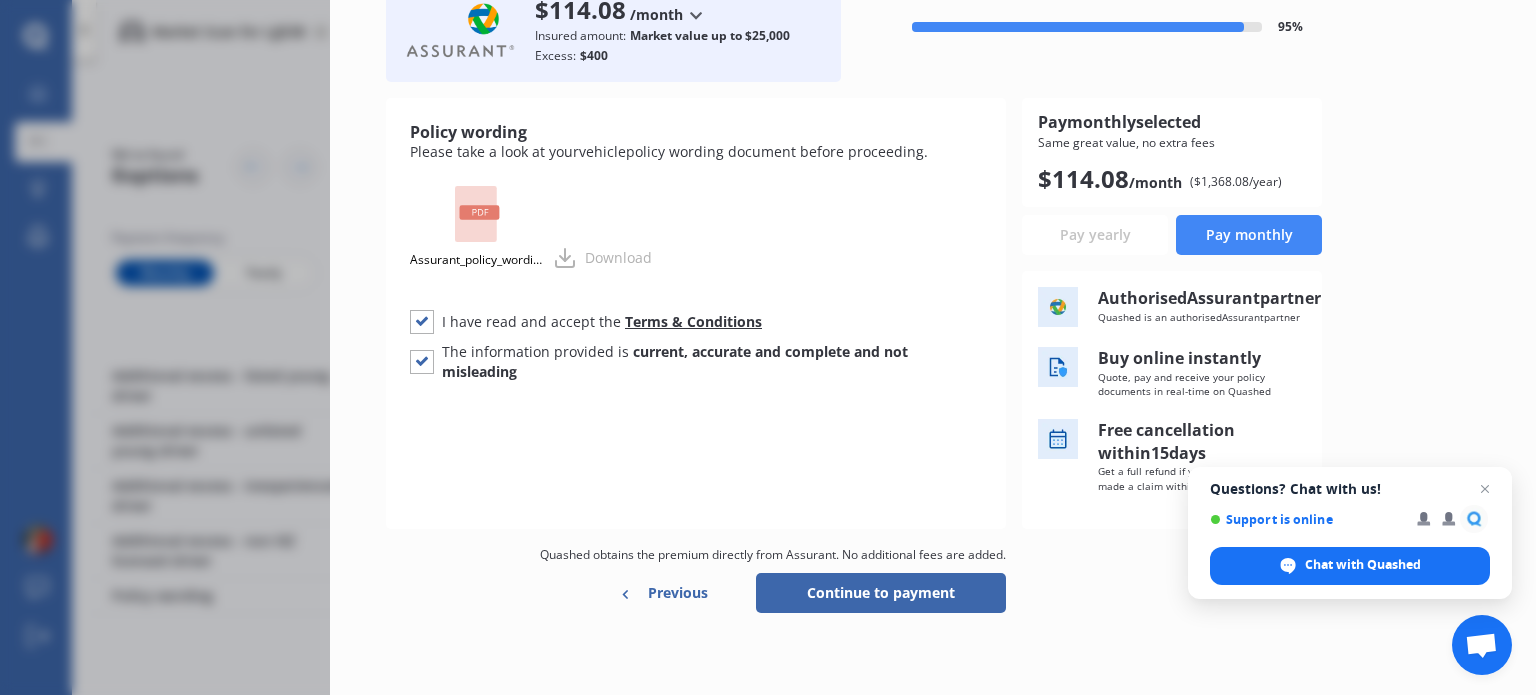 scroll, scrollTop: 146, scrollLeft: 0, axis: vertical 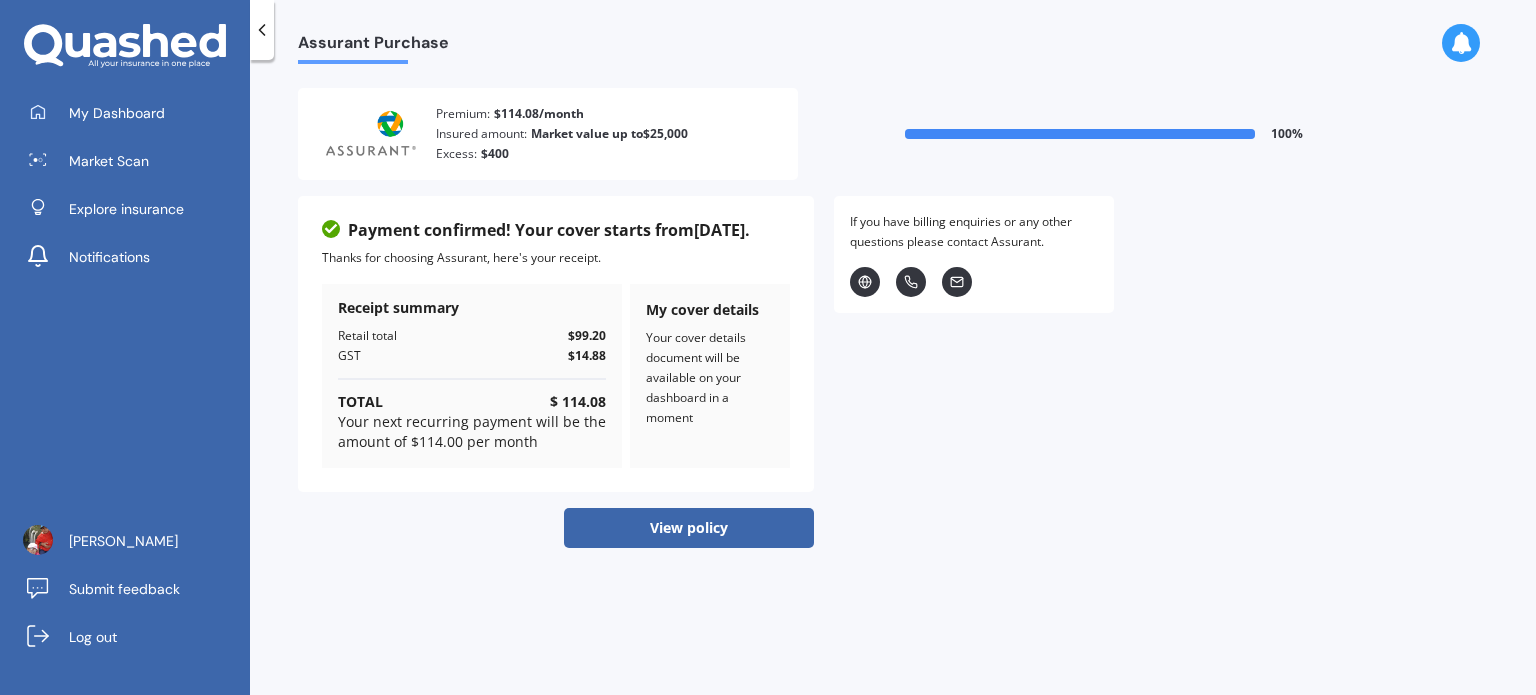 click on "View policy" at bounding box center (689, 528) 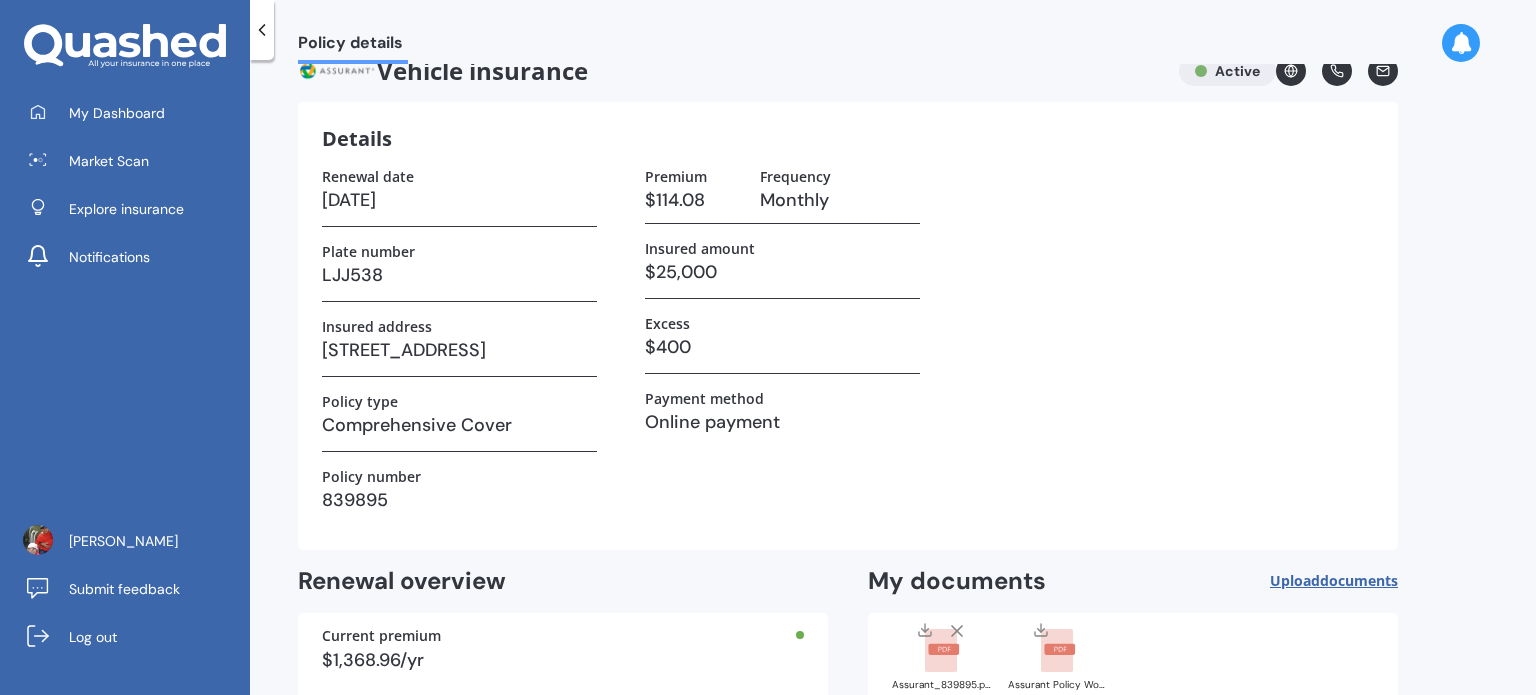 scroll, scrollTop: 146, scrollLeft: 0, axis: vertical 